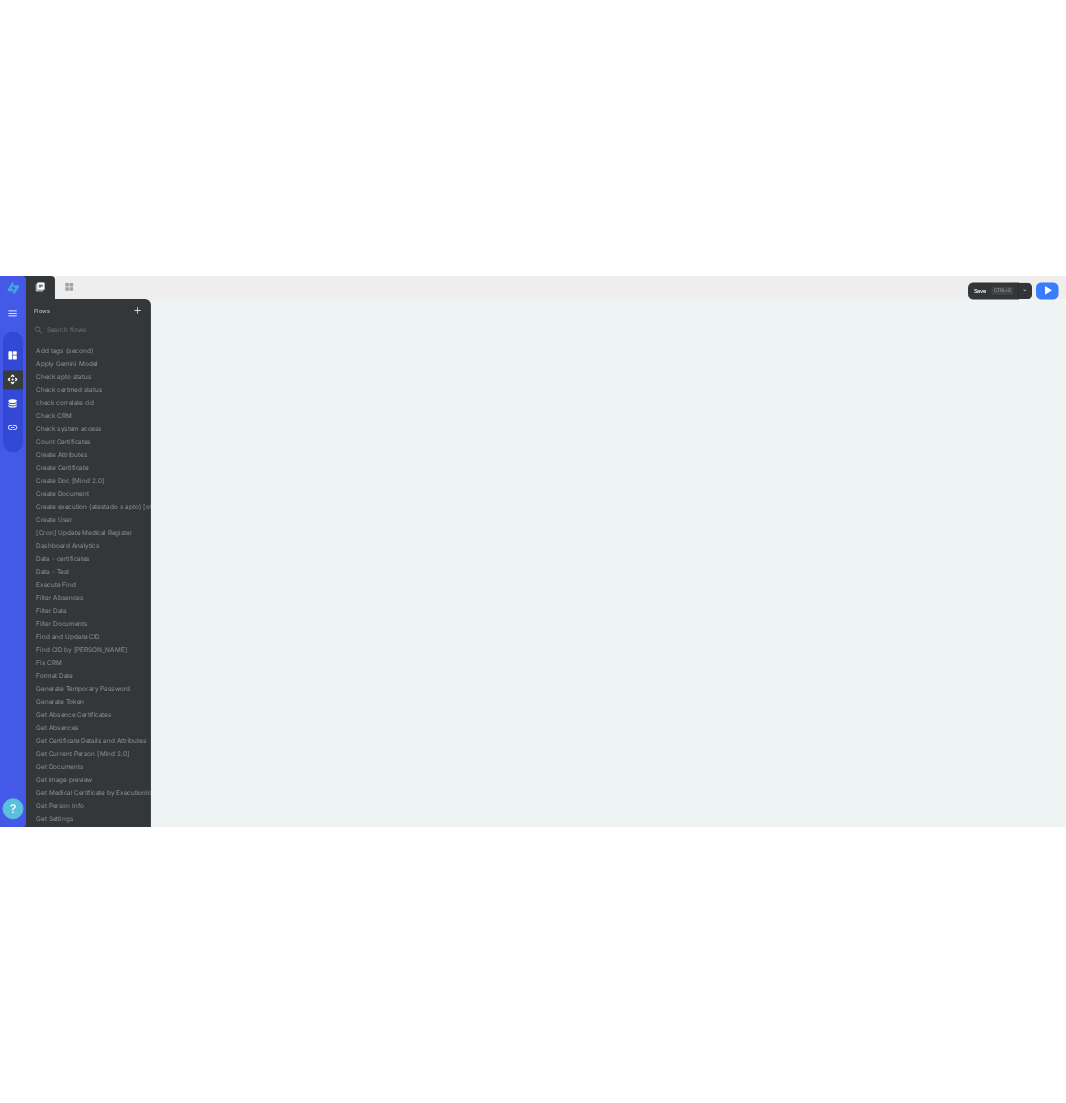 scroll, scrollTop: 0, scrollLeft: 0, axis: both 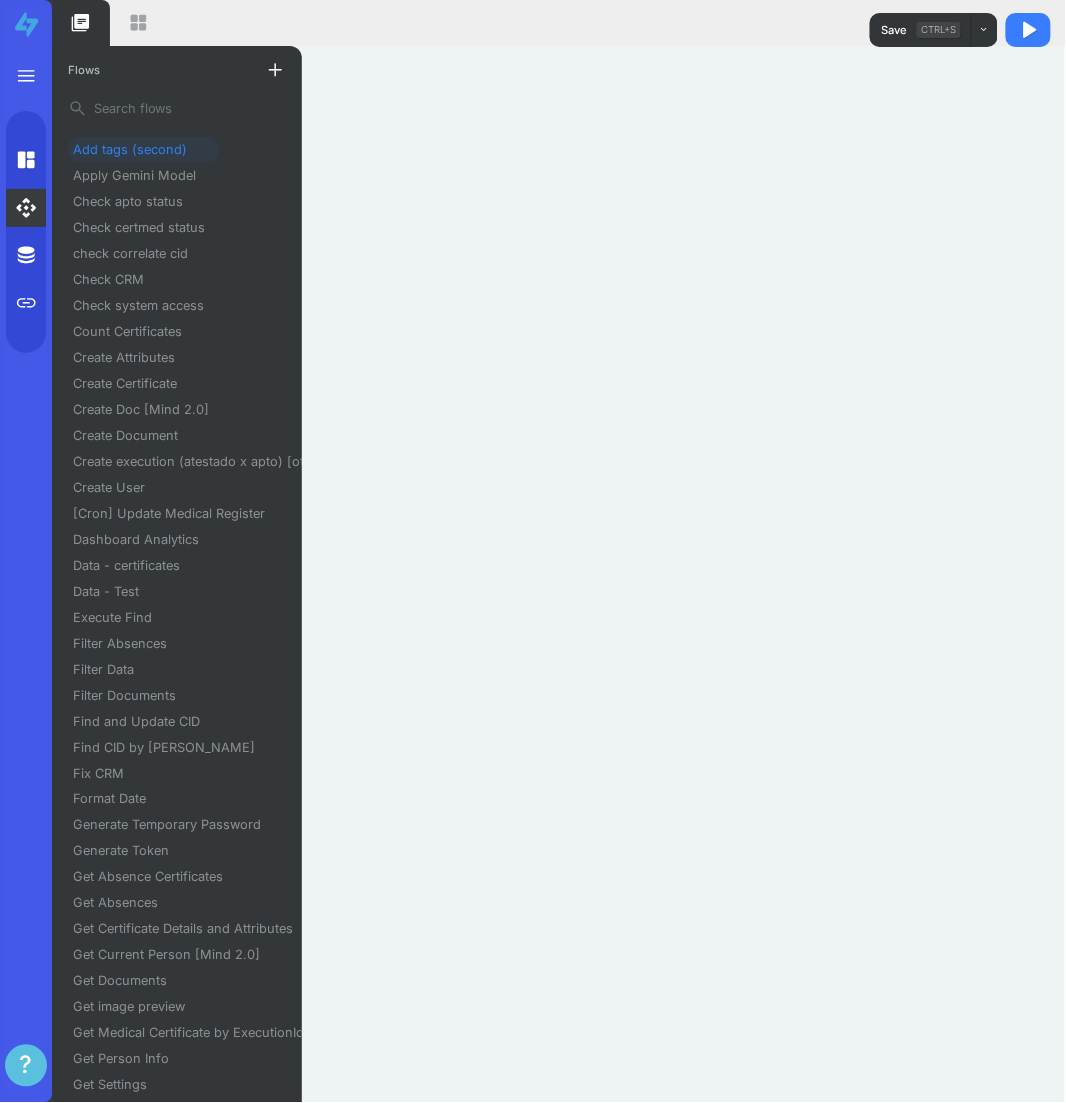 click on "Add tags (second)" at bounding box center [138, 149] 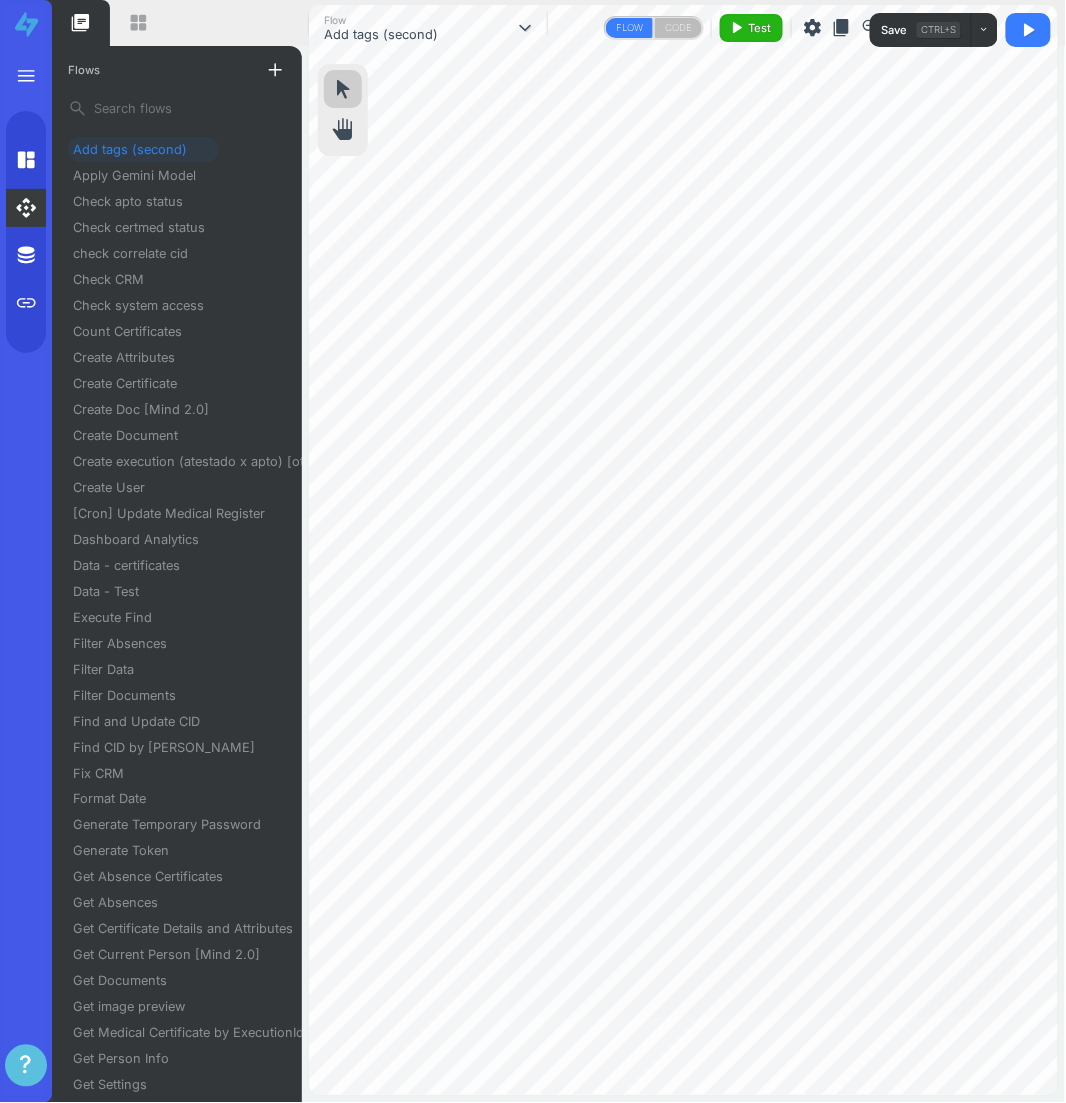 click on "content_copy" at bounding box center (842, 28) 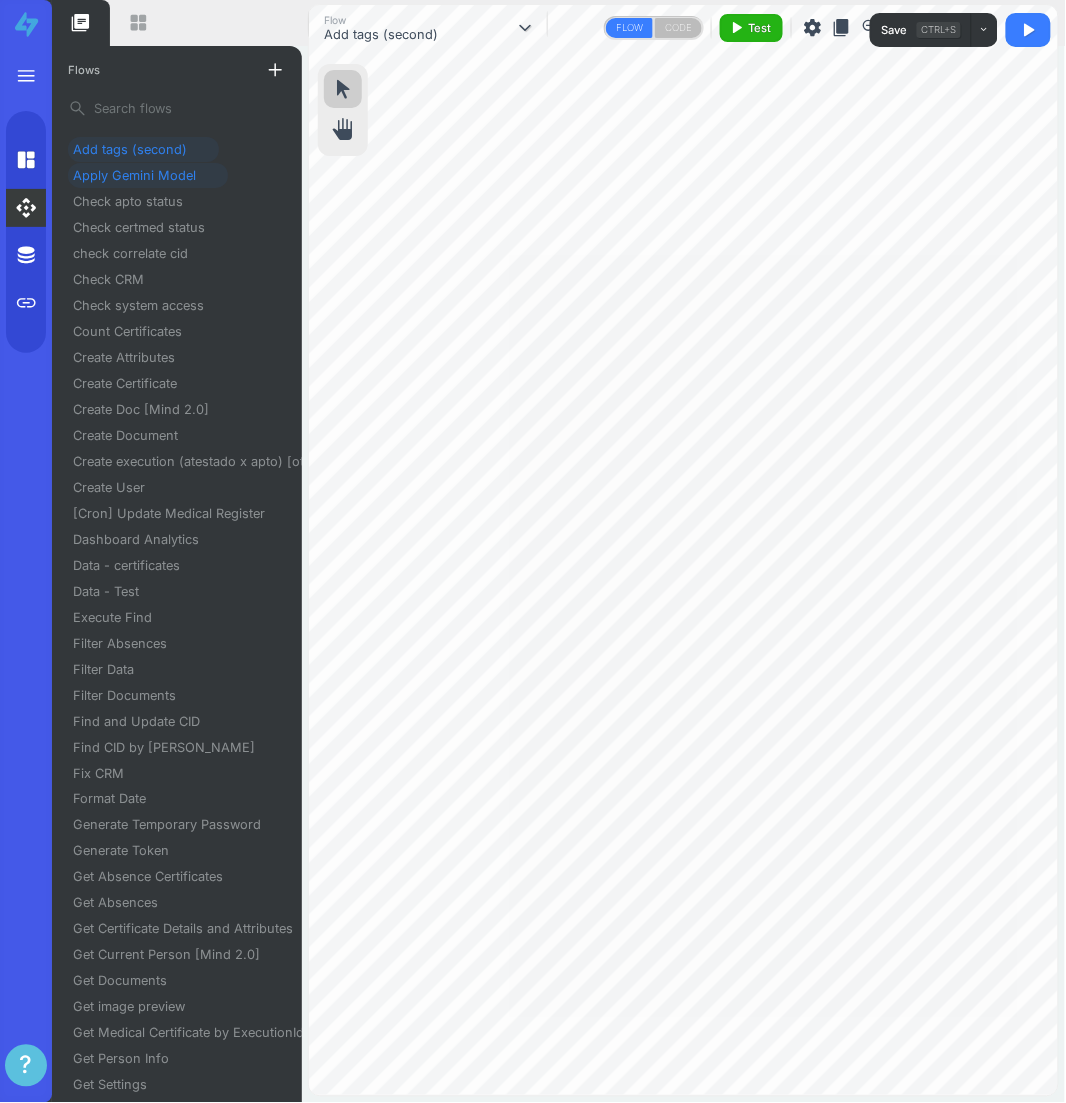 click on "Apply Gemini Model" at bounding box center [142, 175] 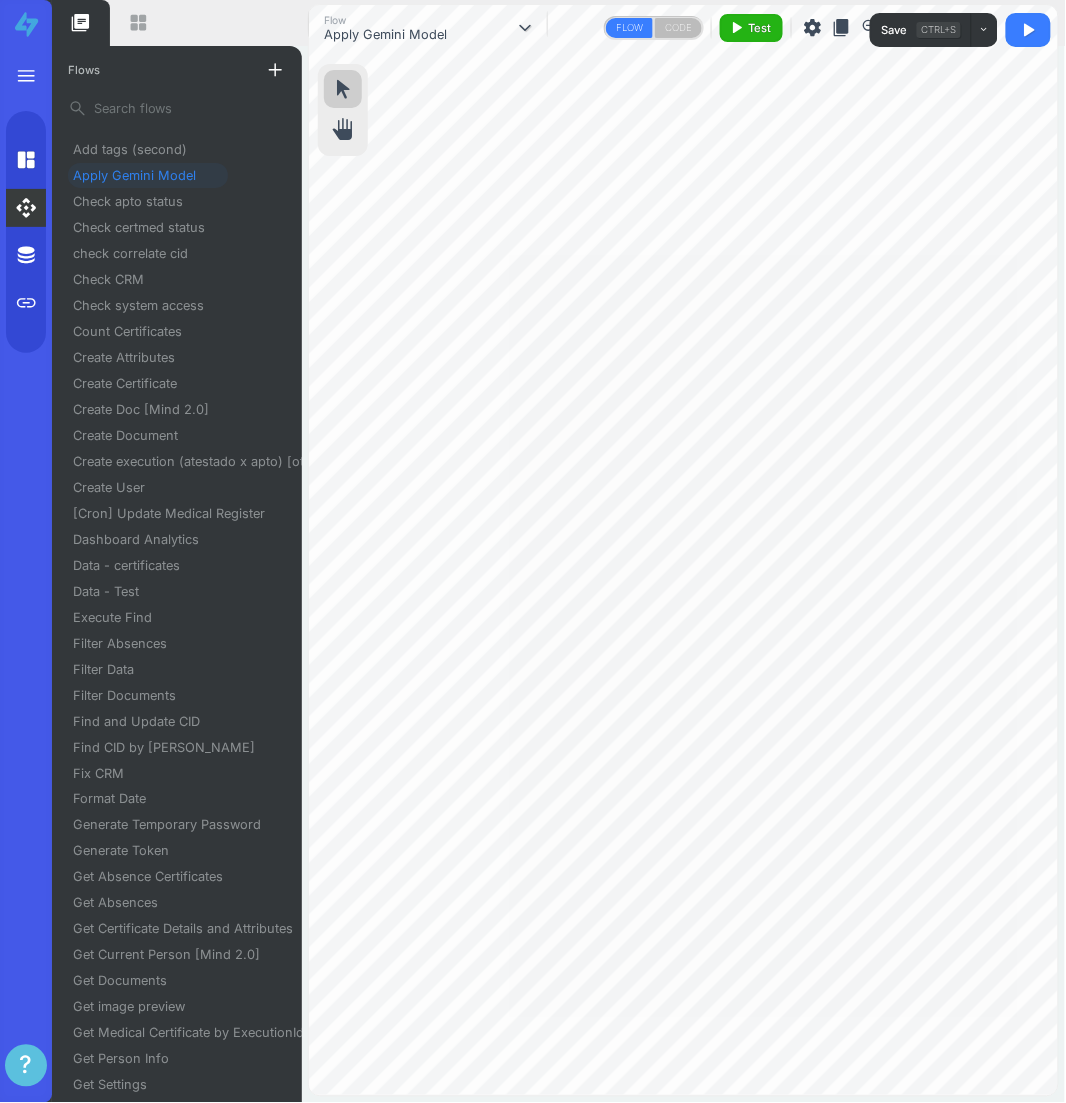 click on "content_copy" at bounding box center (842, 28) 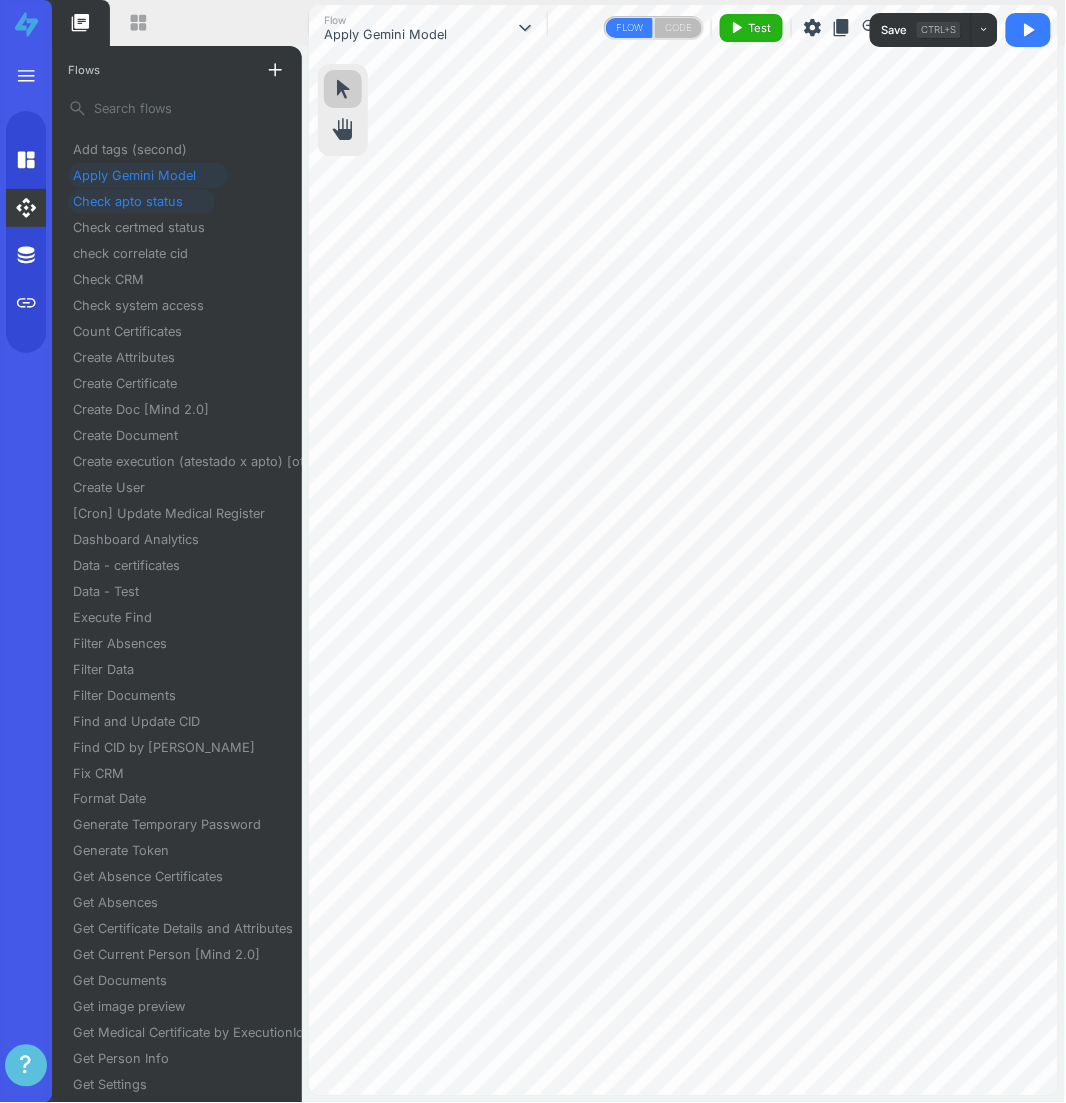 click on "Check apto status" at bounding box center [136, 201] 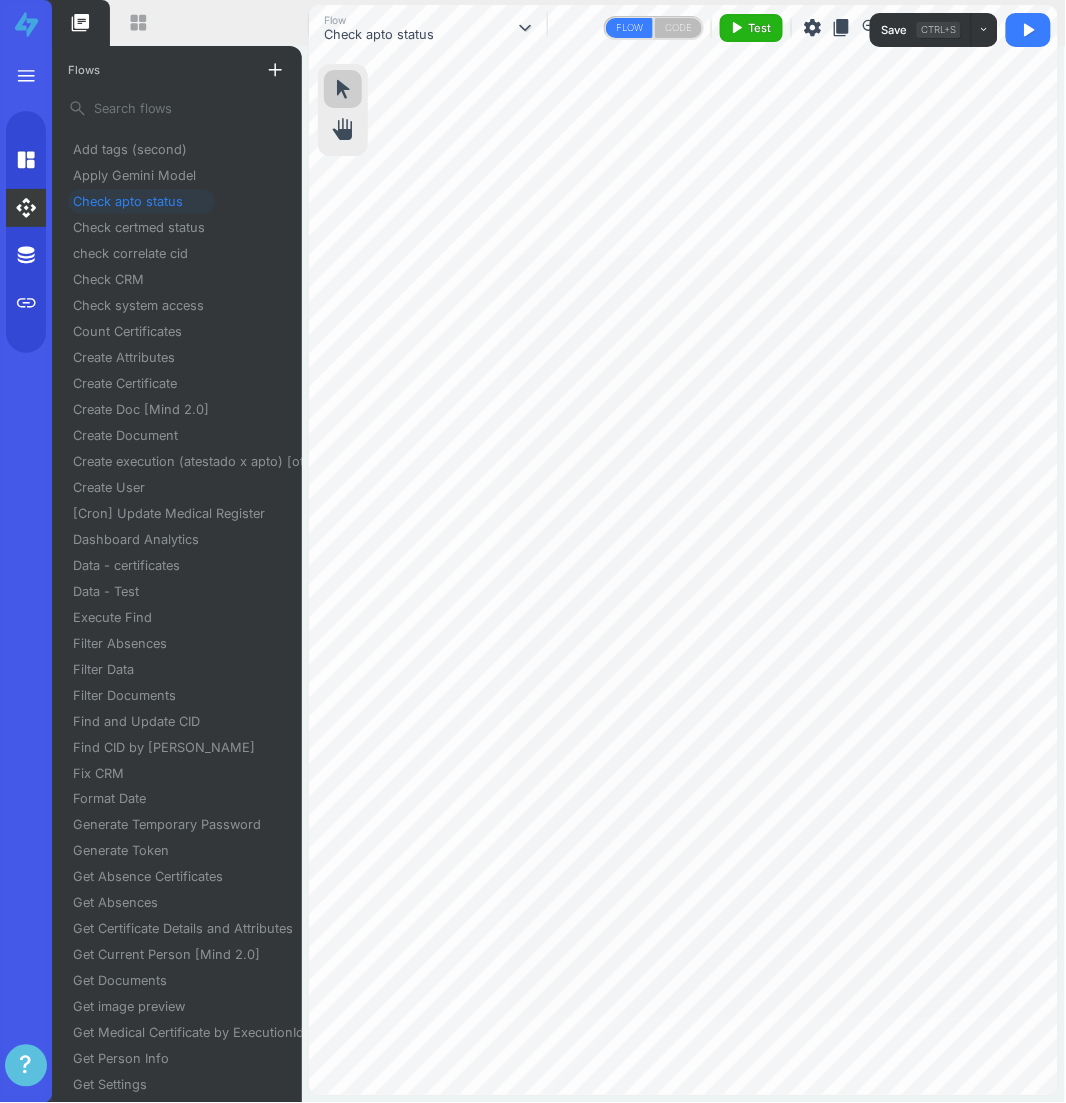click on "content_copy" at bounding box center (842, 28) 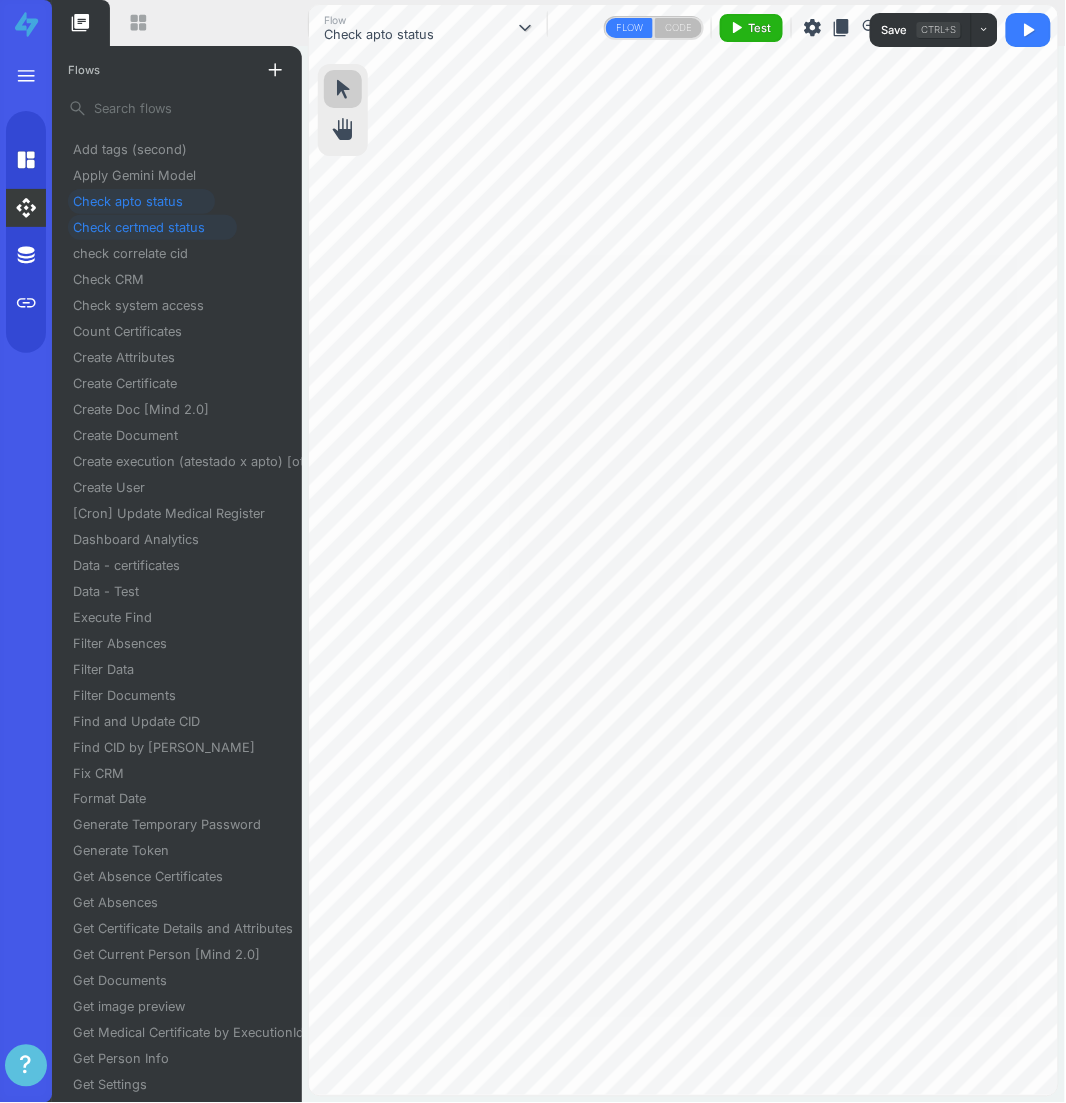 click on "Check certmed status" at bounding box center [147, 227] 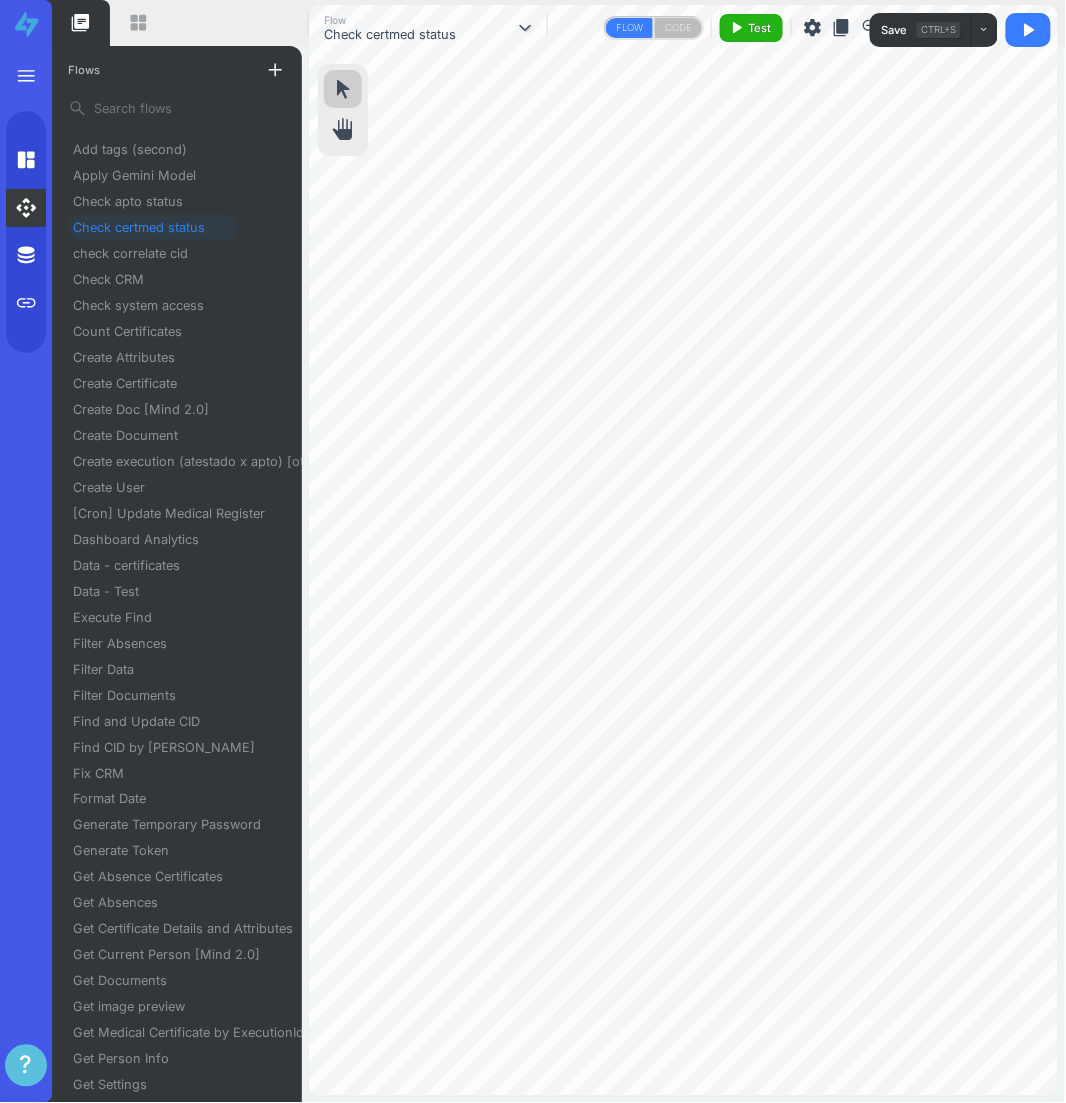 click on "content_copy" at bounding box center [842, 28] 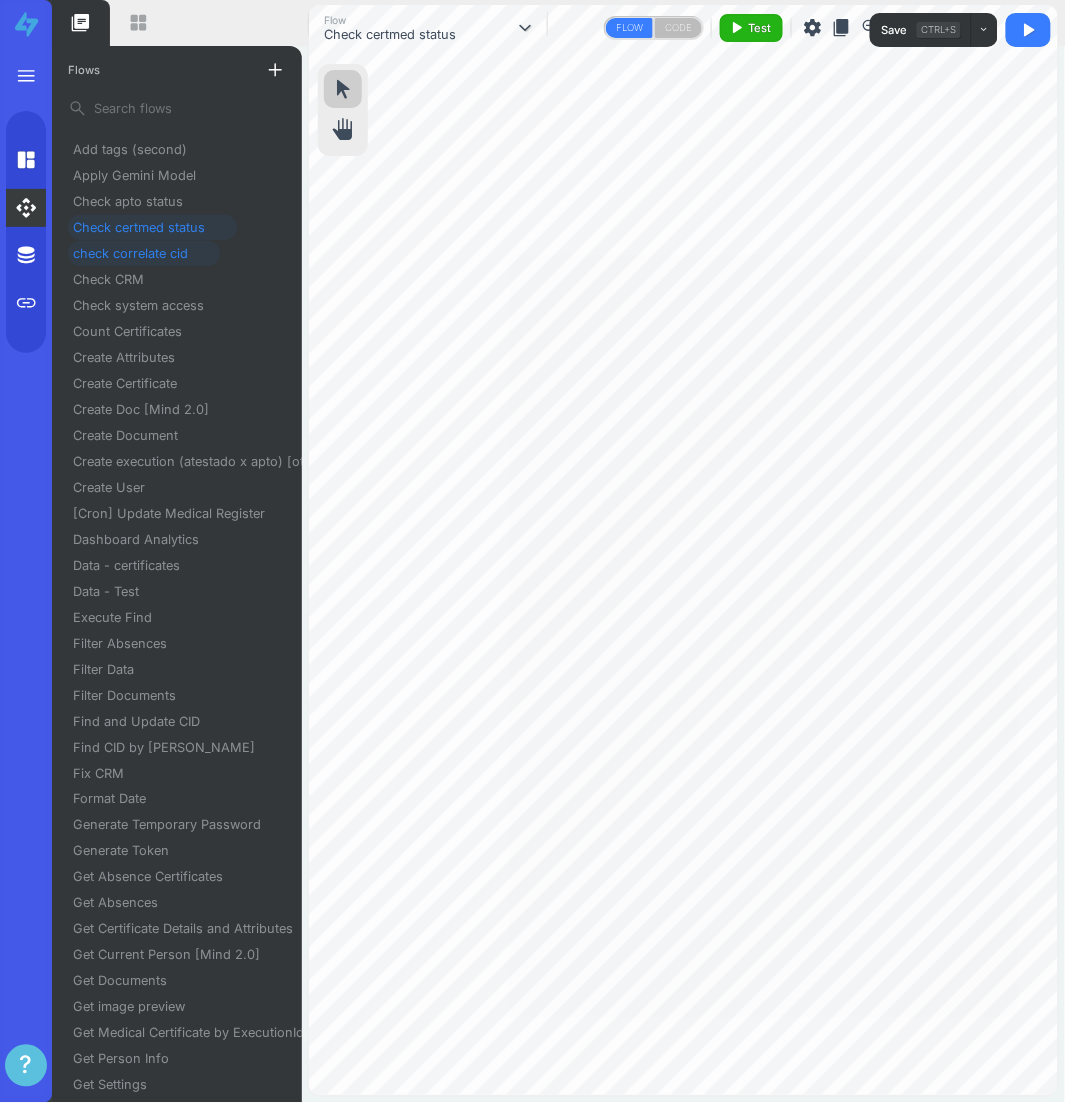 click on "check correlate cid" at bounding box center (138, 253) 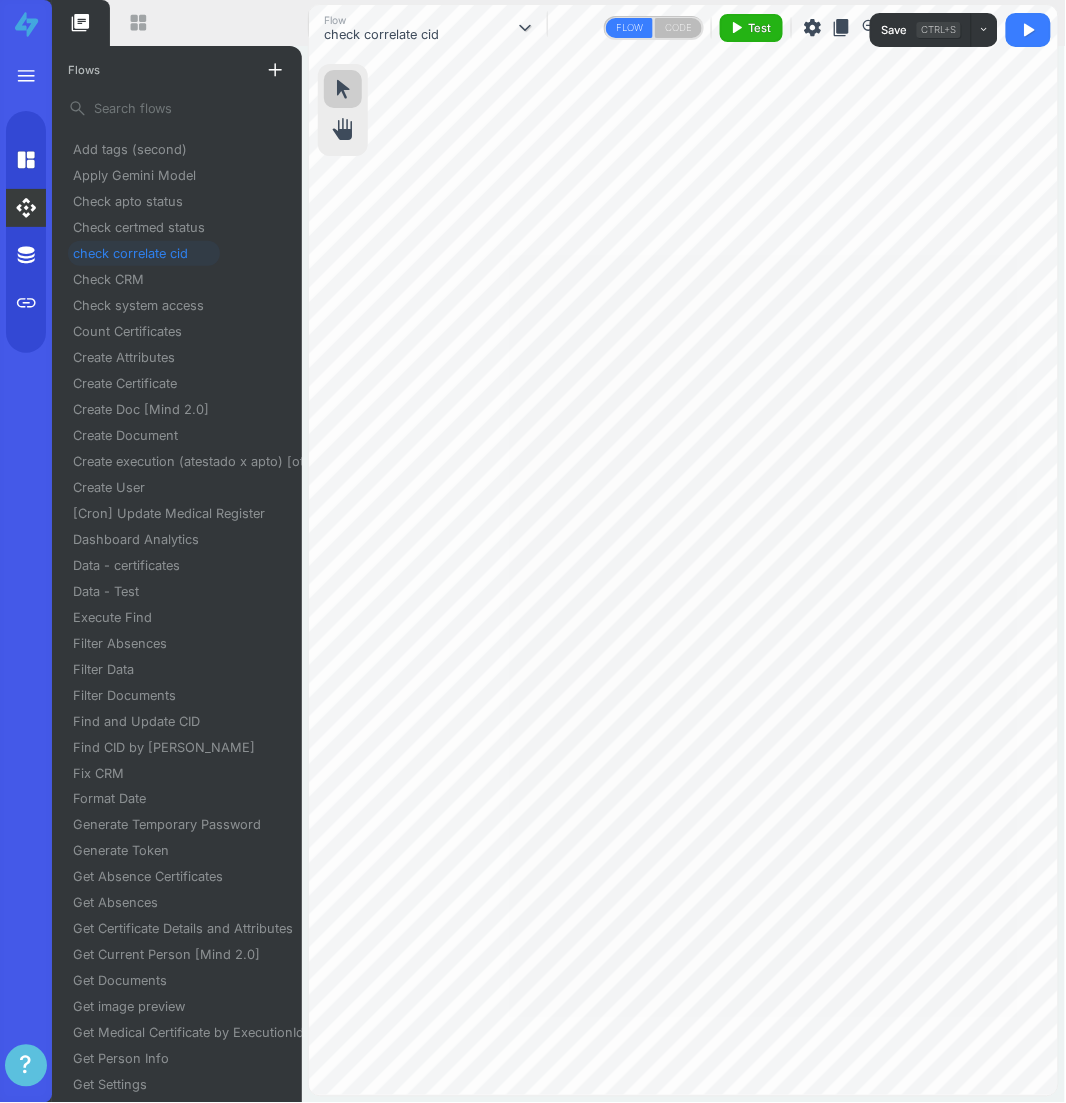 click on "content_copy" at bounding box center (842, 28) 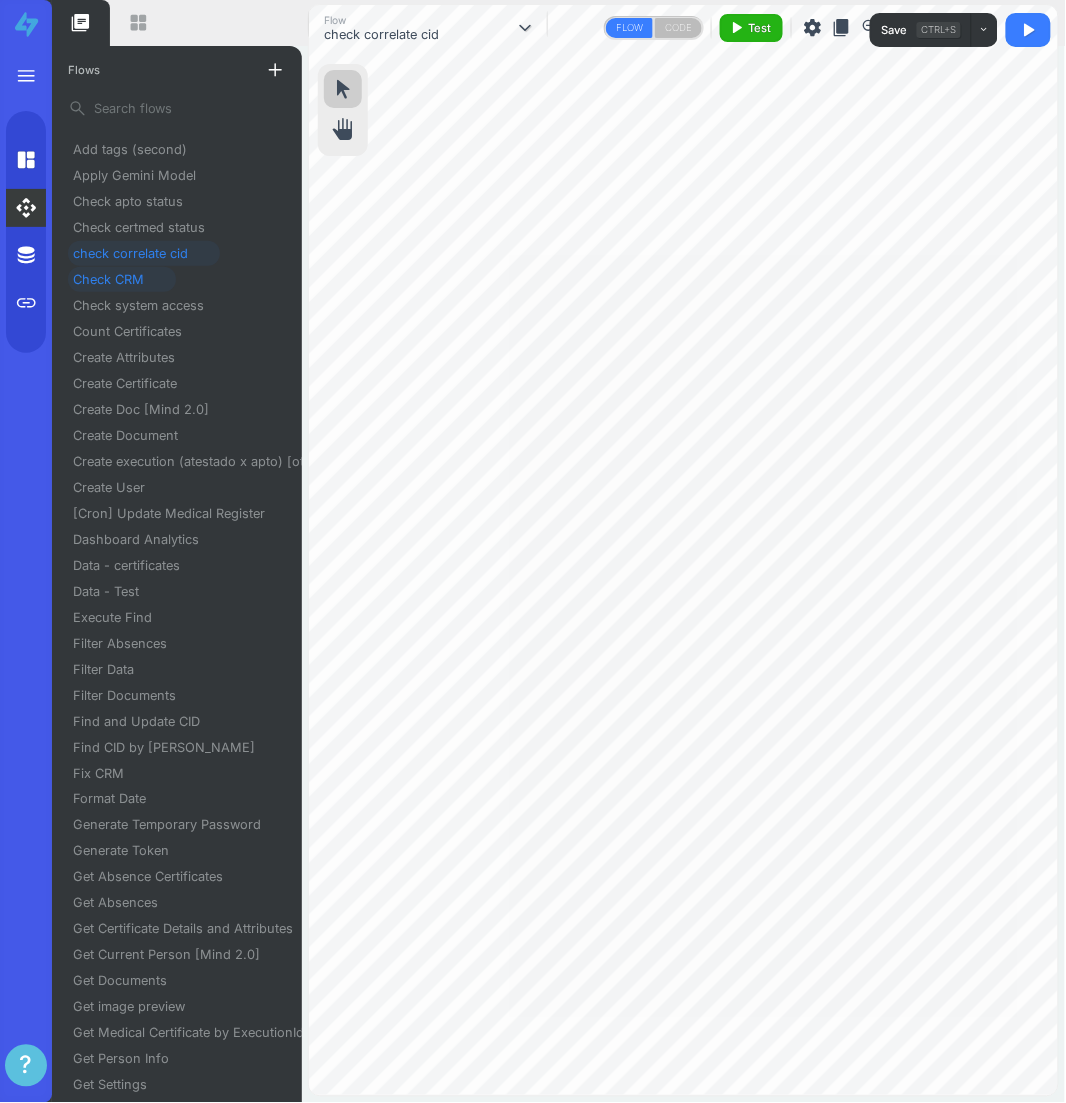 click on "Check CRM" at bounding box center (116, 279) 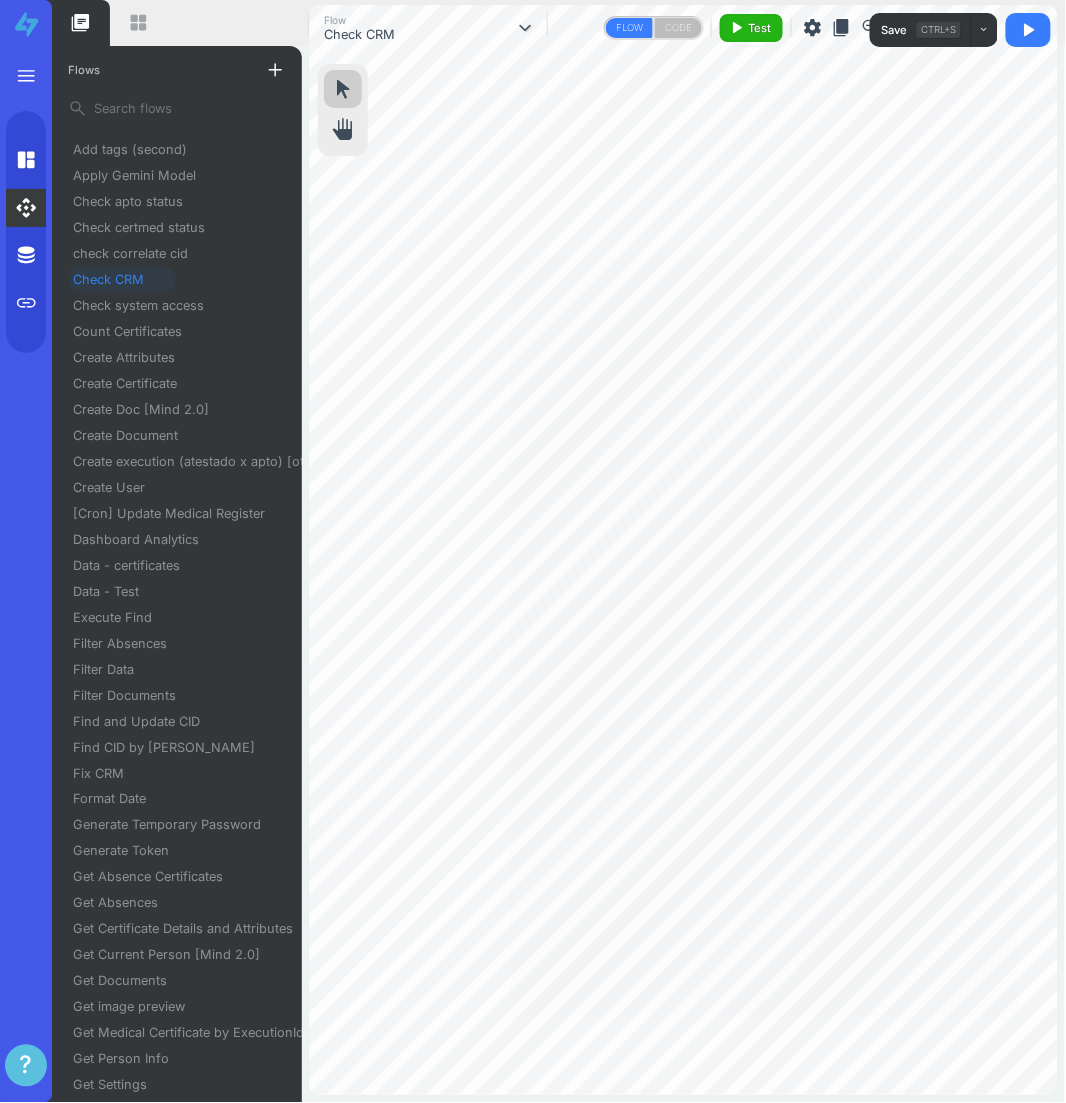 click on "content_copy" at bounding box center (842, 28) 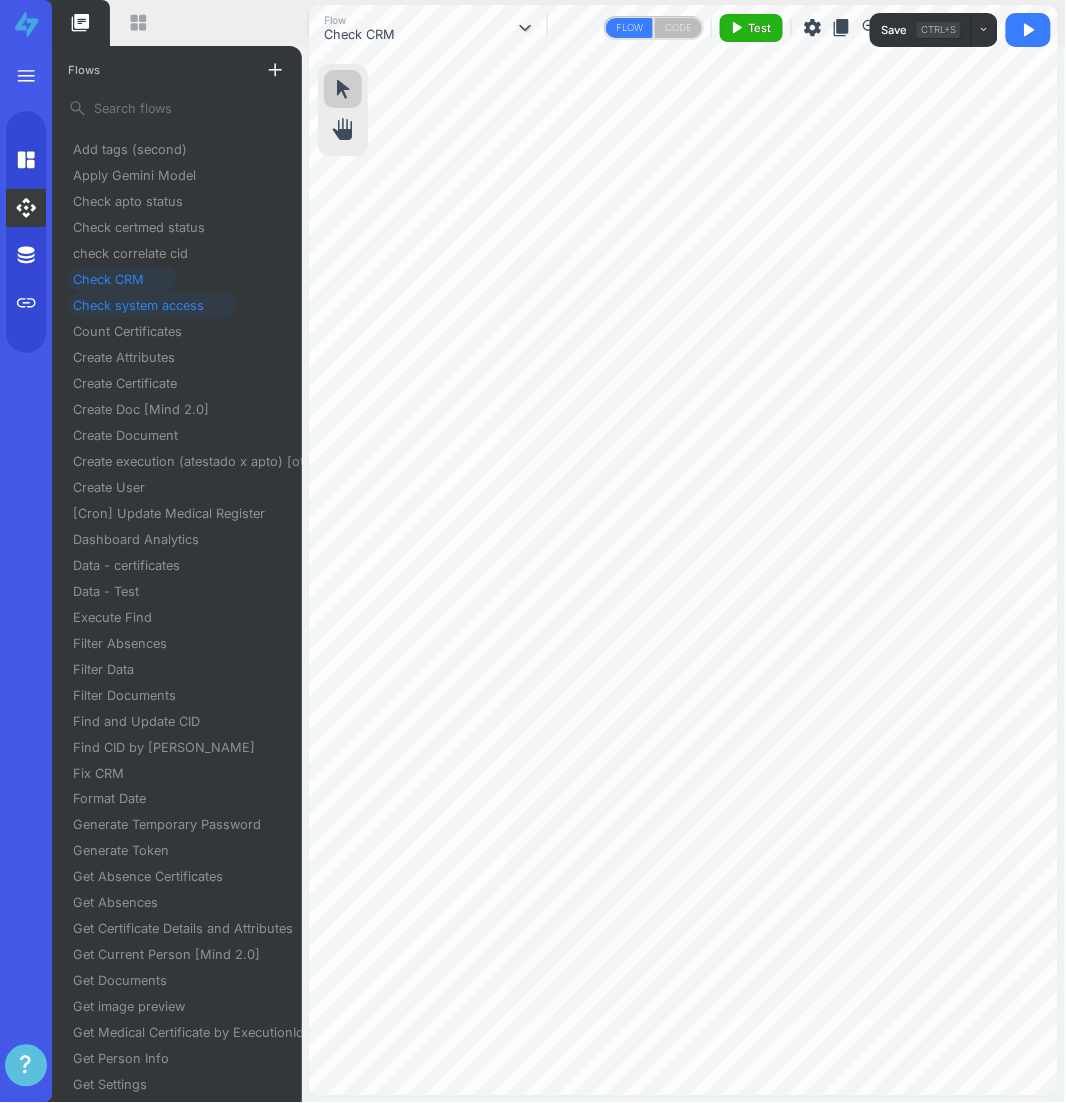 click on "Check system access" at bounding box center (146, 305) 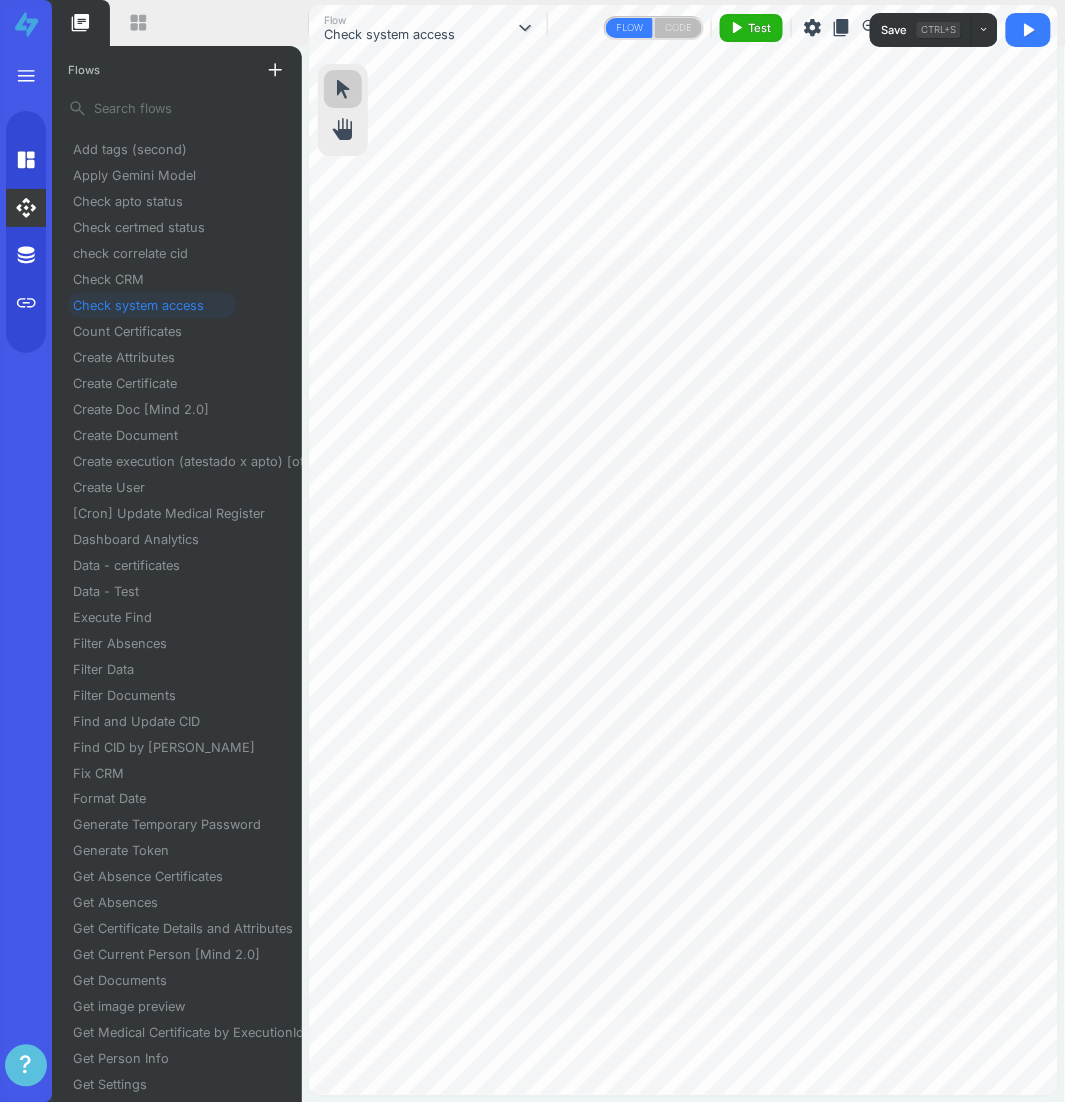 click on "content_copy" at bounding box center (842, 28) 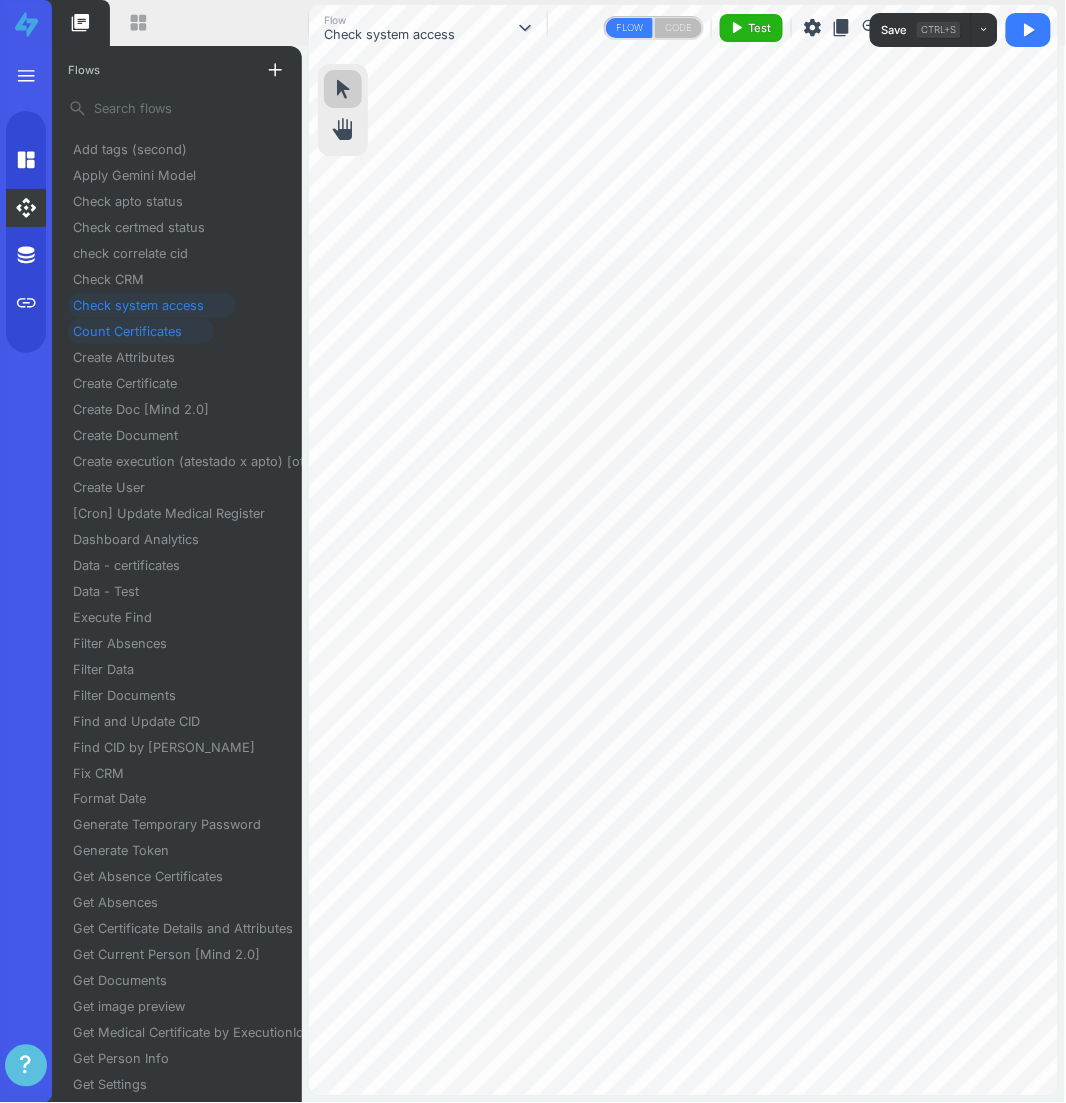 click on "Count Certificates" at bounding box center (135, 331) 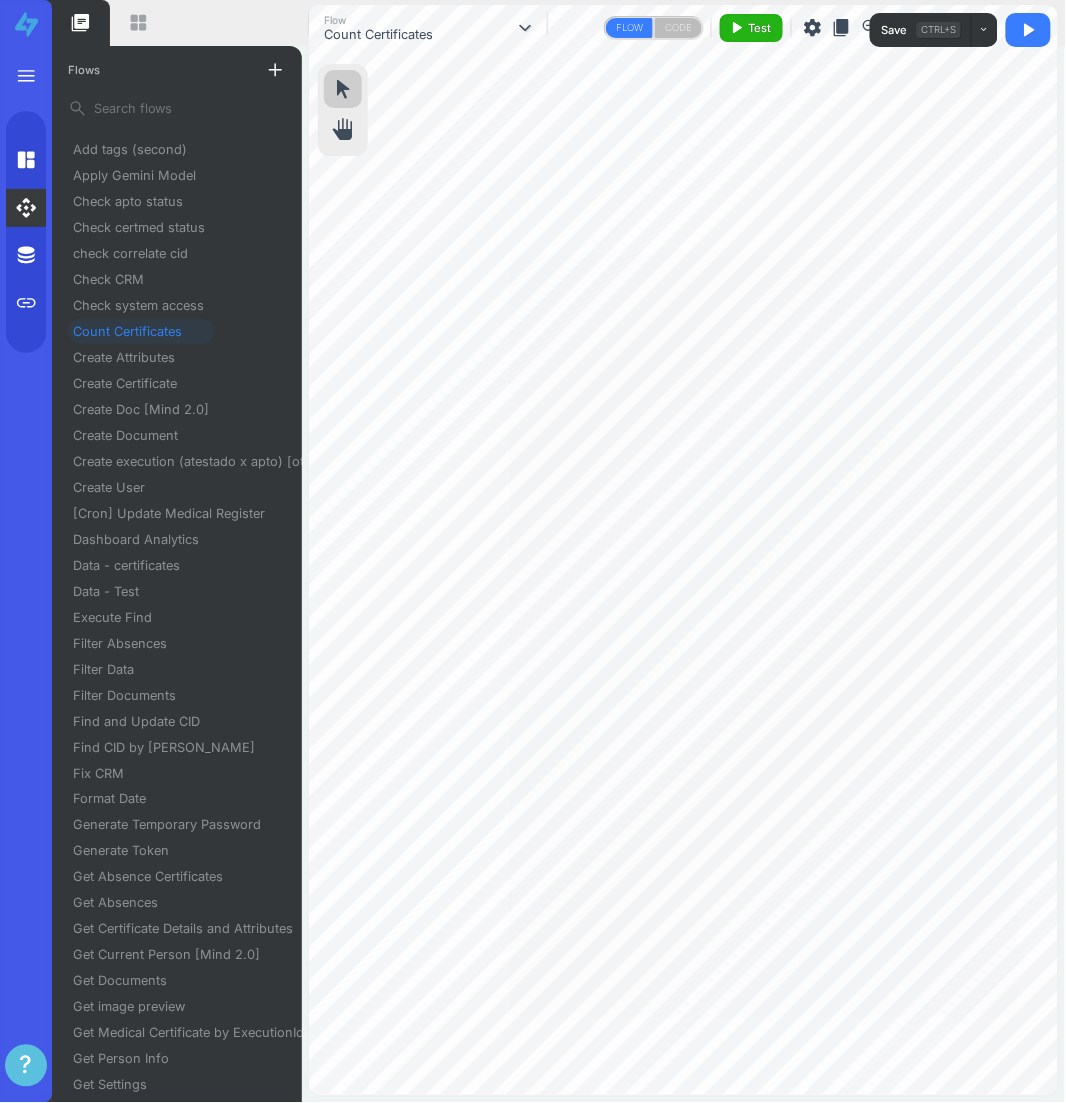 click on "content_copy" at bounding box center [842, 28] 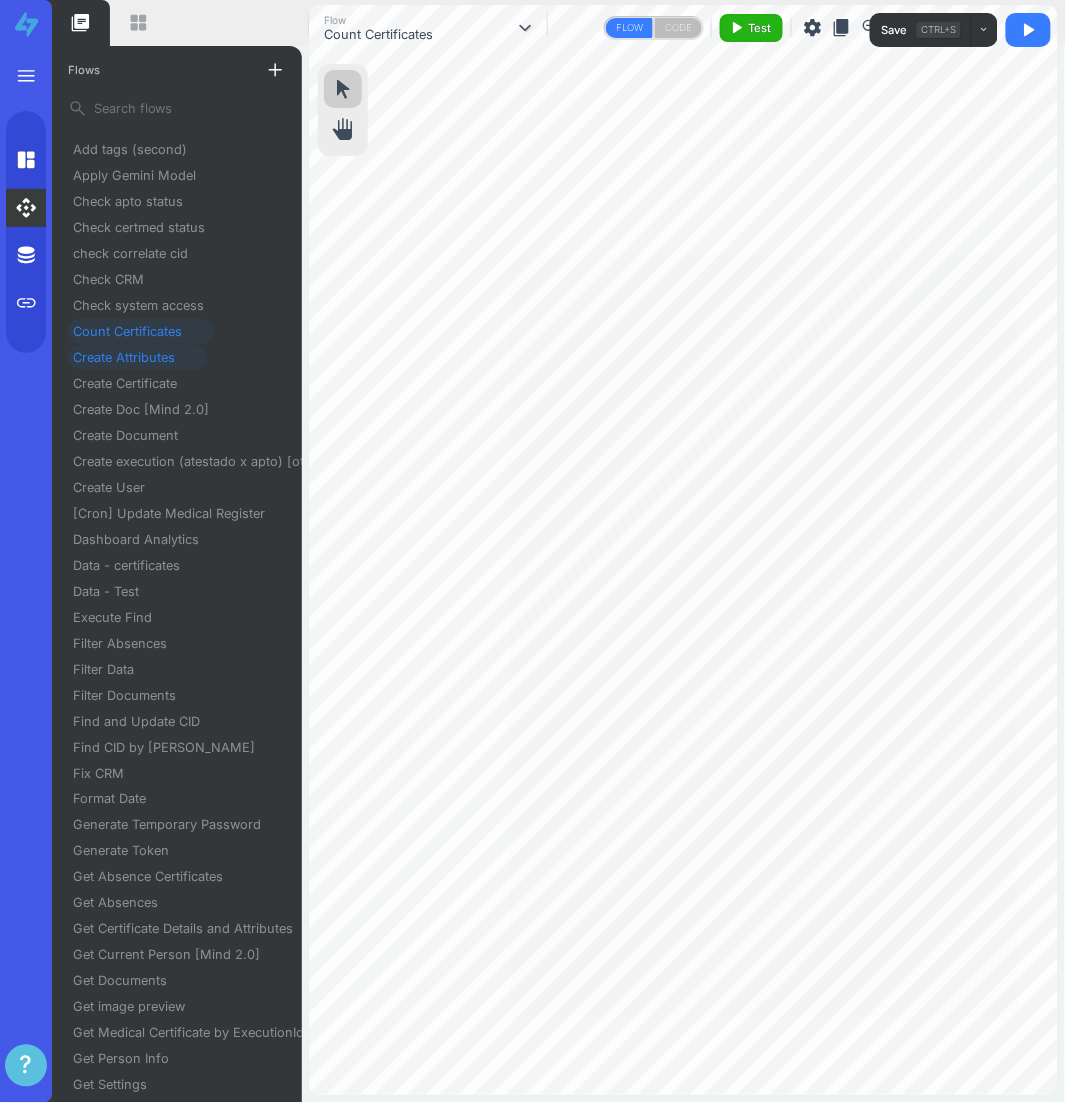 click on "Create Attributes" at bounding box center (132, 357) 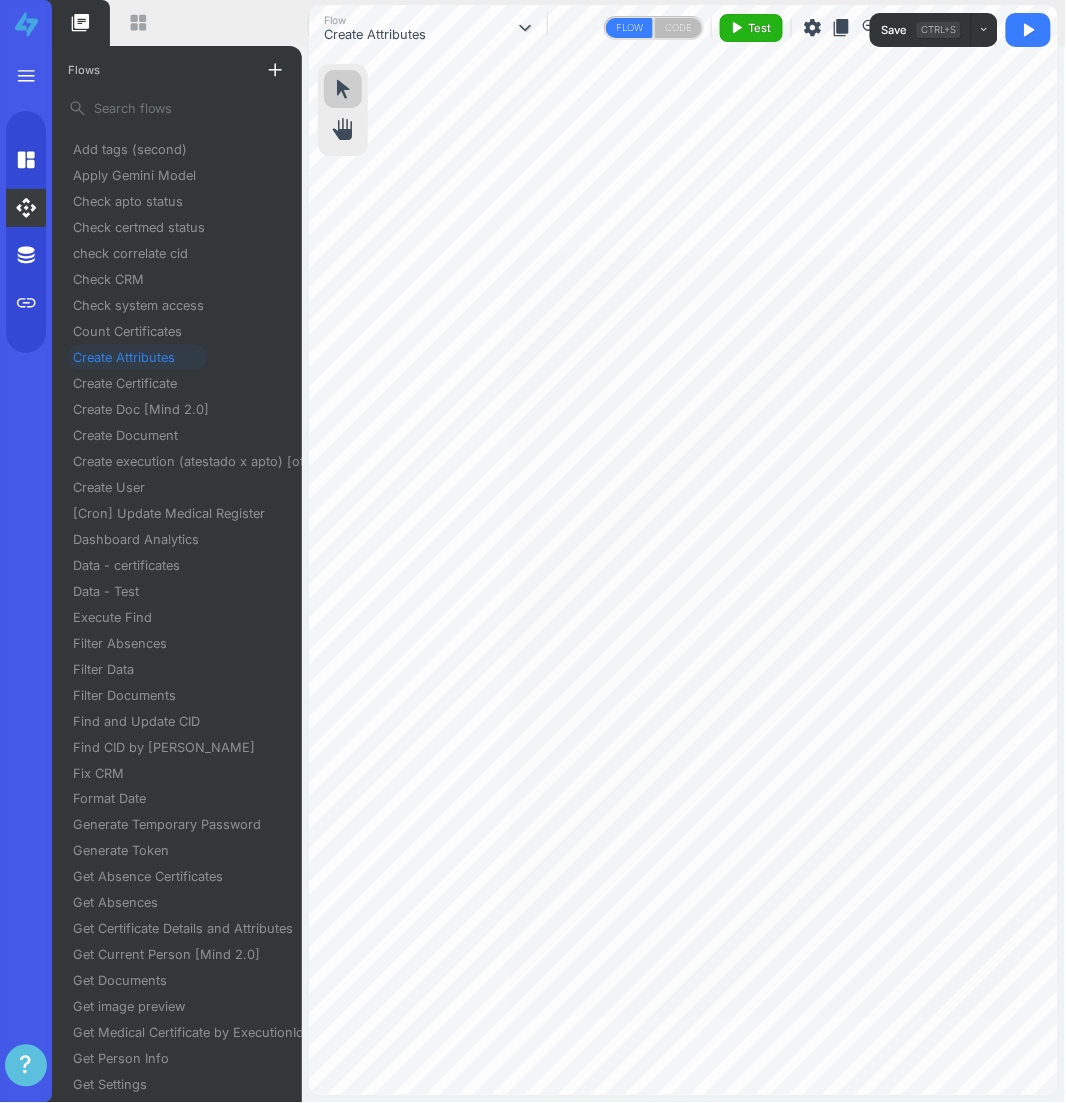 click on "content_copy" at bounding box center (842, 28) 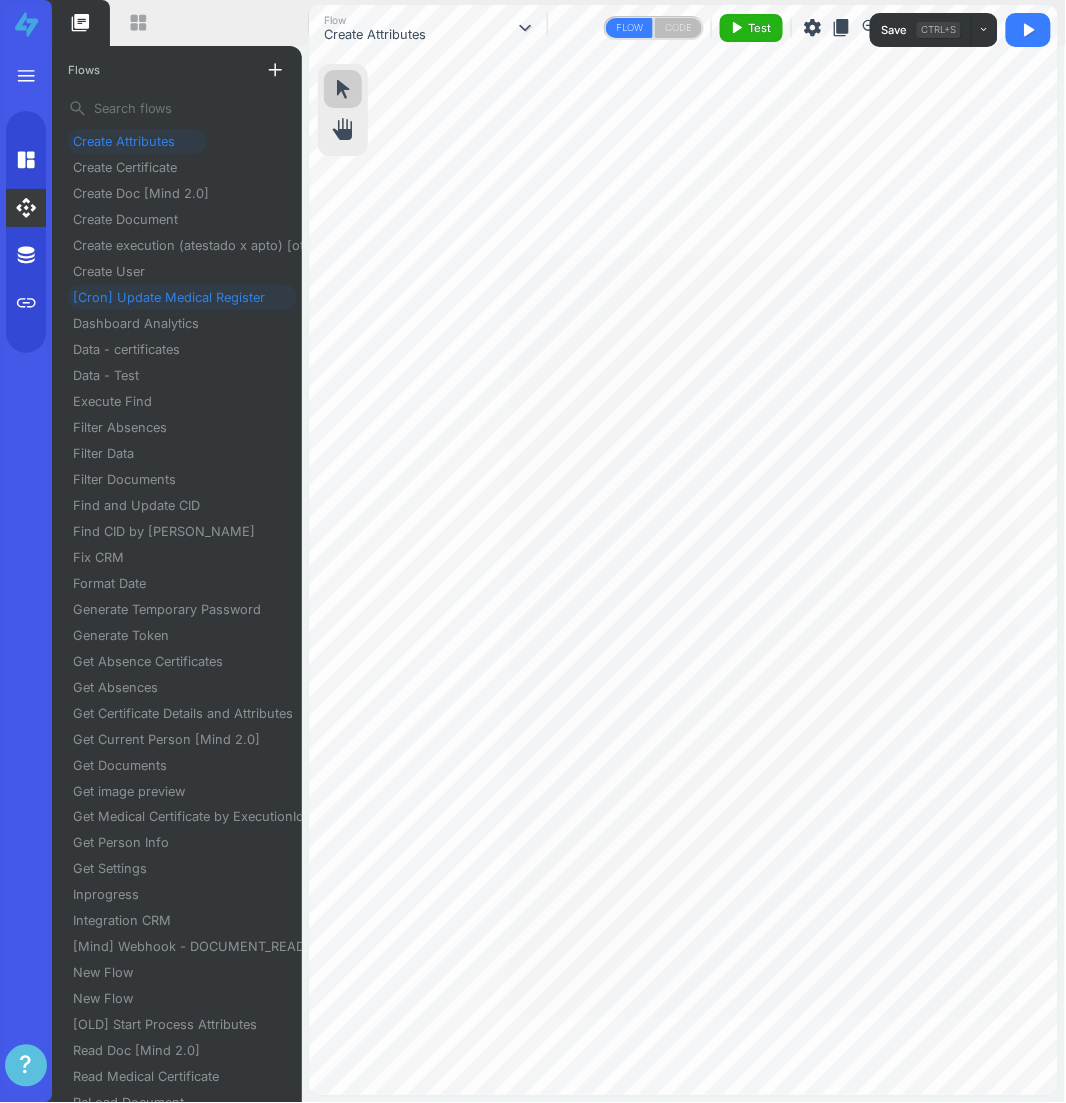 scroll, scrollTop: 0, scrollLeft: 0, axis: both 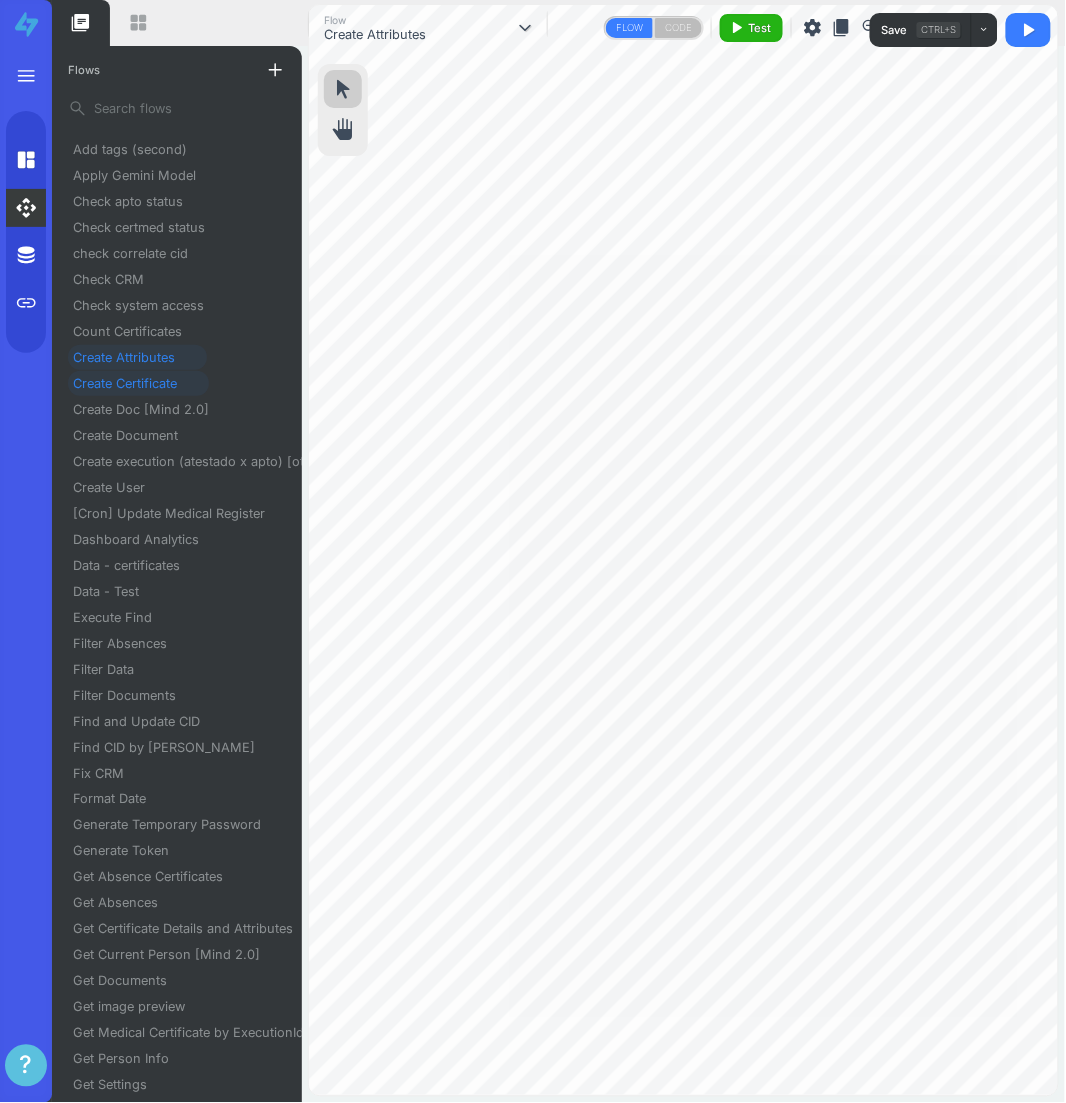 click on "Create Certificate" at bounding box center [133, 383] 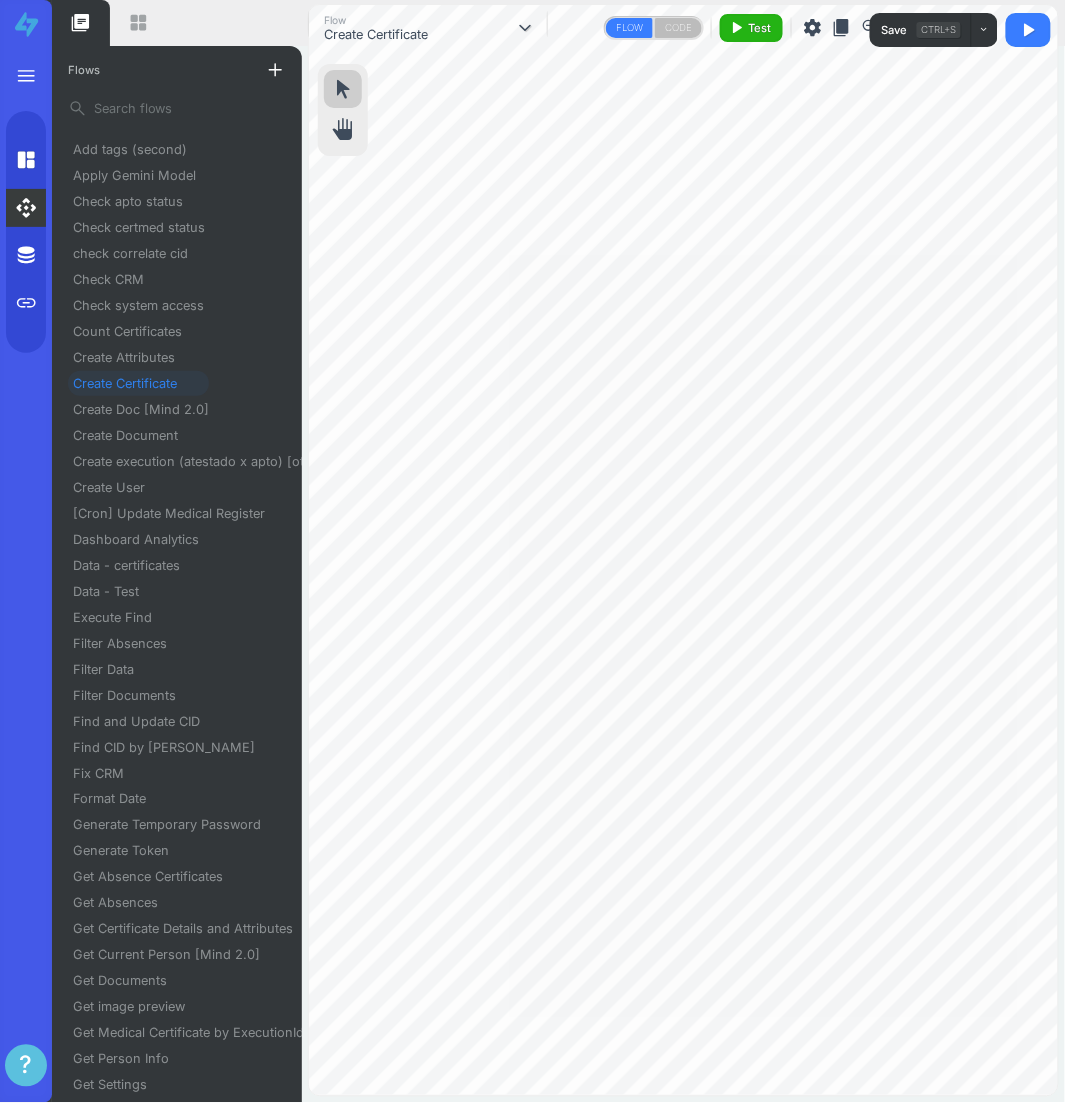 click on "content_copy" at bounding box center (842, 28) 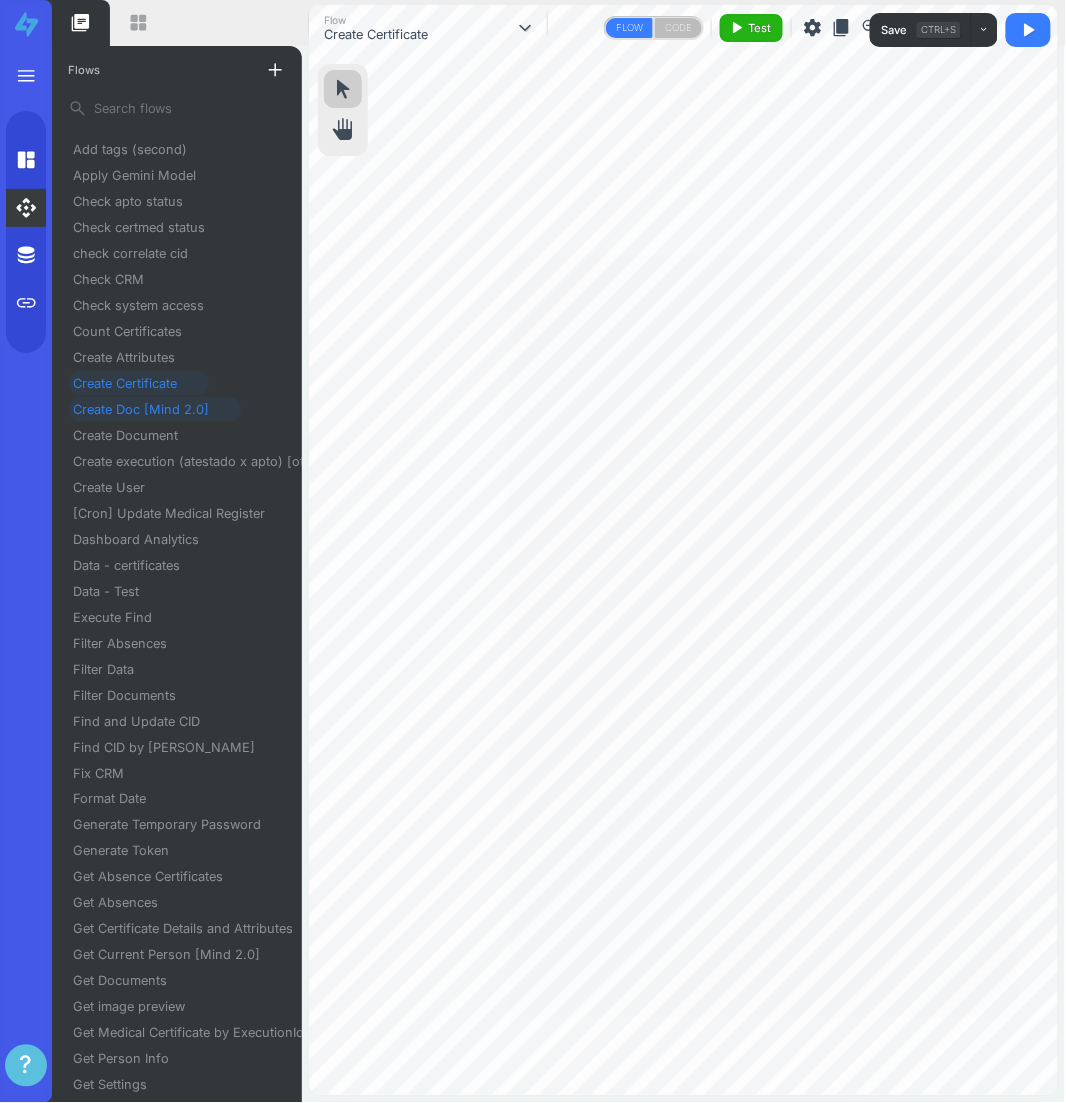 click on "Create Doc [Mind 2.0]" at bounding box center [149, 409] 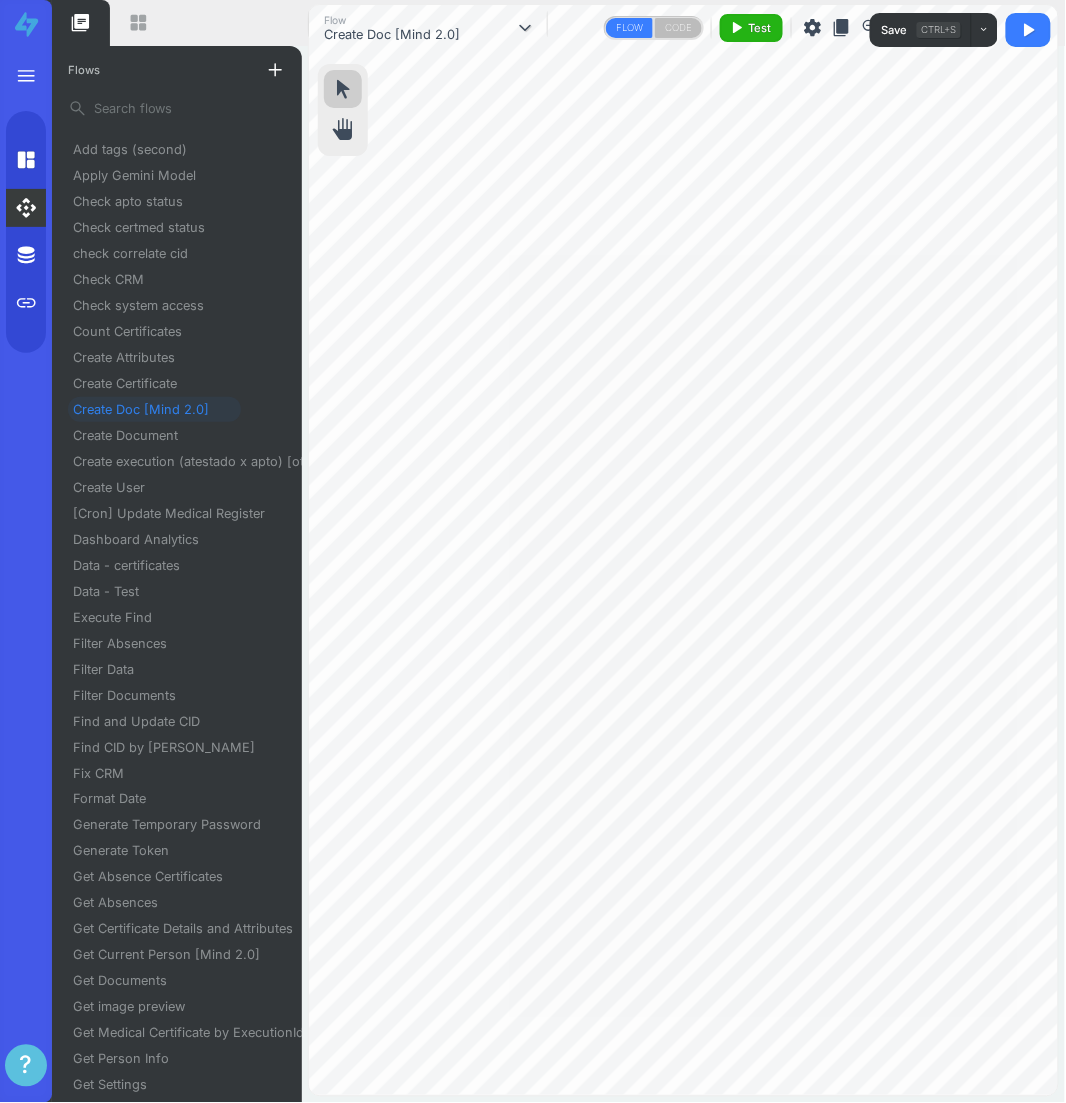 click on "content_copy" at bounding box center [842, 28] 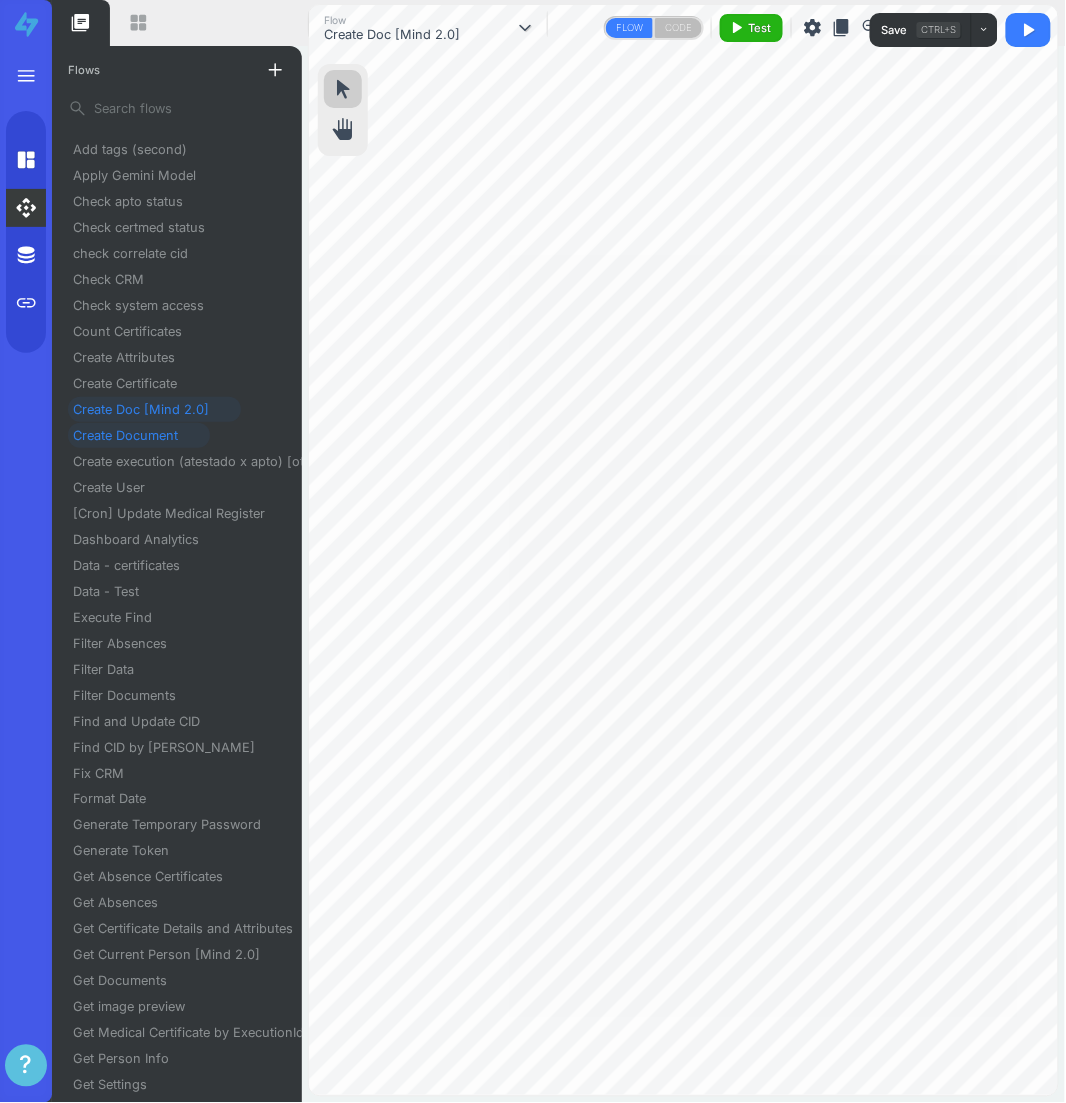 click on "Create Document" at bounding box center [133, 435] 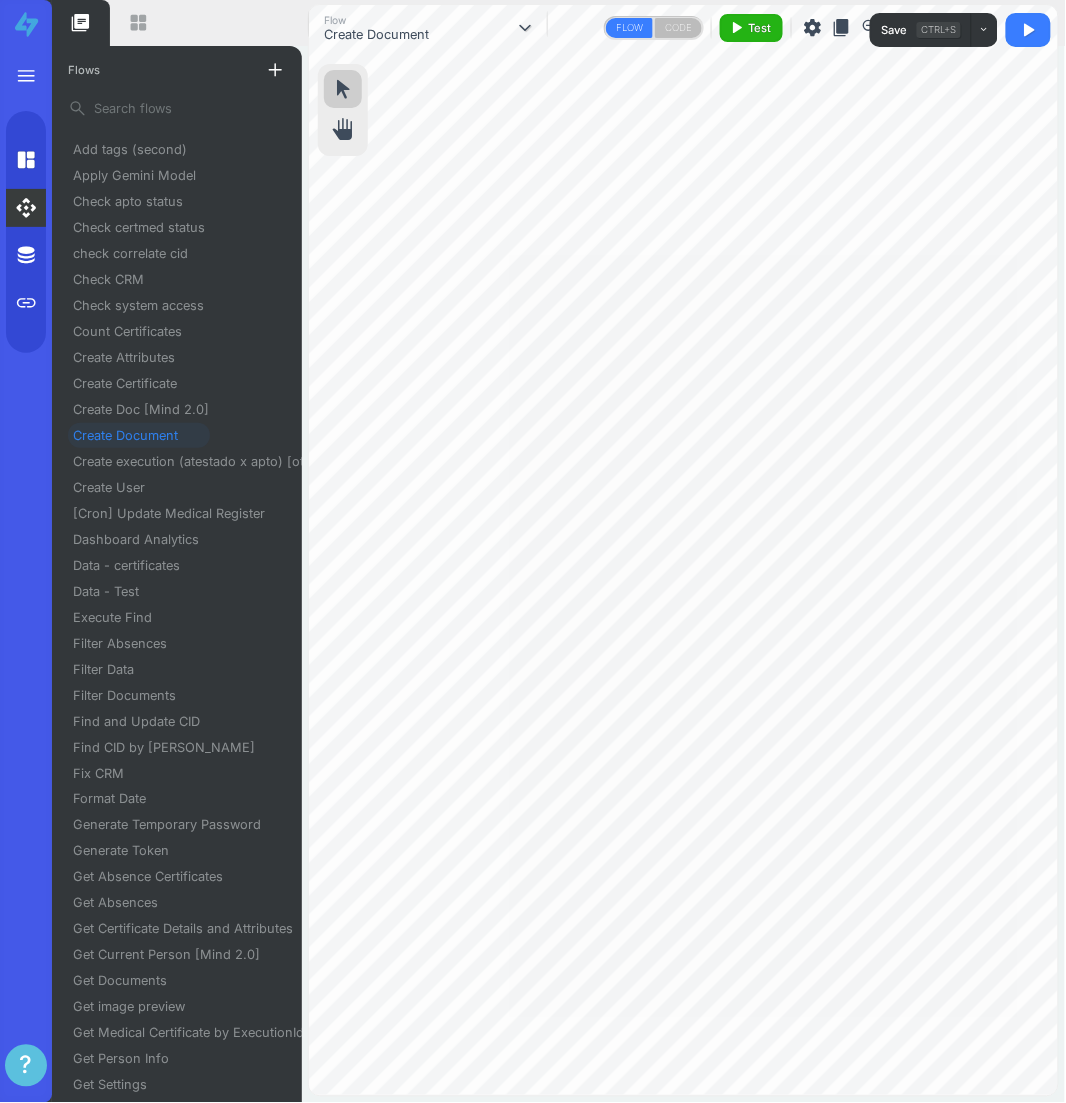click on "content_copy" at bounding box center [842, 28] 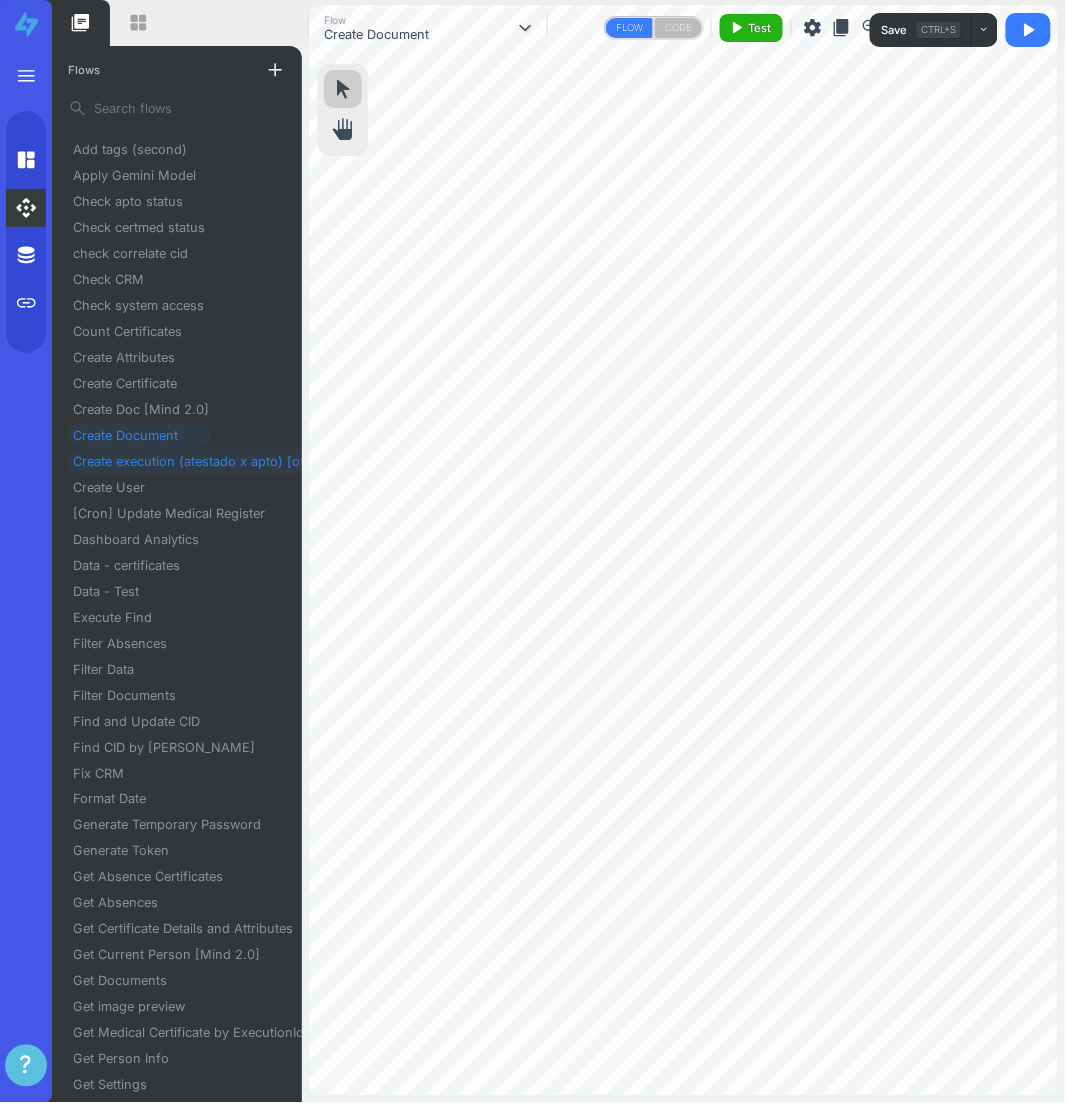 click on "Create execution (atestado x apto) [otc 2]" at bounding box center [208, 461] 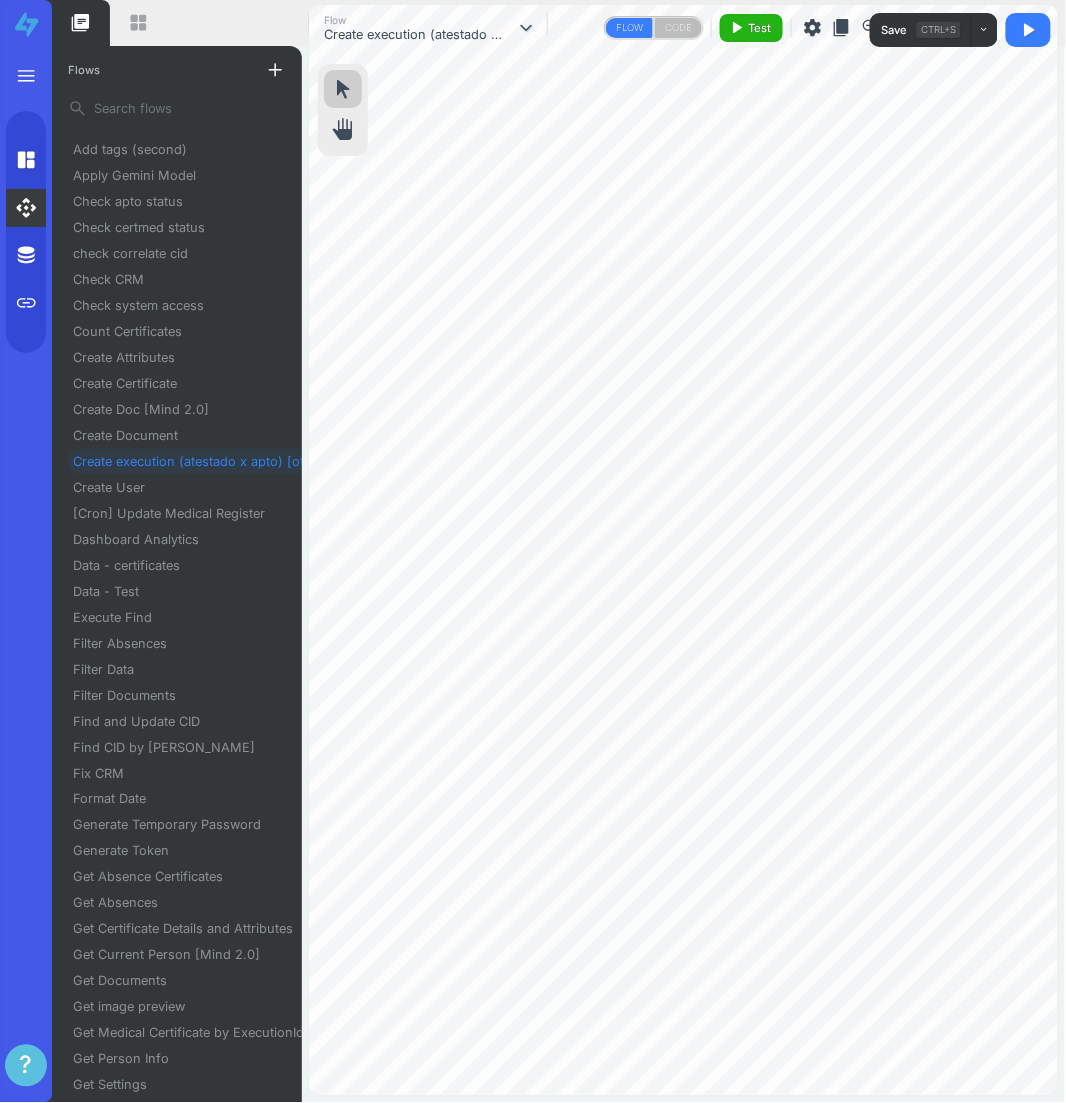 click on "content_copy" at bounding box center (842, 28) 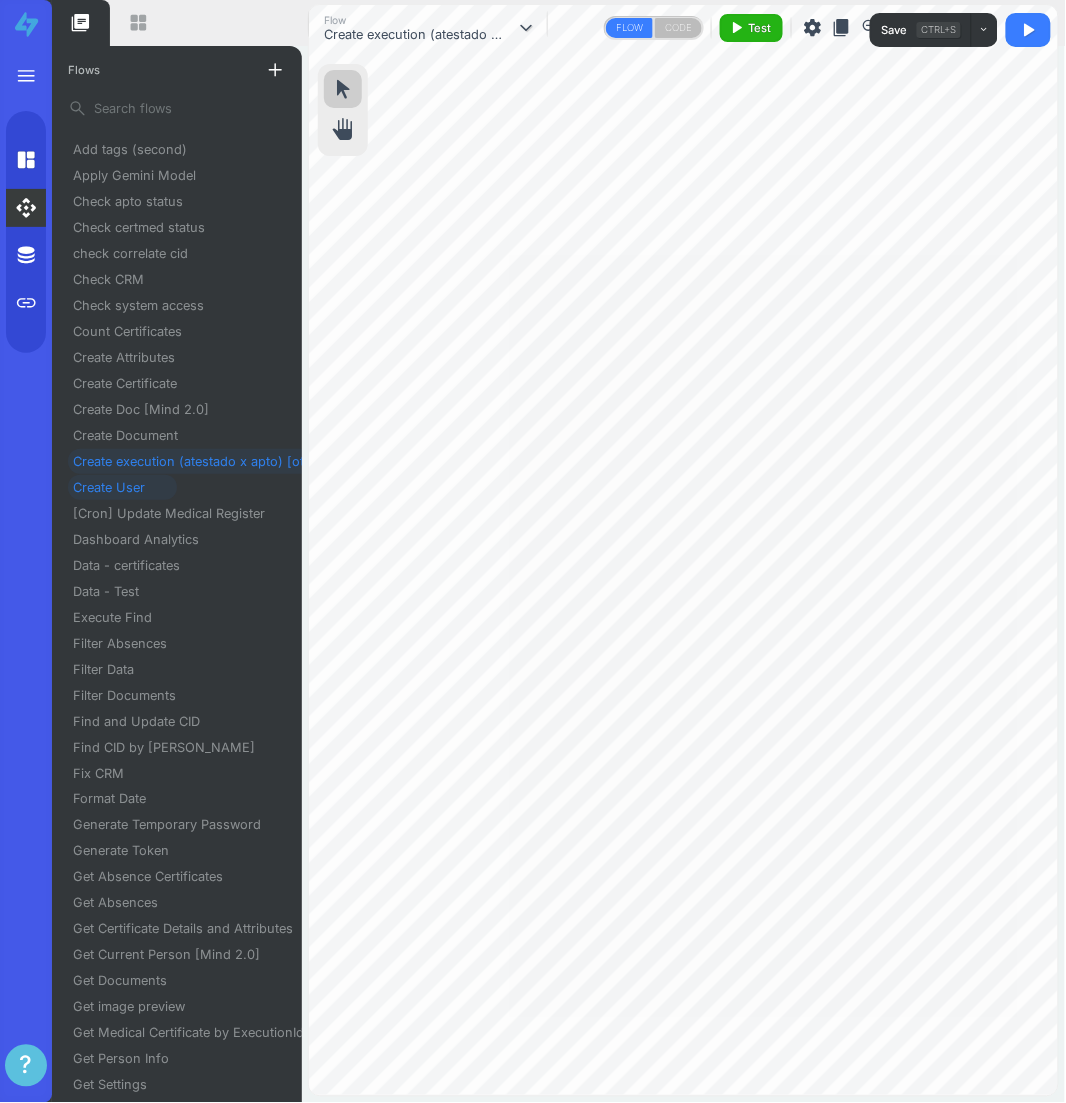click on "Create User" at bounding box center [117, 487] 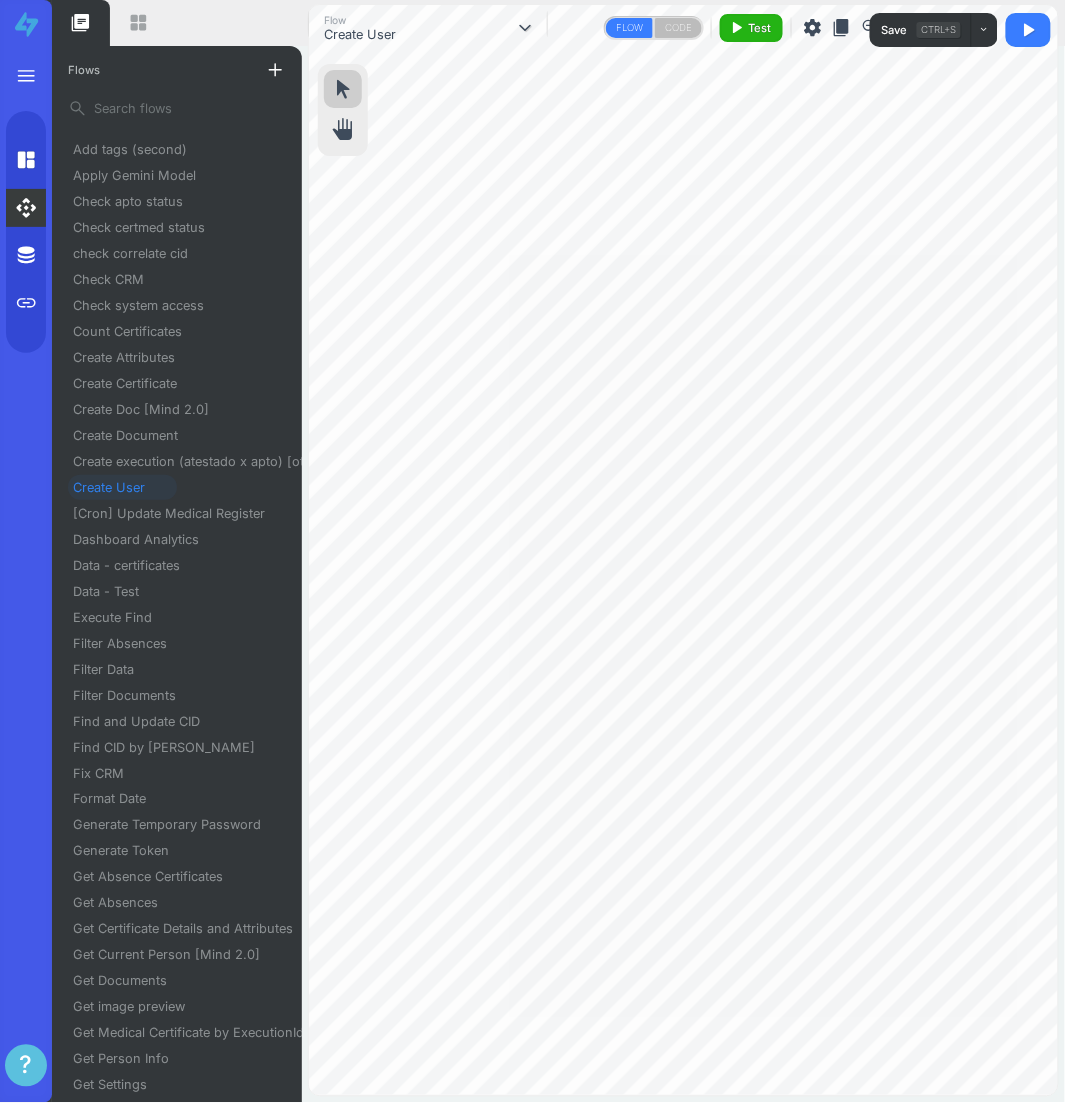 click on "content_copy" at bounding box center (842, 28) 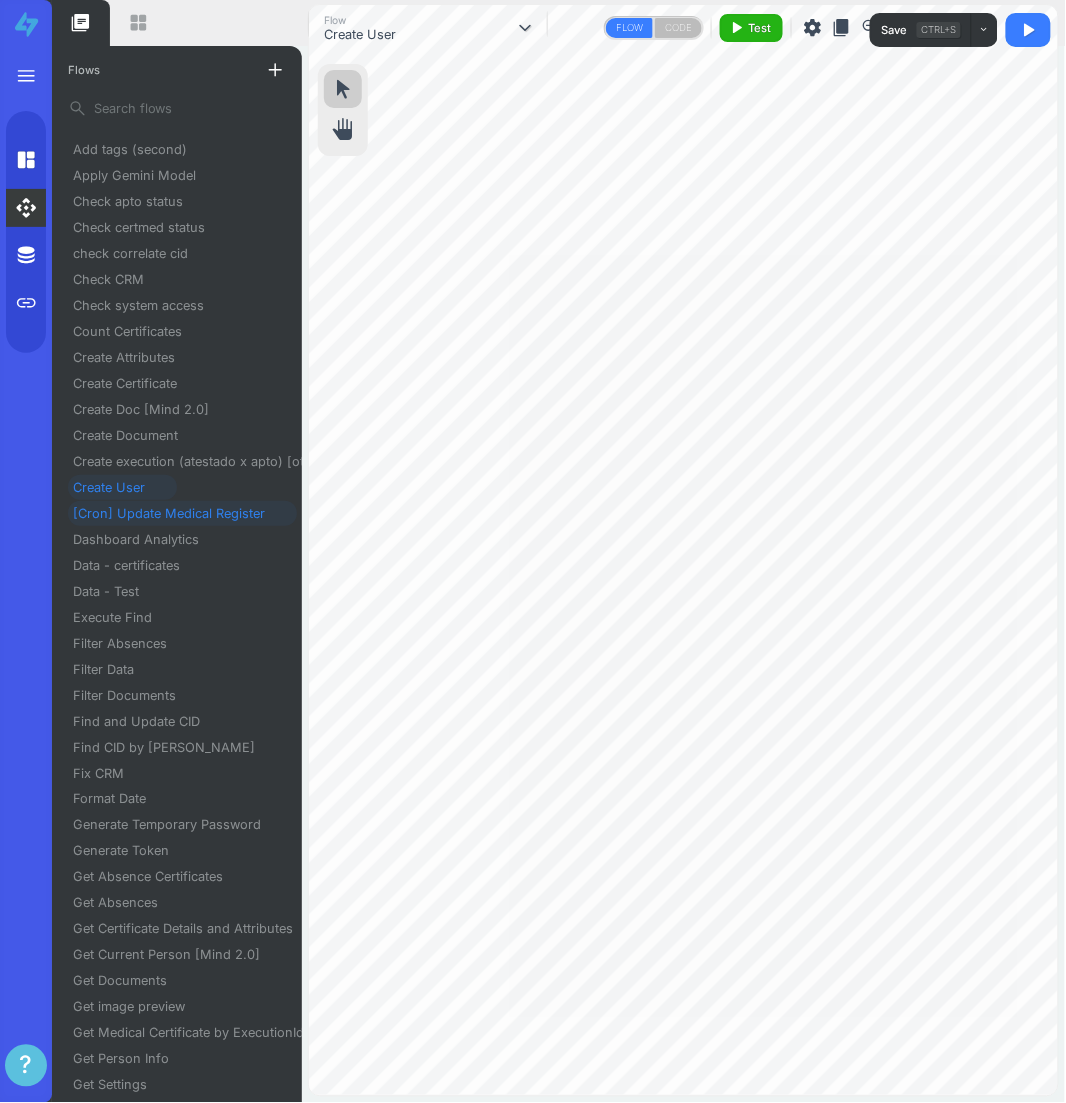 click on "[Cron] Update Medical Register" at bounding box center [177, 513] 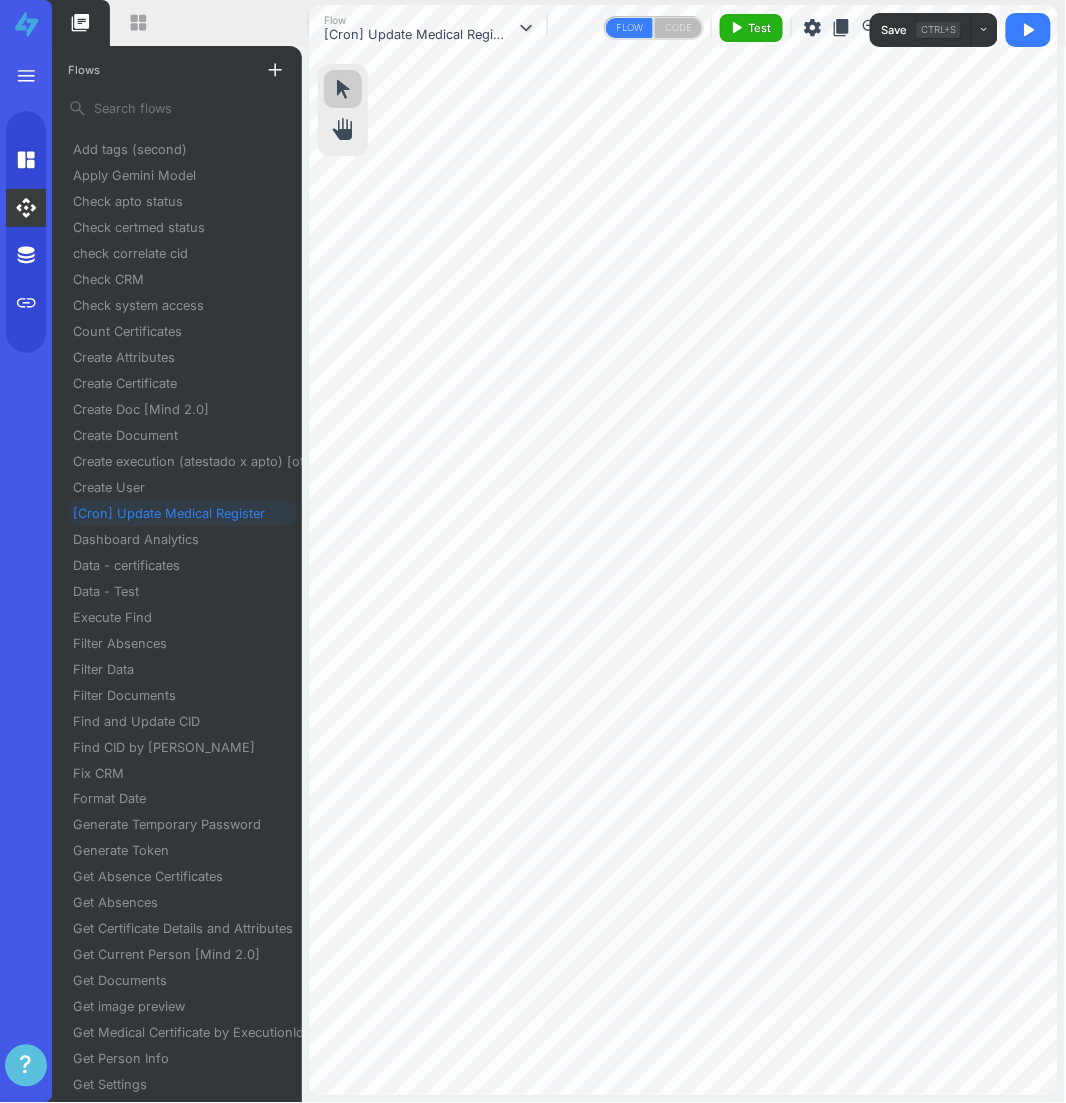 click on "content_copy" at bounding box center [842, 28] 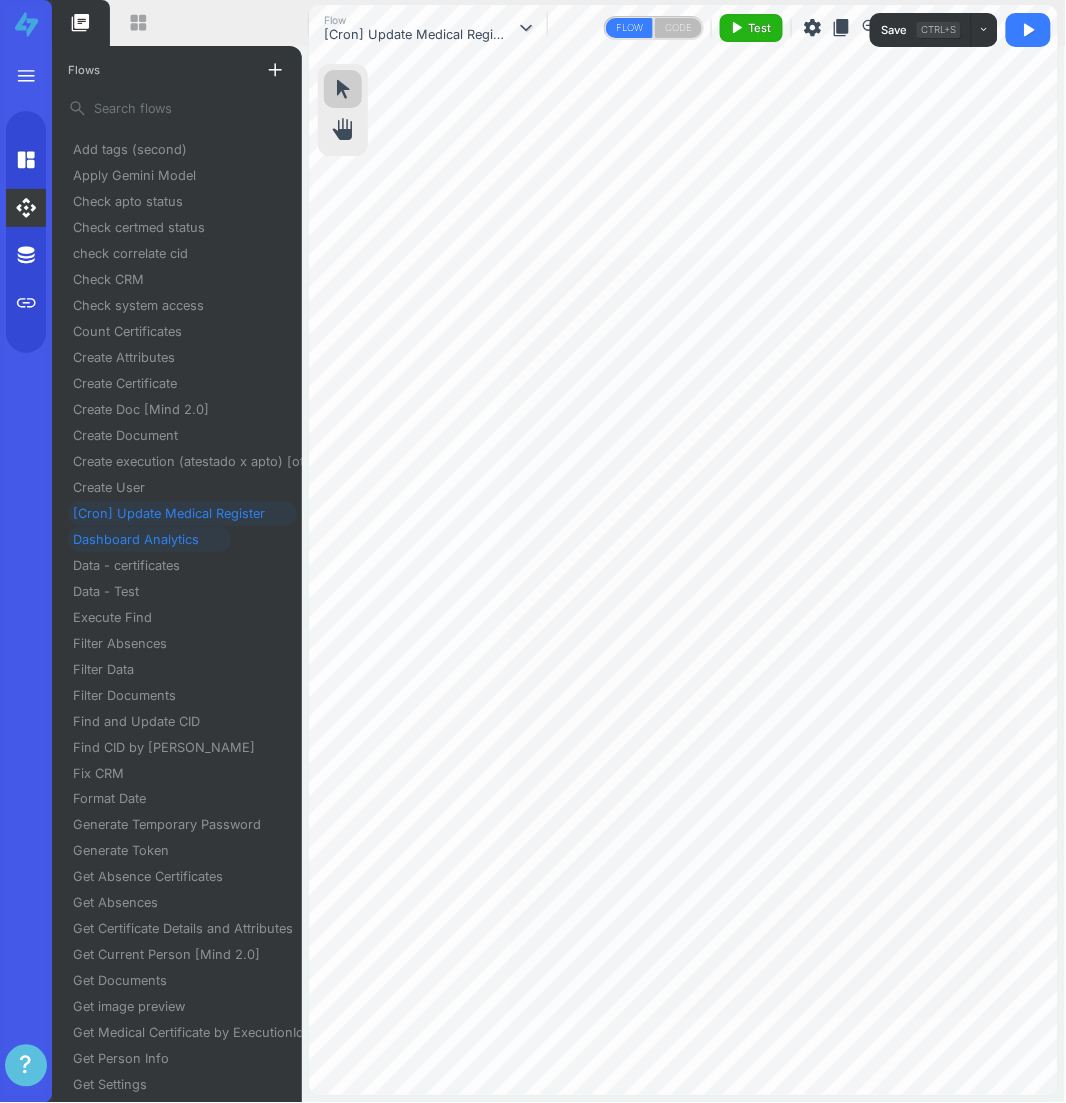 click on "Dashboard Analytics" at bounding box center [144, 539] 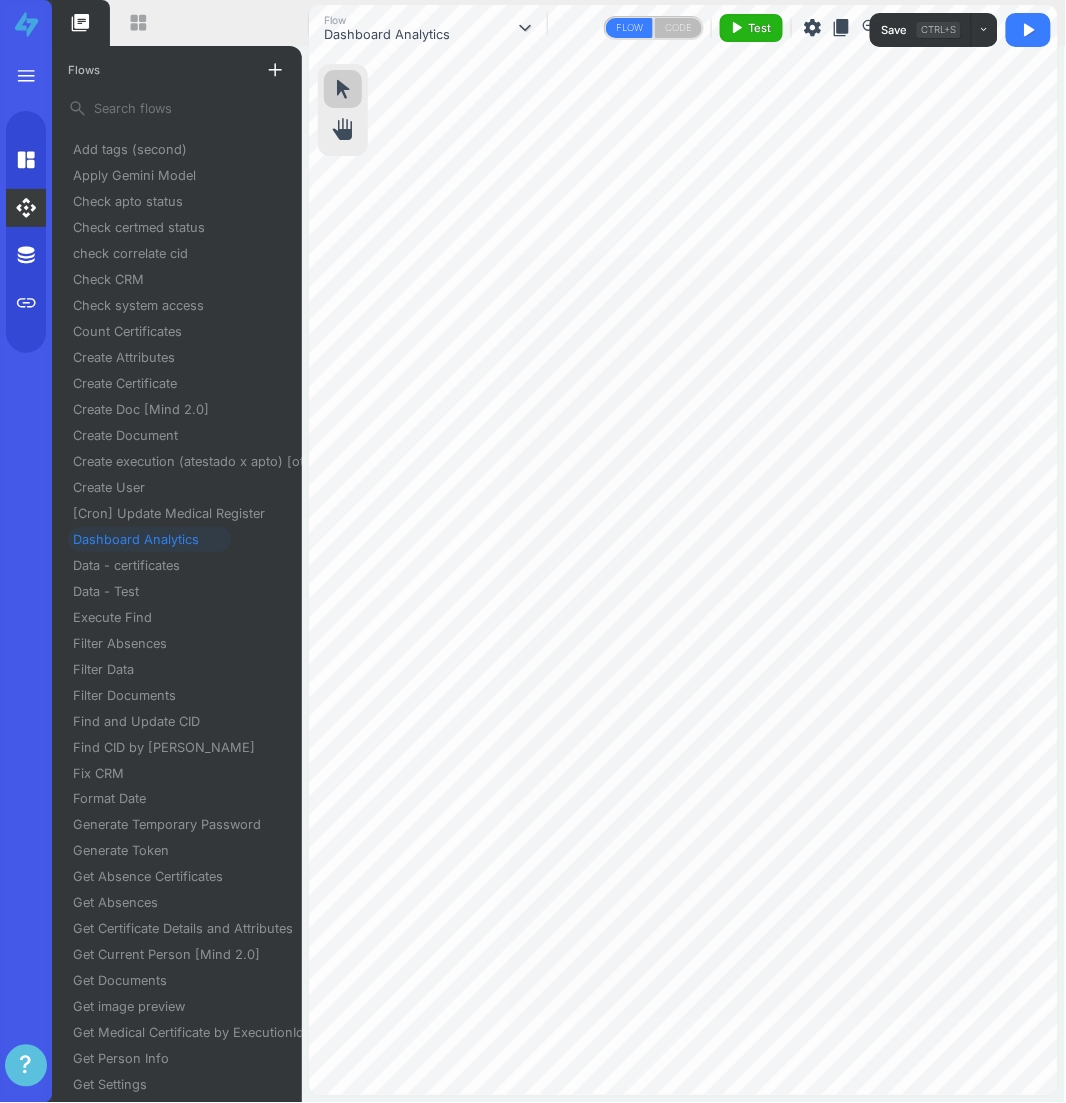 click on "content_copy" at bounding box center (842, 28) 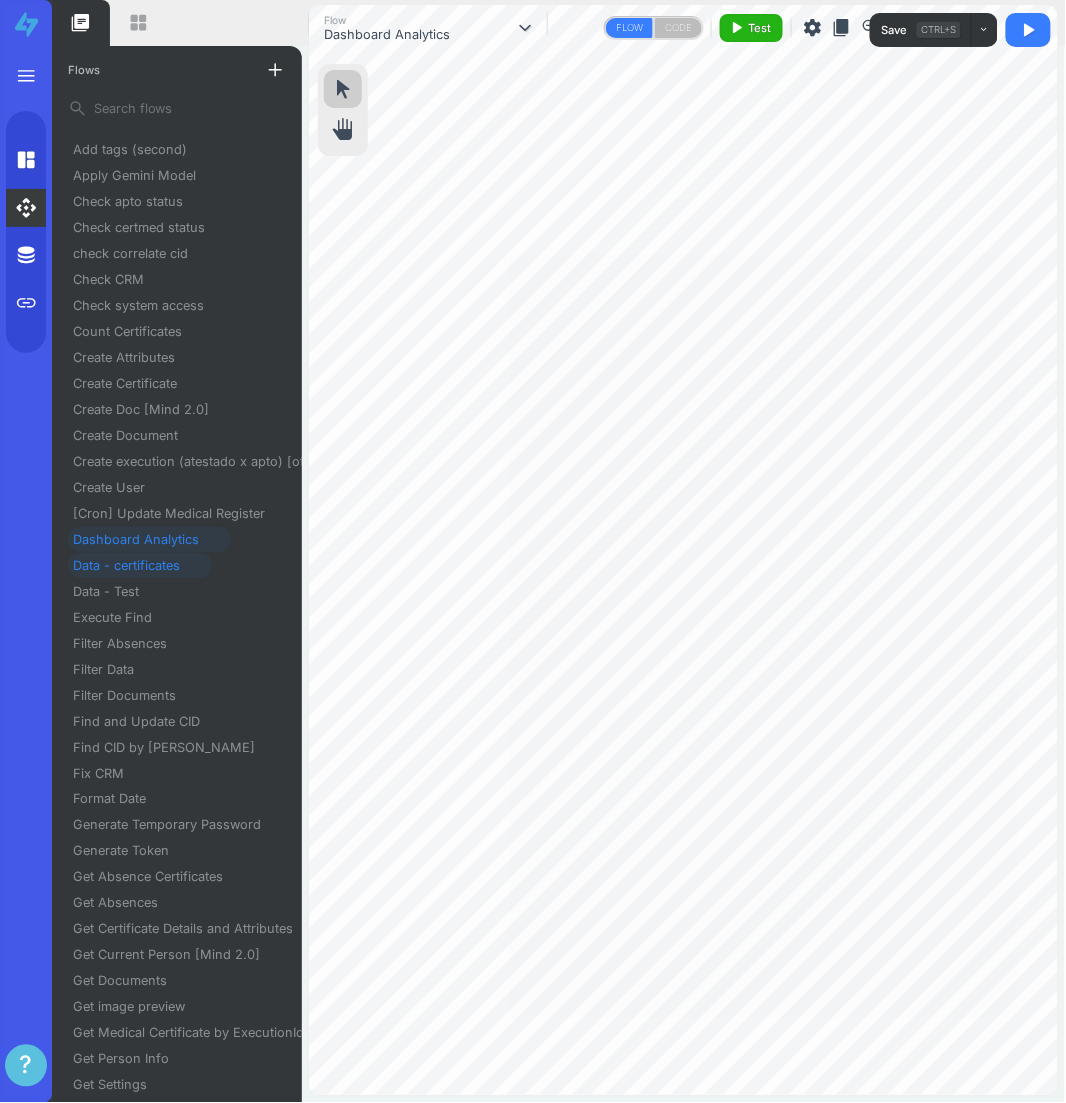 click on "Data - certificates" at bounding box center [134, 565] 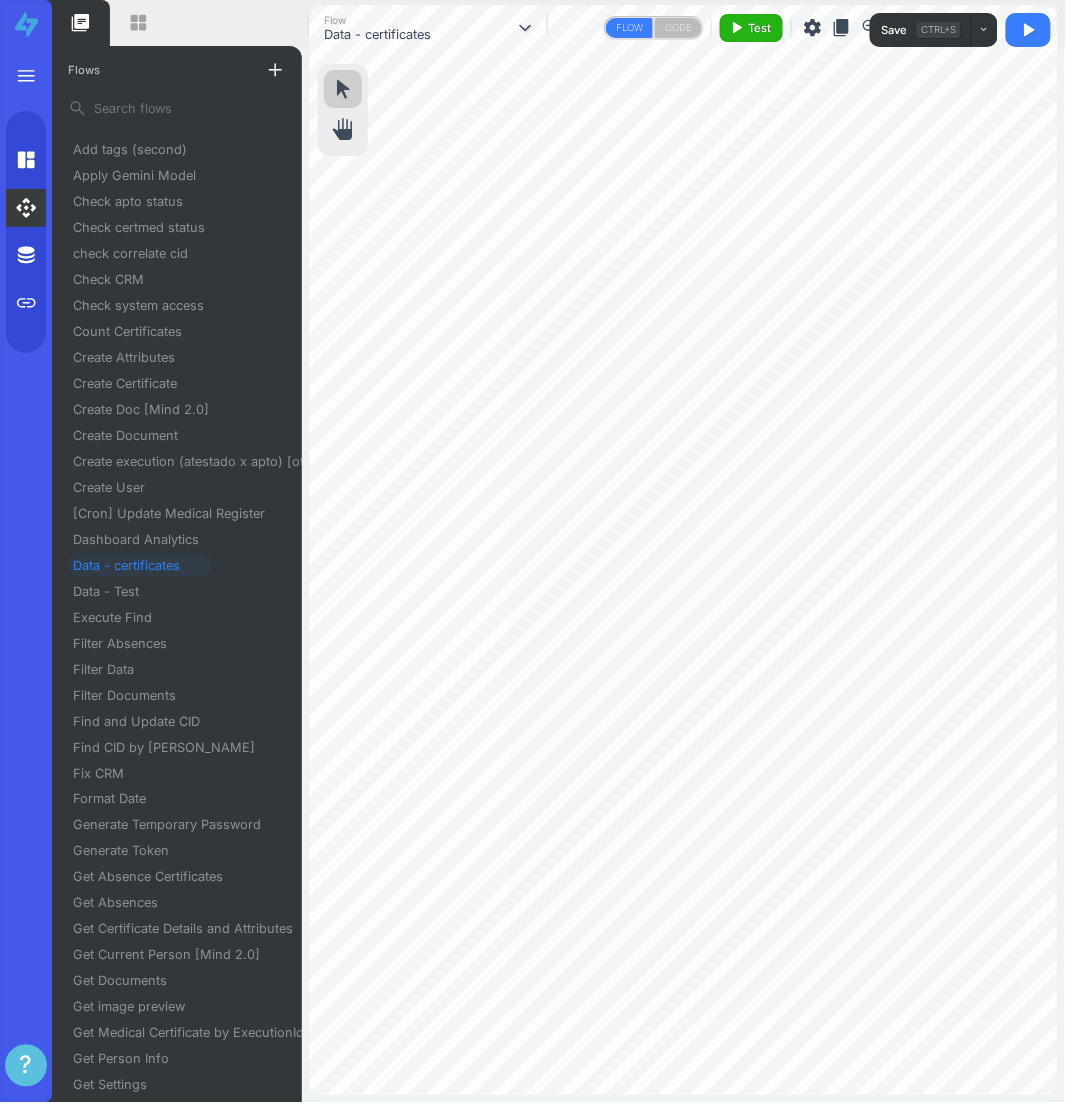 click on "content_copy" at bounding box center (842, 28) 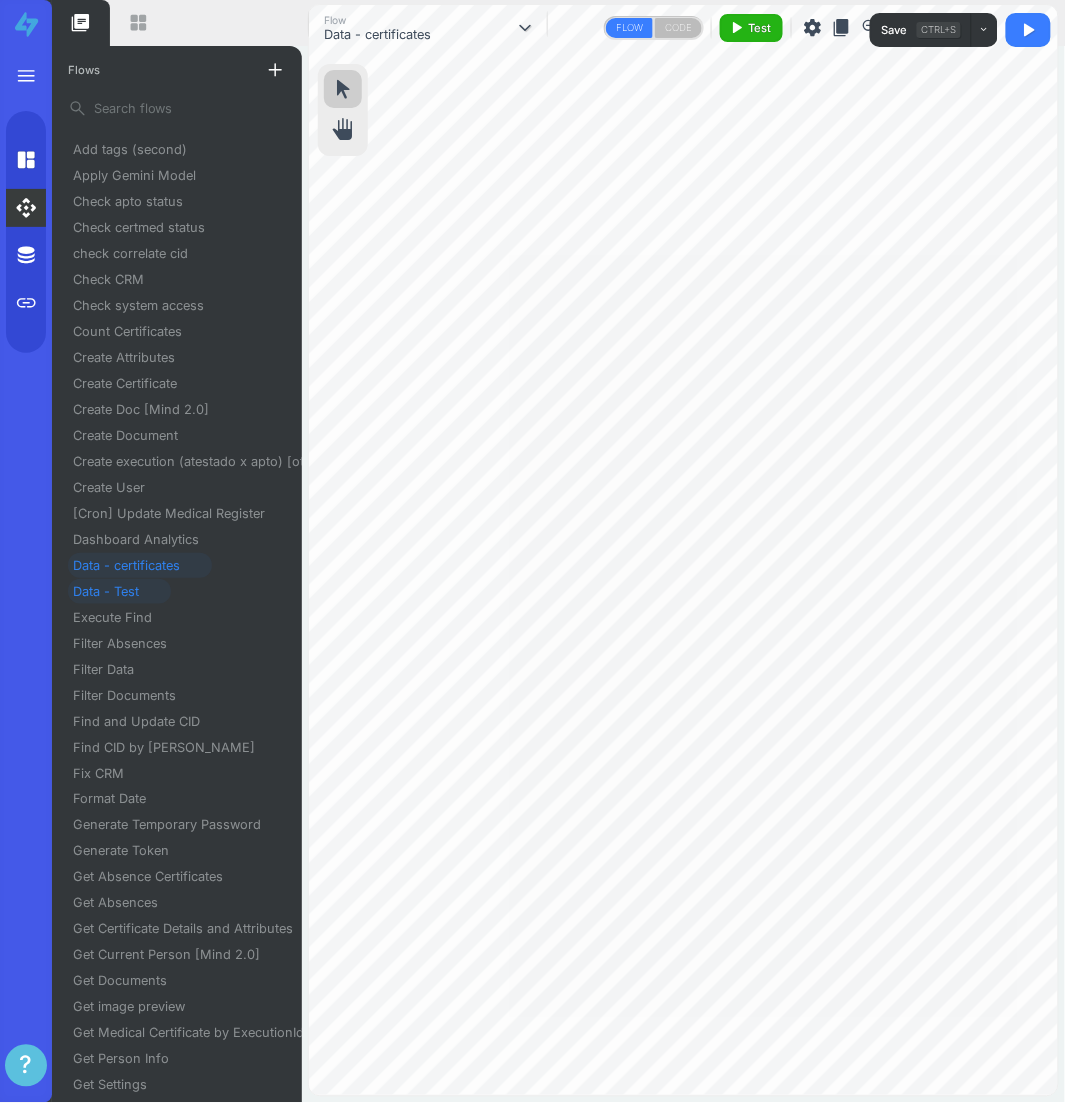 click on "Data - Test" at bounding box center [114, 591] 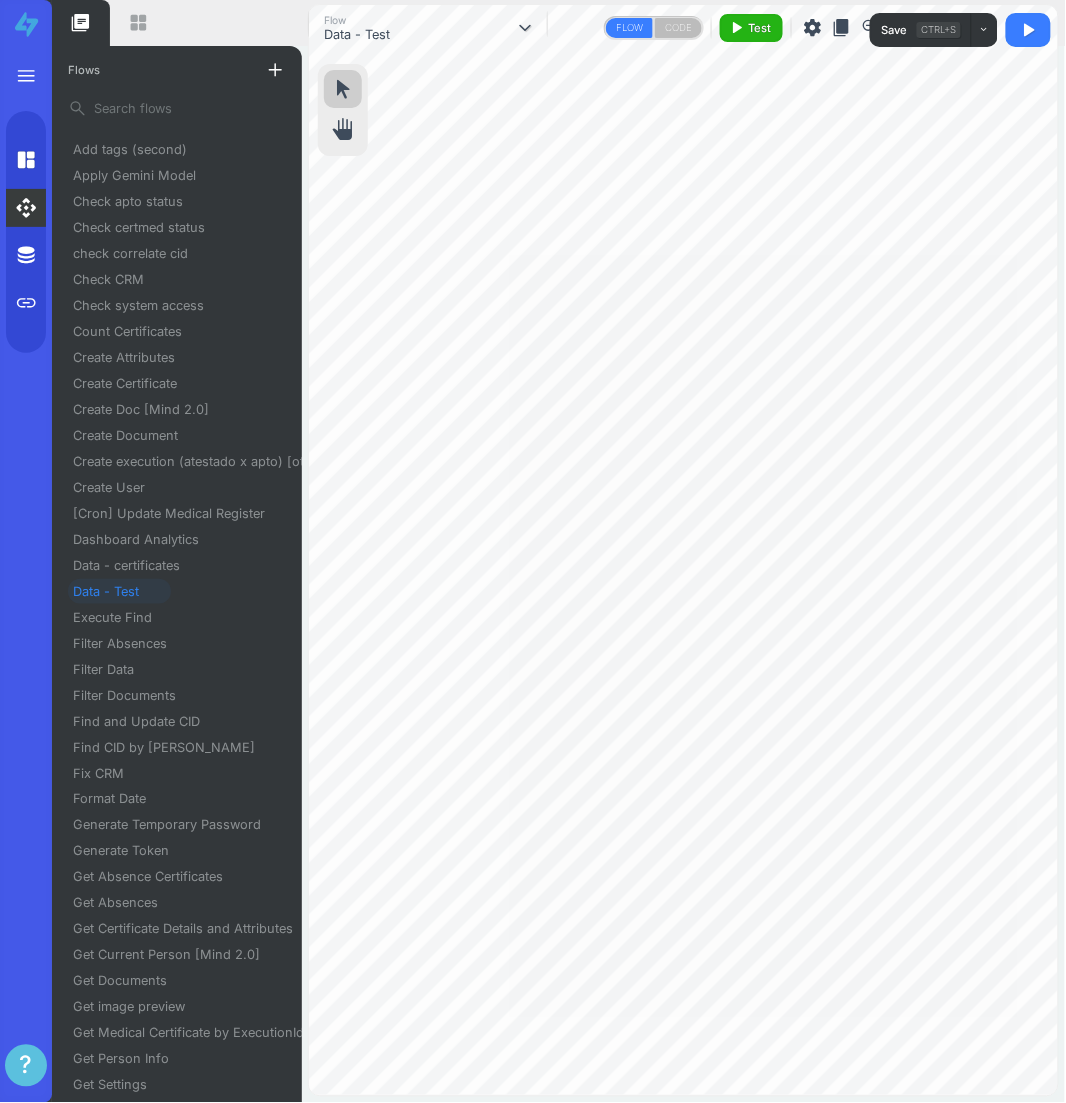 click on "content_copy" at bounding box center [842, 28] 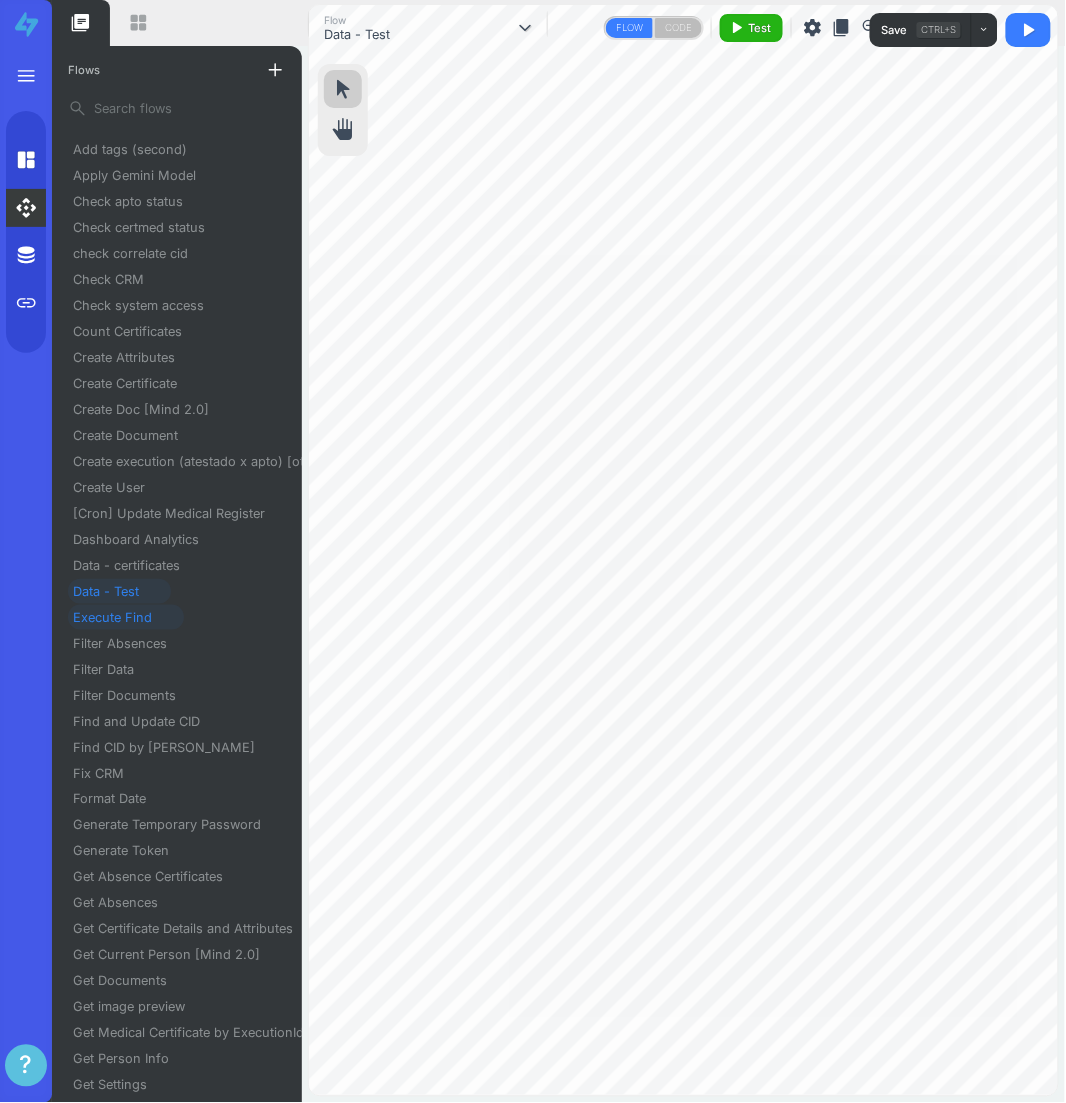 click on "Execute Find" at bounding box center [120, 617] 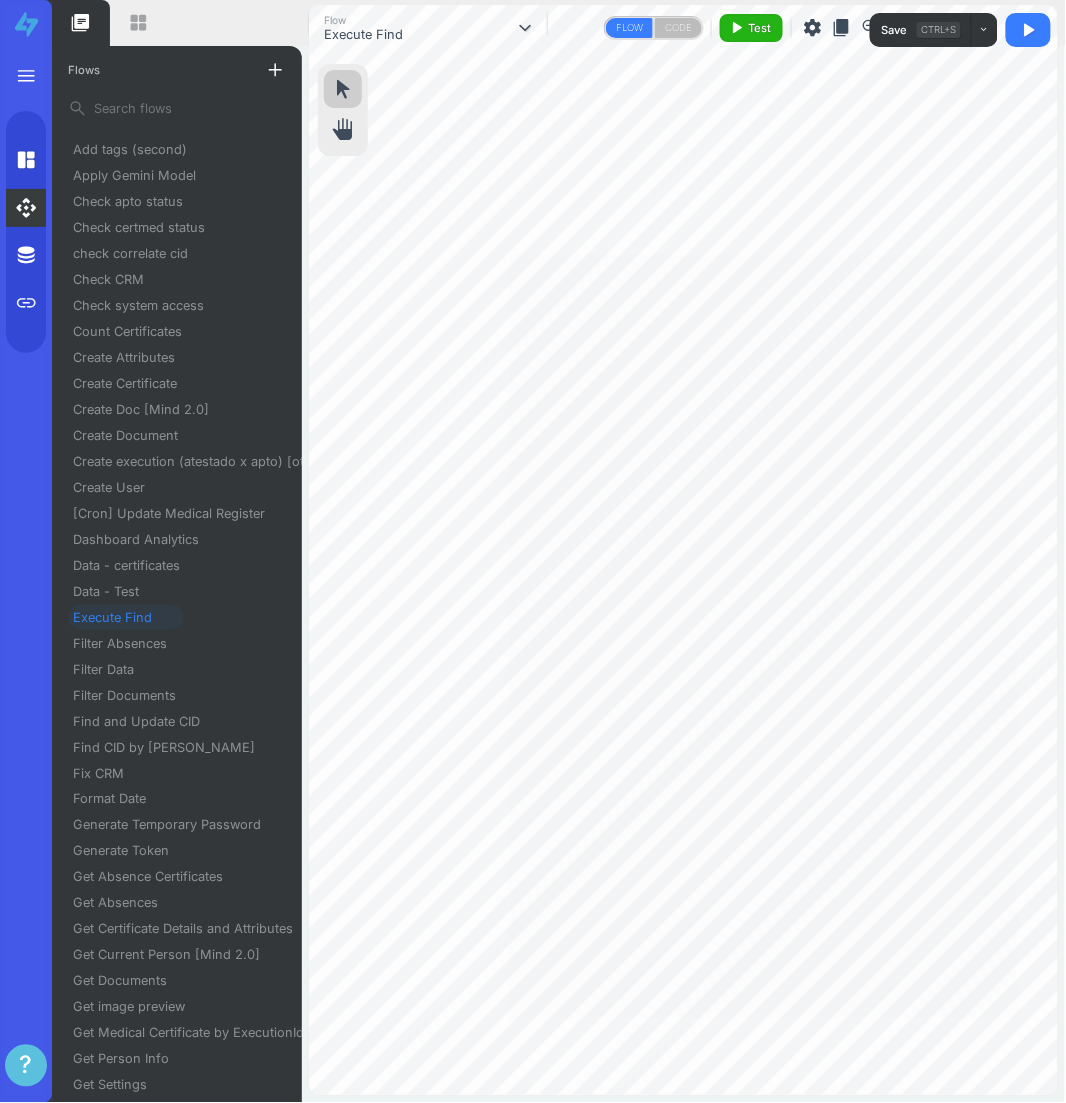 click on "content_copy" at bounding box center (842, 28) 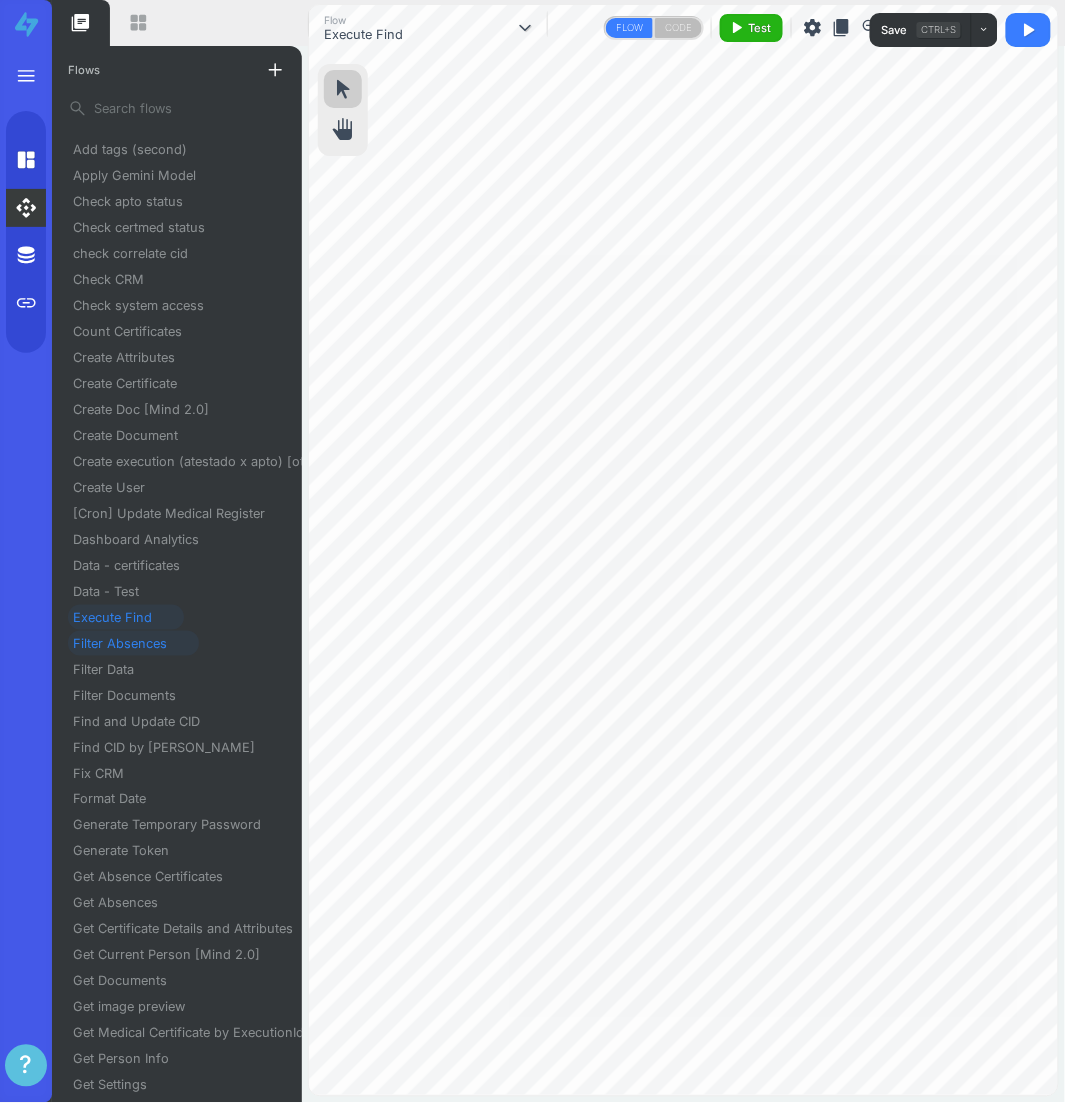 click on "Filter Absences" at bounding box center (128, 643) 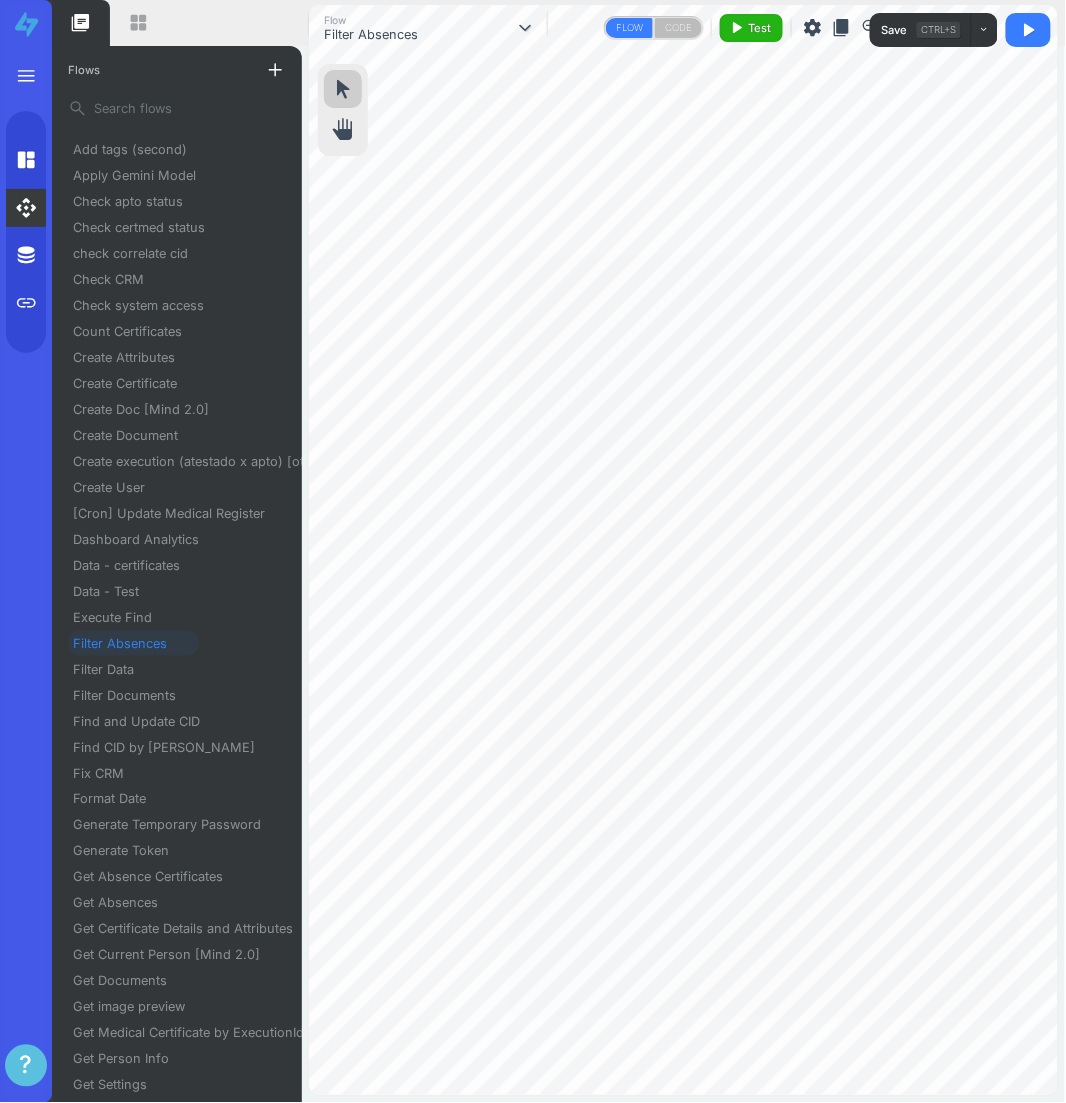 click on "content_copy" at bounding box center (842, 28) 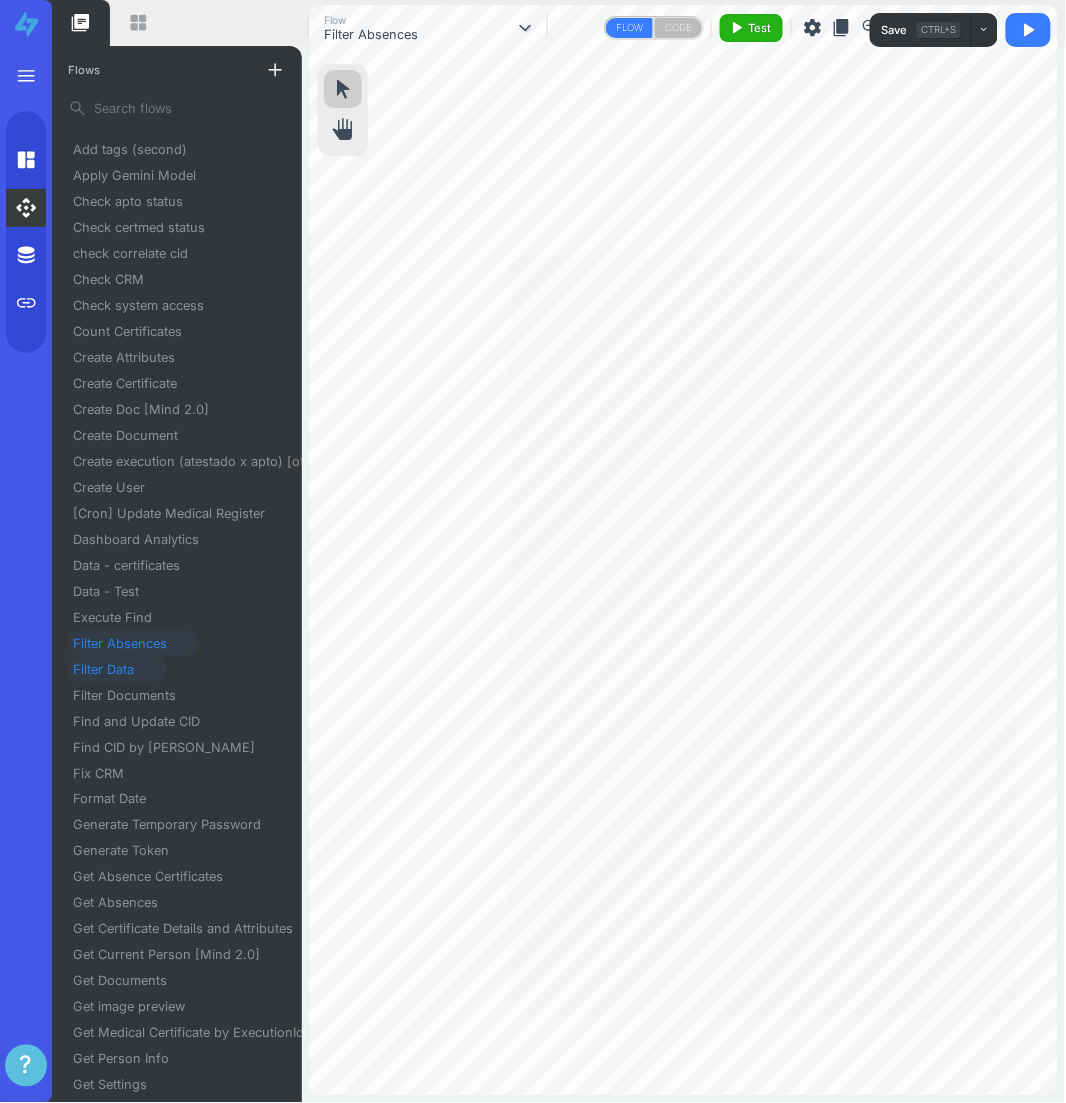 click on "Filter Data" at bounding box center (111, 669) 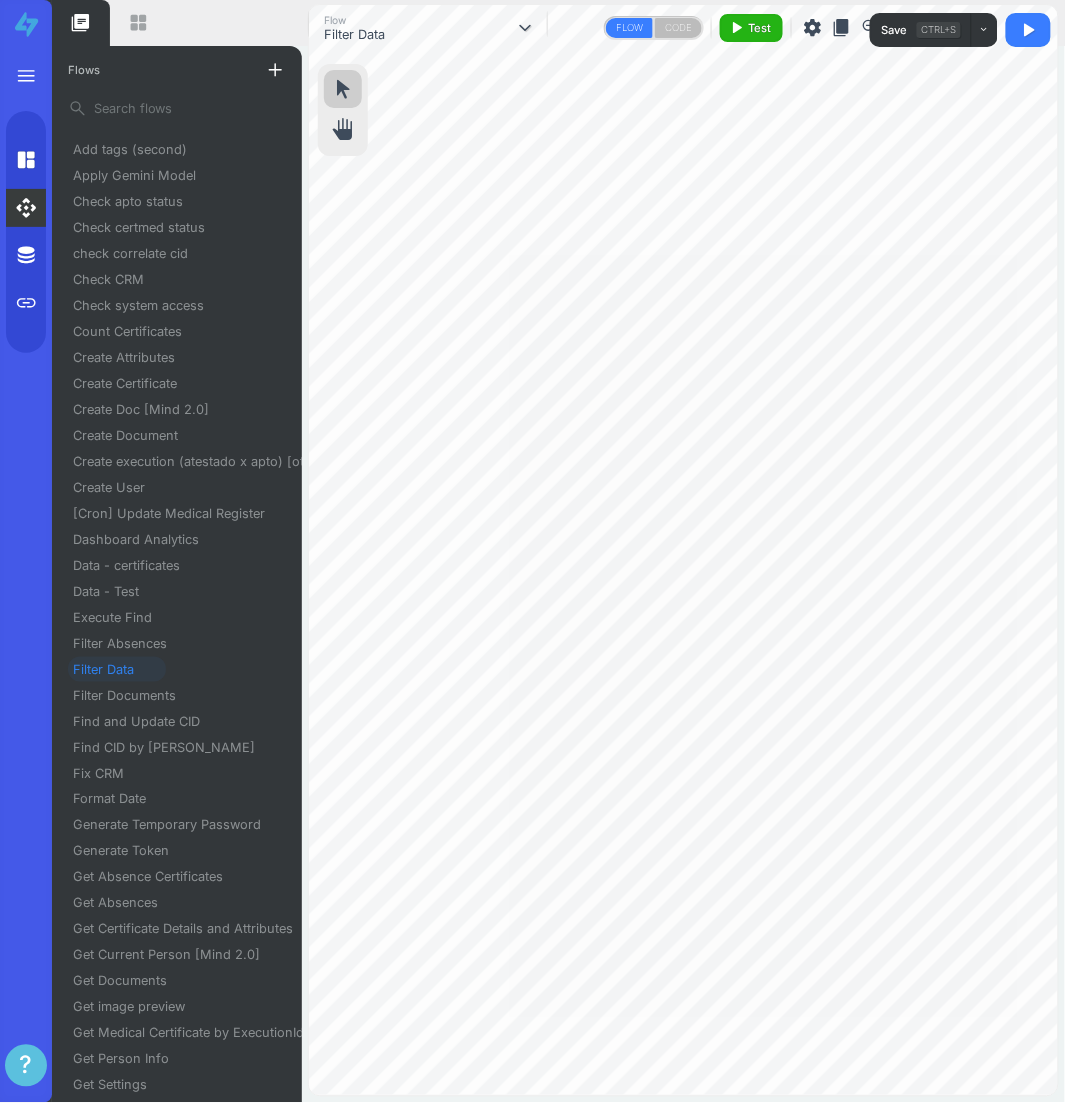 click on "content_copy" at bounding box center [842, 28] 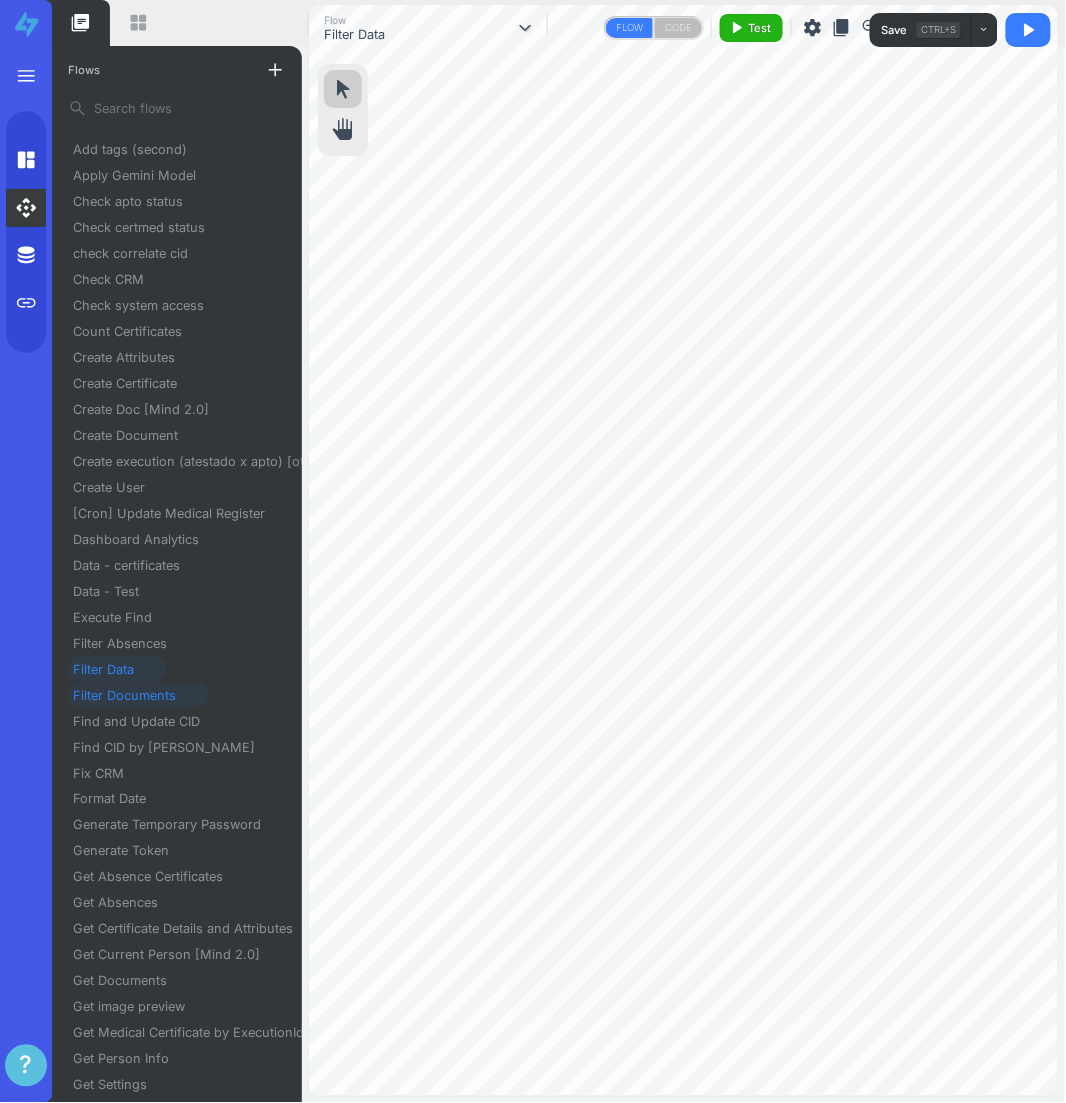 click on "Filter Documents" at bounding box center (132, 695) 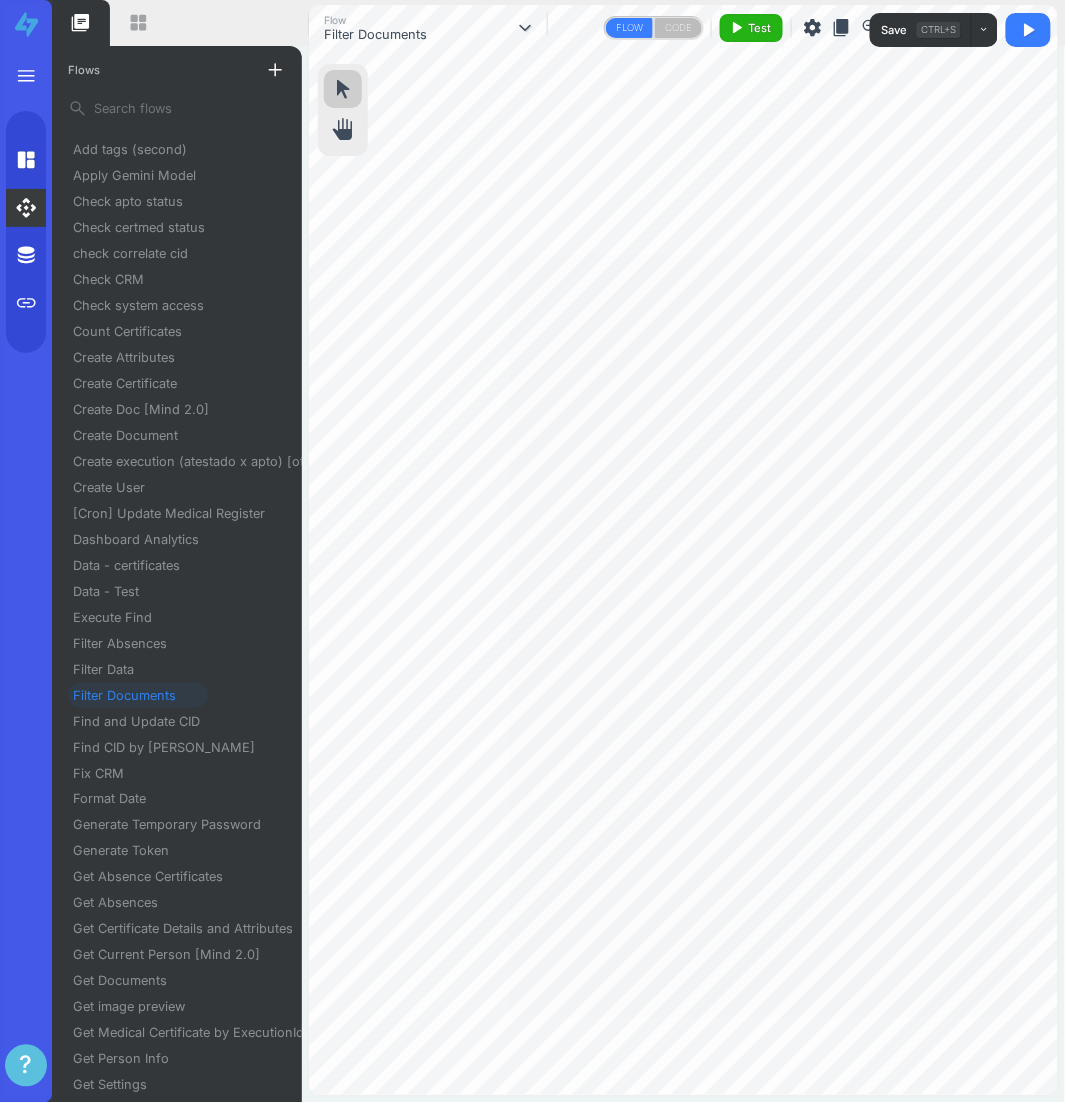 click on "Filter Documents" at bounding box center (132, 695) 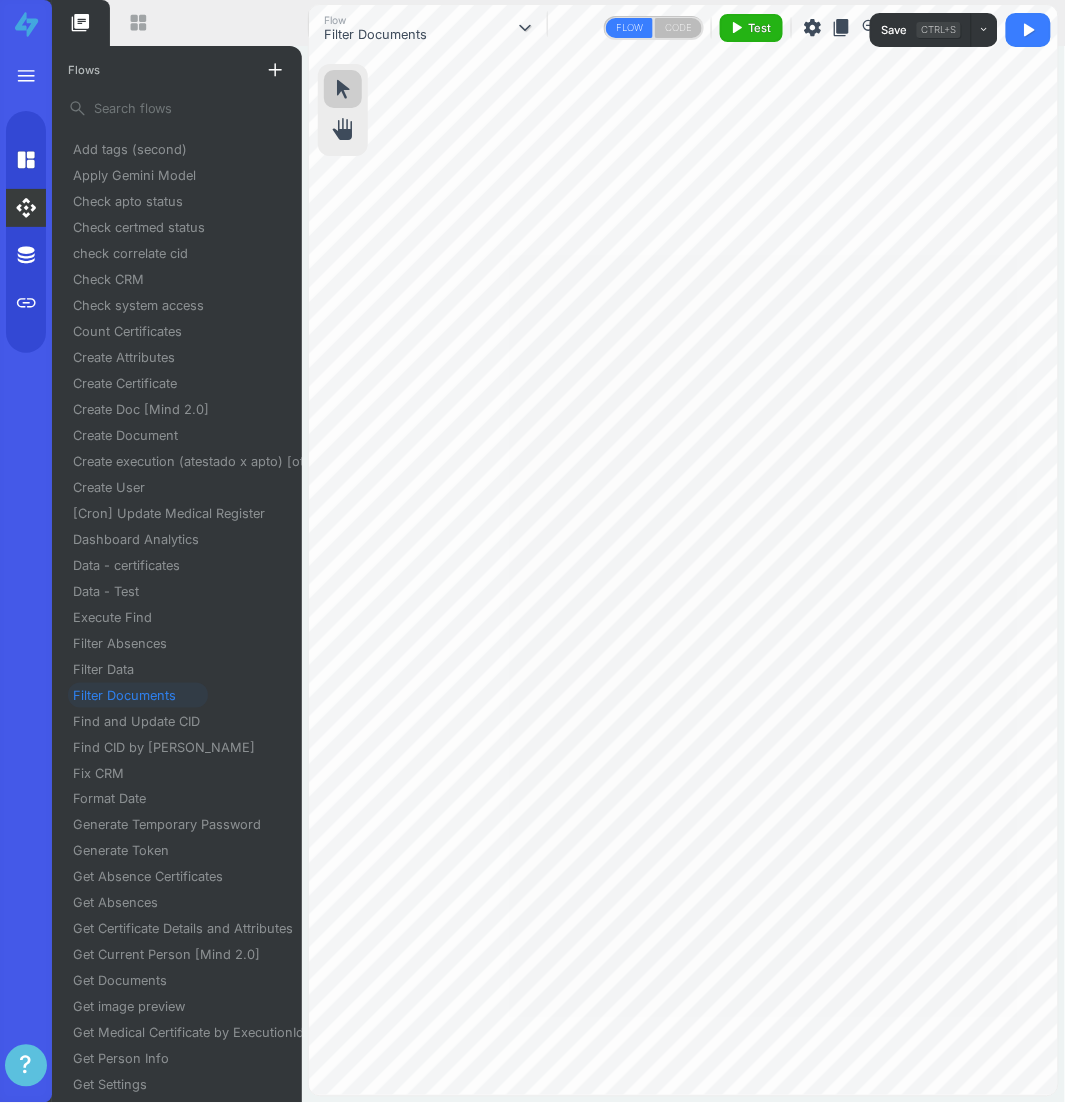 click on "content_copy" at bounding box center [842, 28] 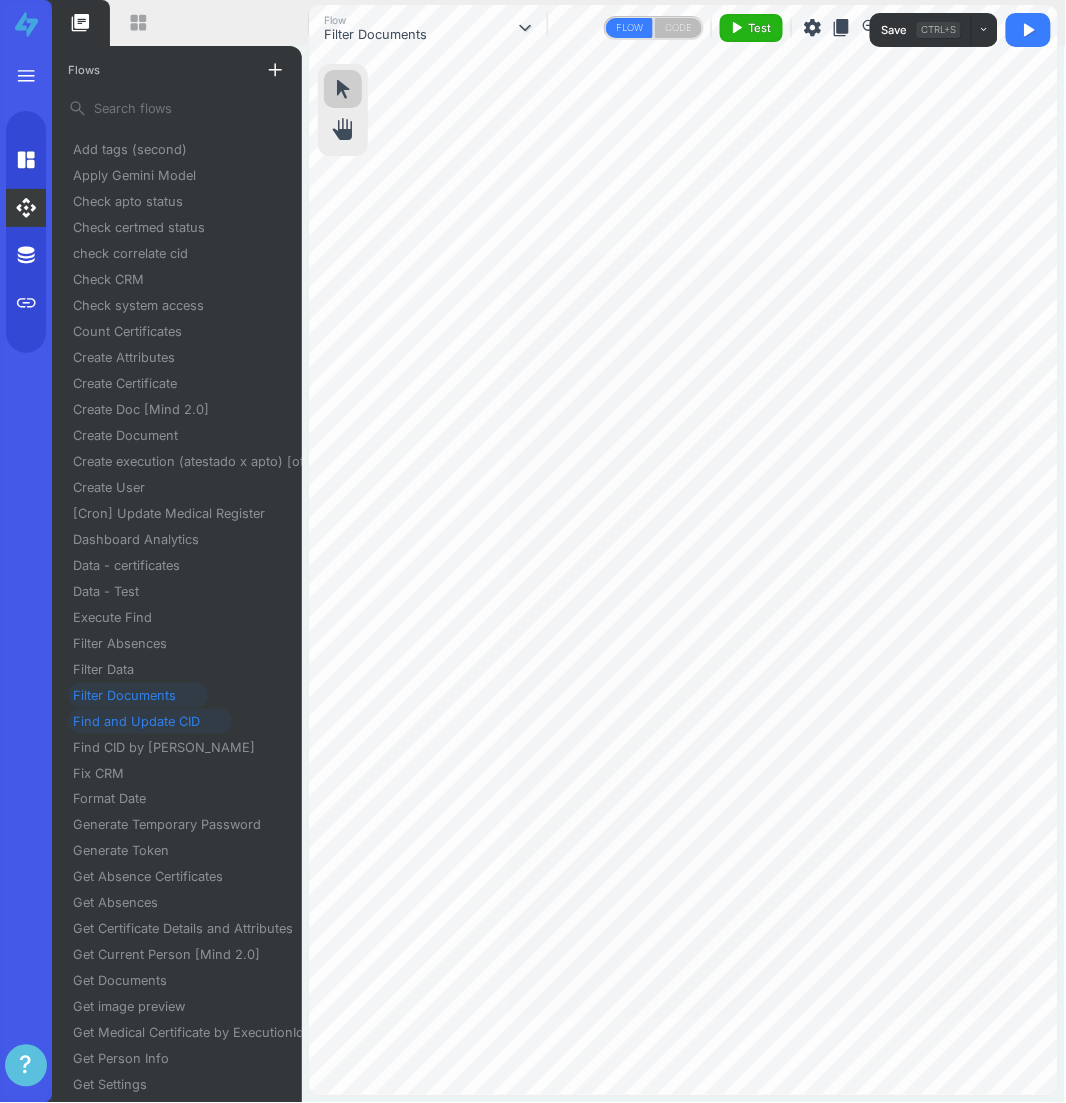 click on "Find and Update CID" at bounding box center [144, 721] 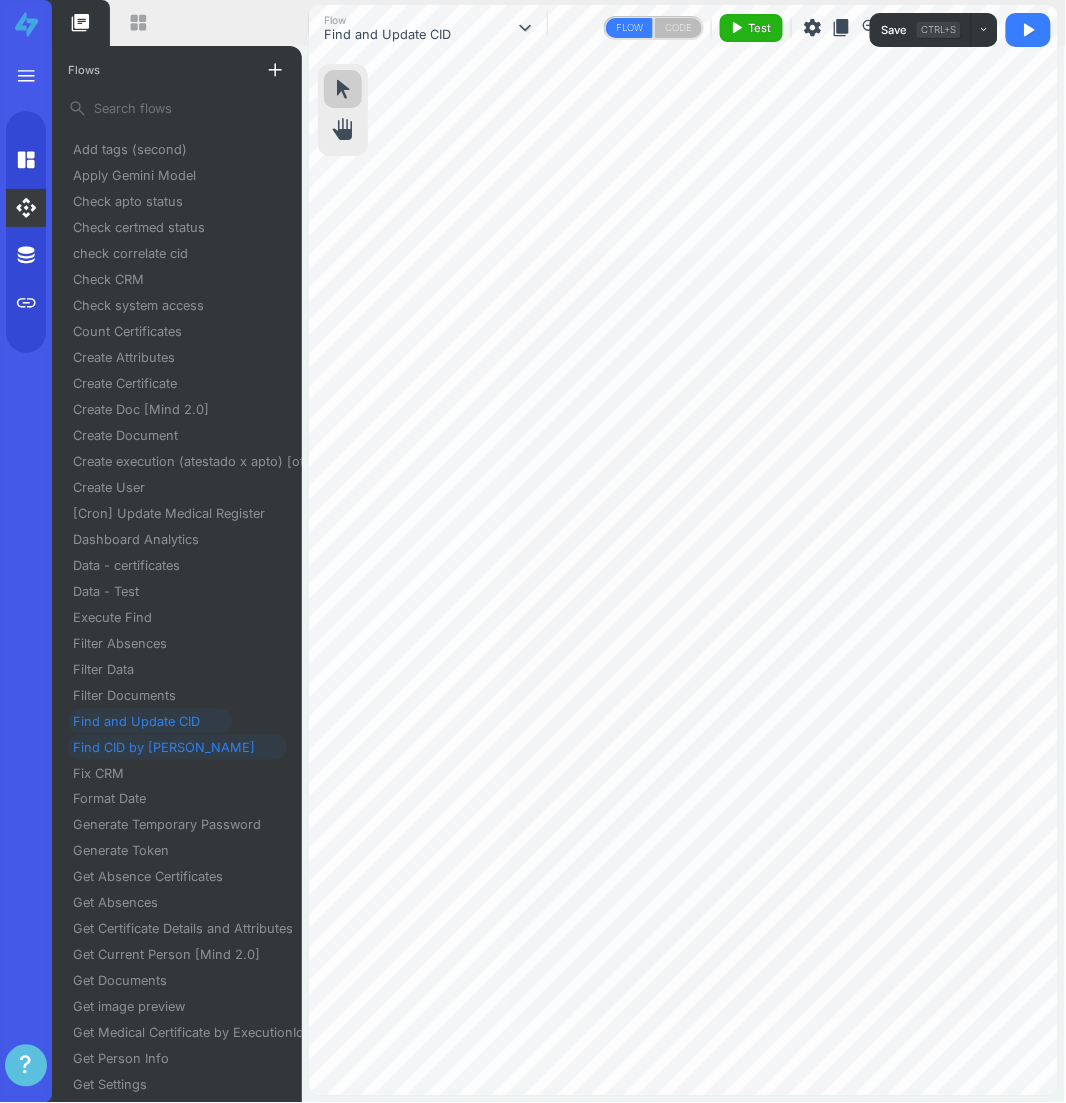 click on "Find and Update CID" at bounding box center [144, 721] 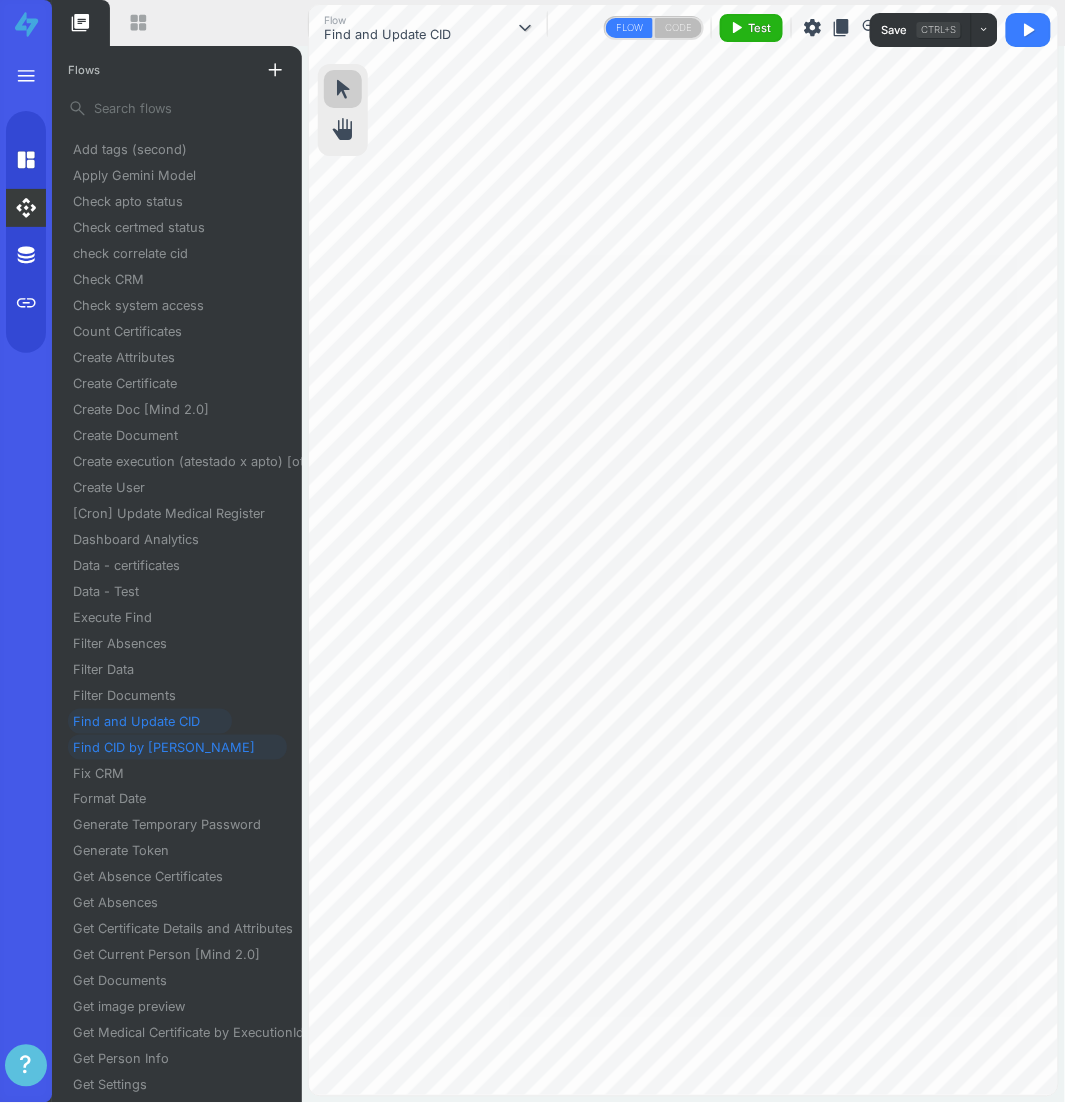 click on "content_copy" at bounding box center [842, 28] 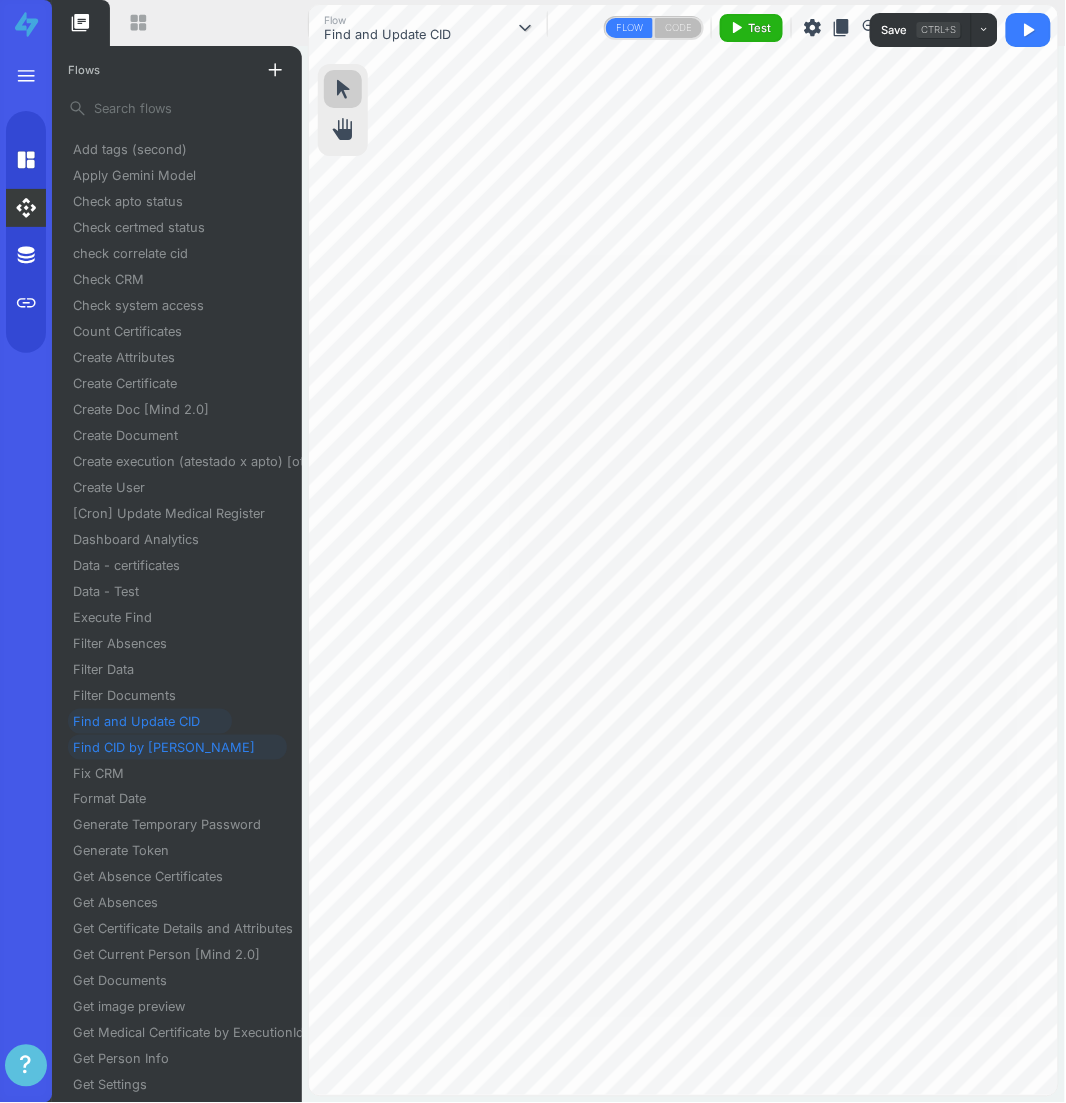 click on "Find CID by Array" at bounding box center [172, 747] 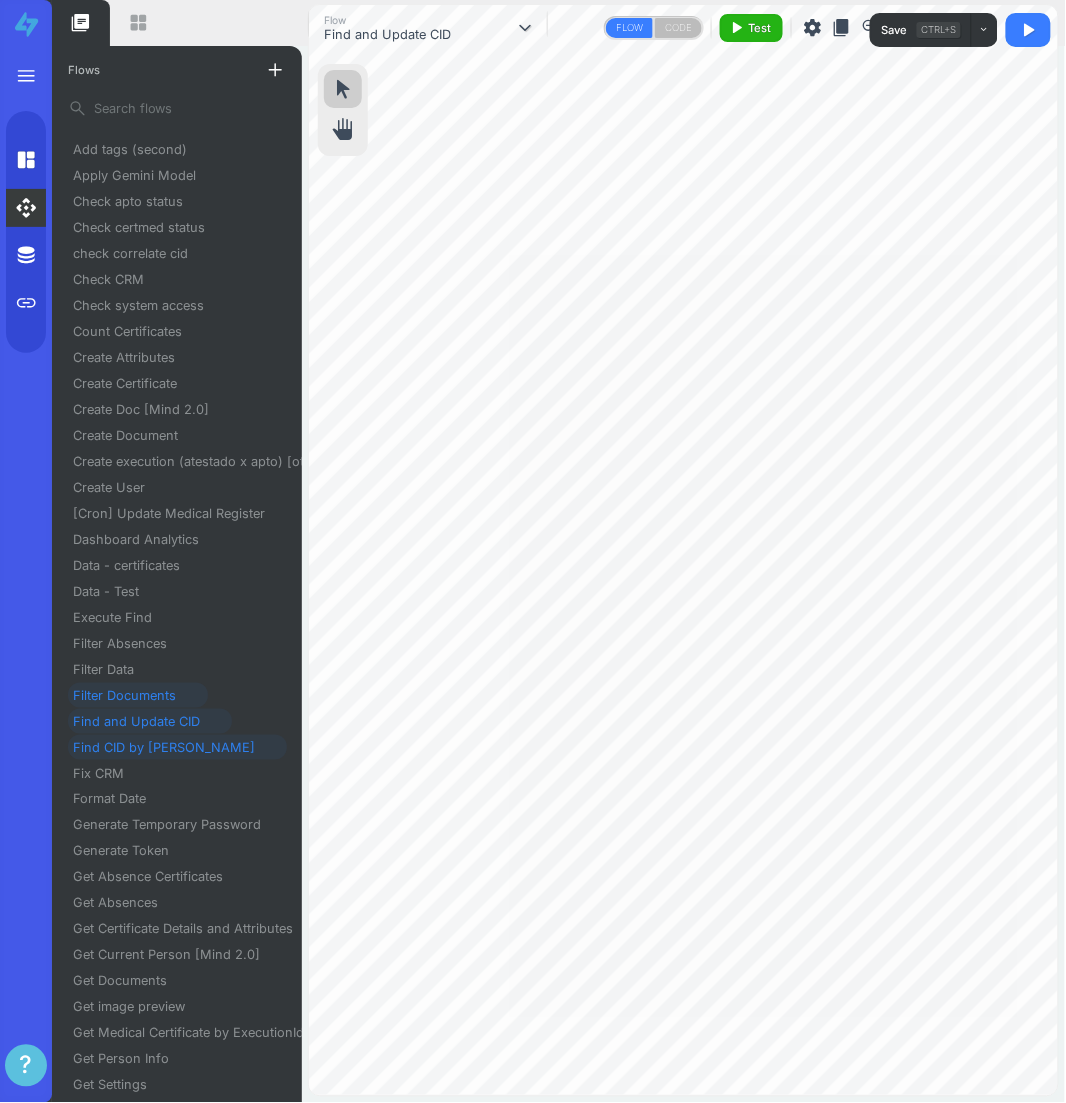 click on "Filter Documents" at bounding box center [132, 695] 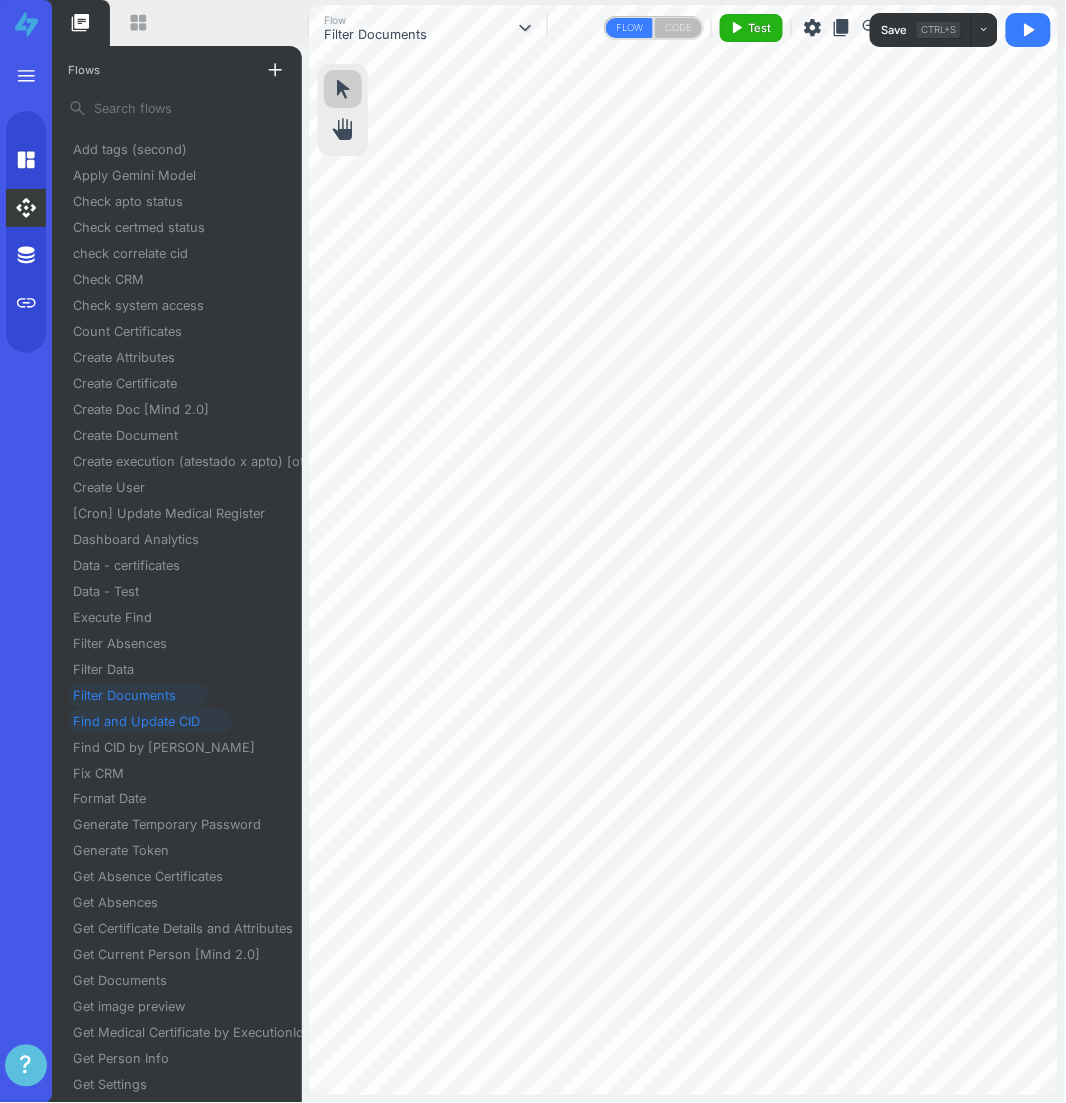 click on "Find and Update CID" at bounding box center [144, 721] 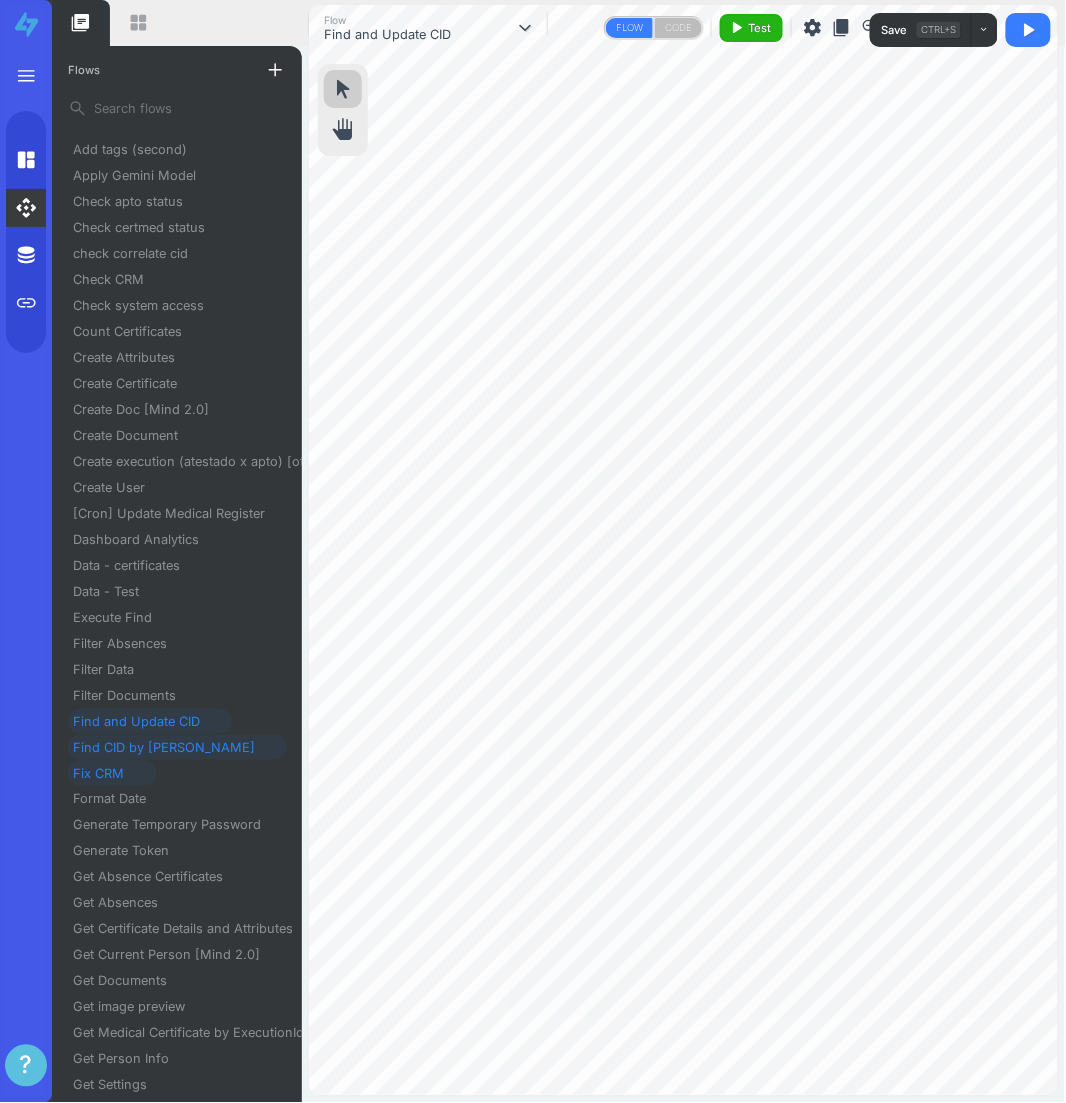 click on "Fix CRM" at bounding box center [106, 773] 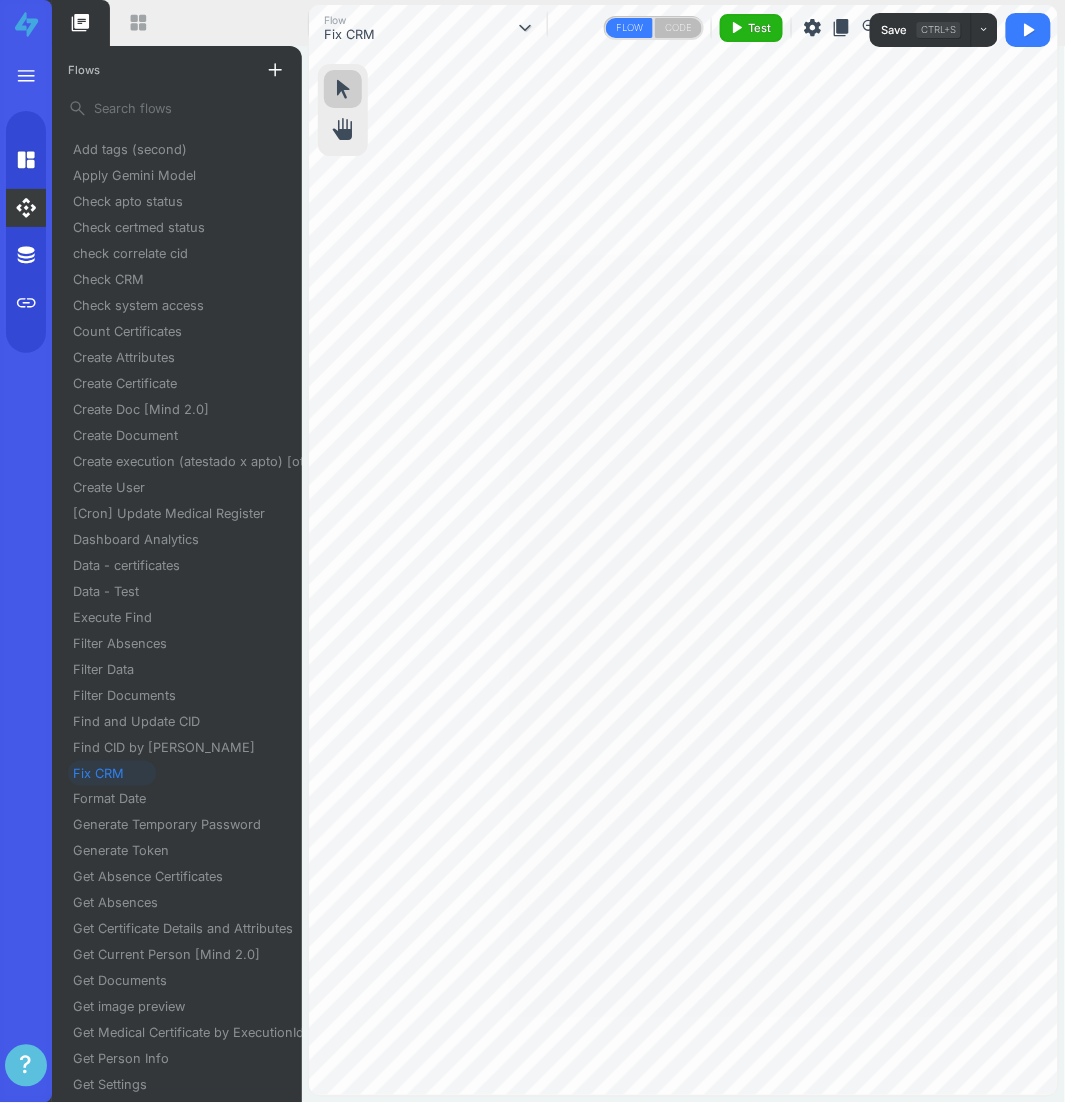click on "content_copy" at bounding box center [842, 28] 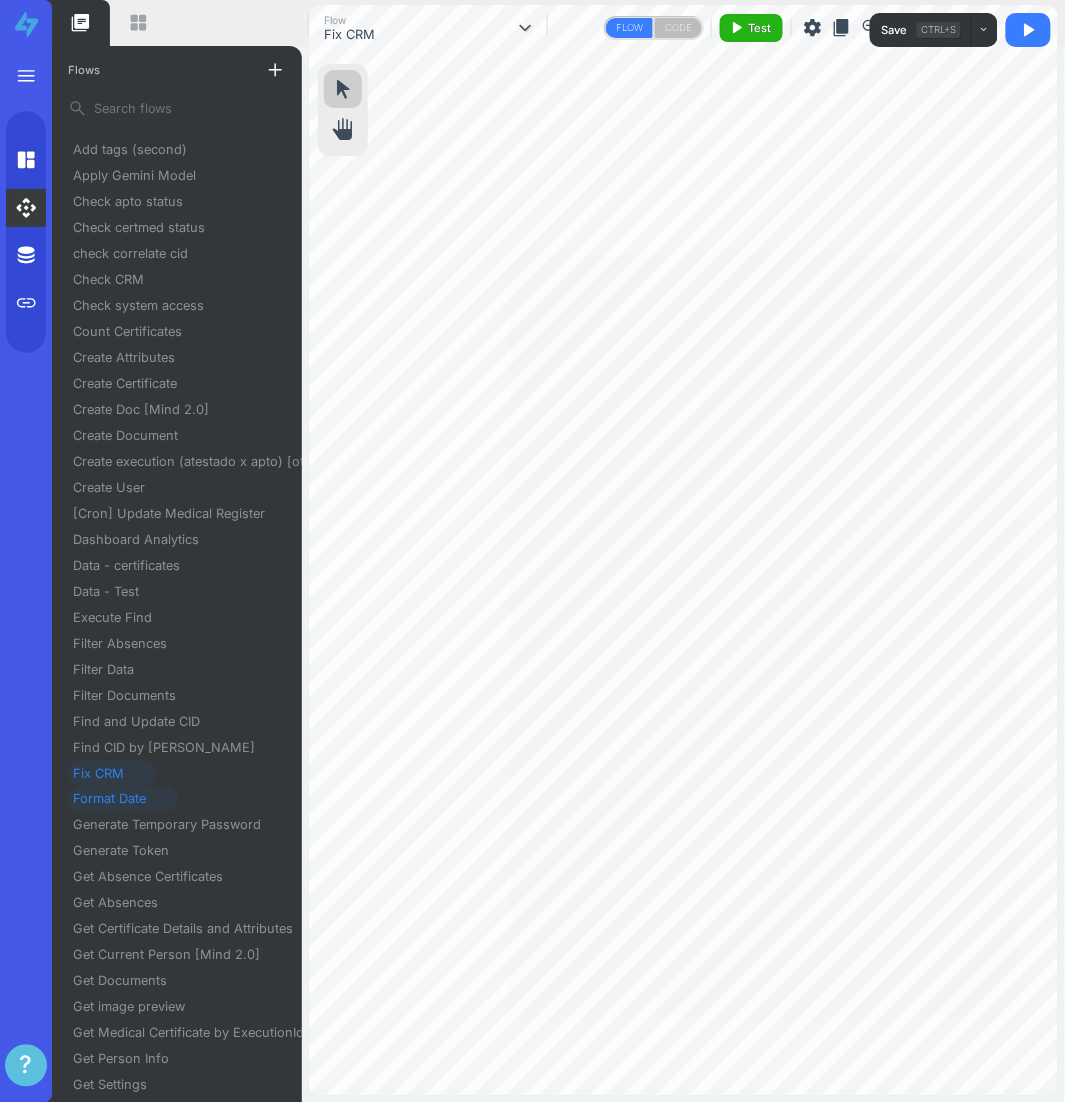 click on "Format Date" at bounding box center (117, 799) 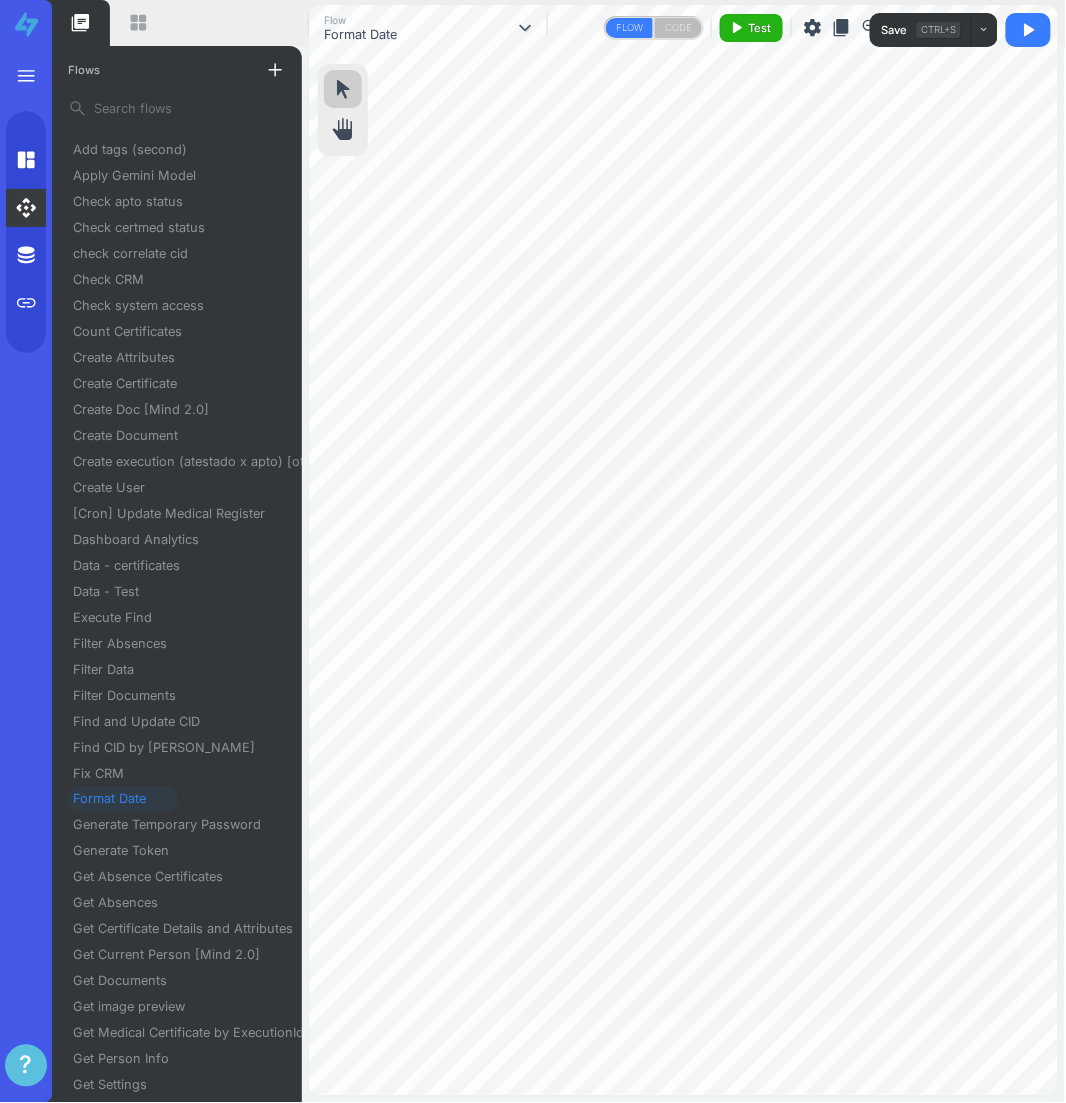 click on "content_copy" at bounding box center [842, 28] 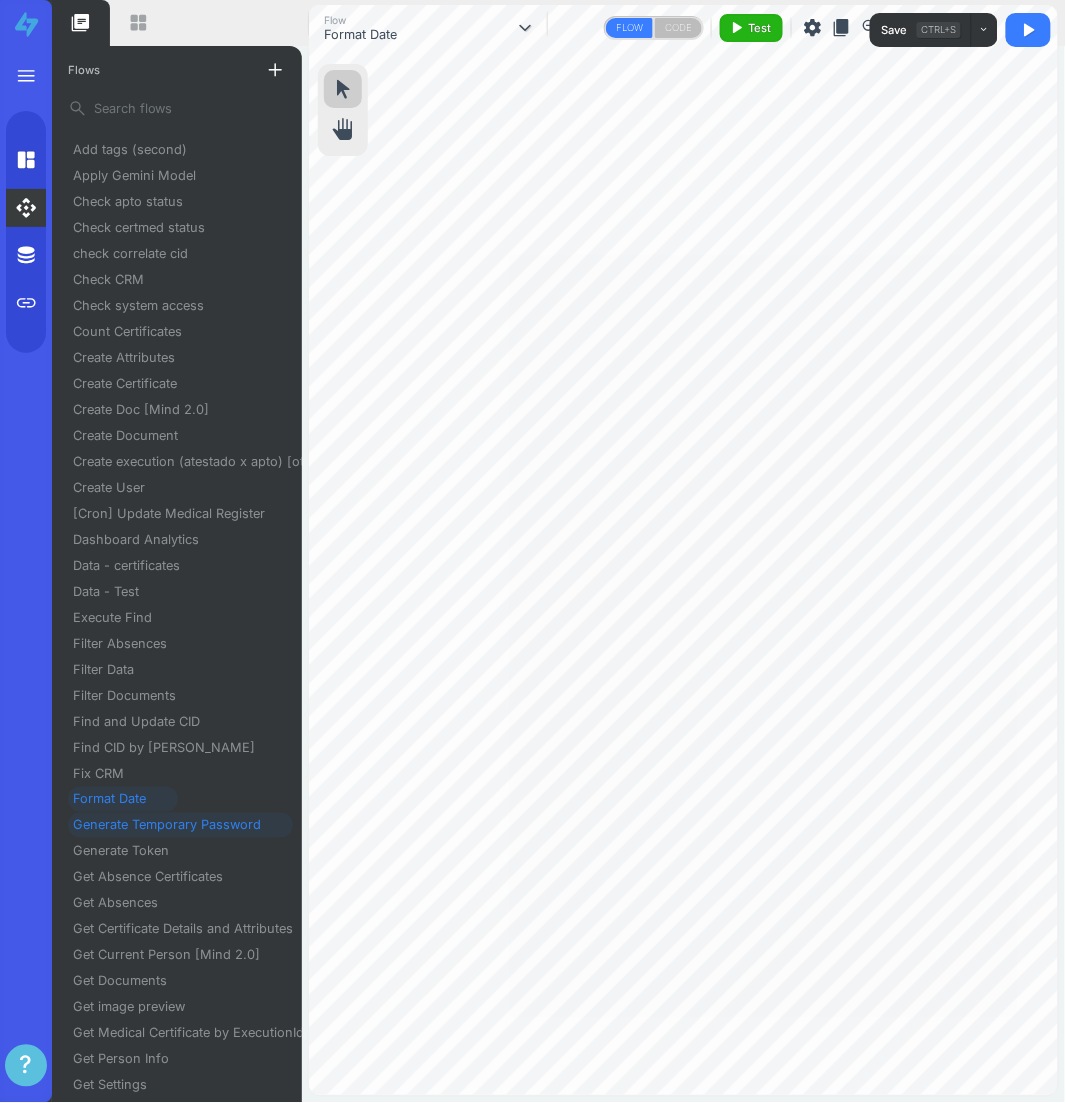 click on "Generate Temporary Password" at bounding box center (175, 825) 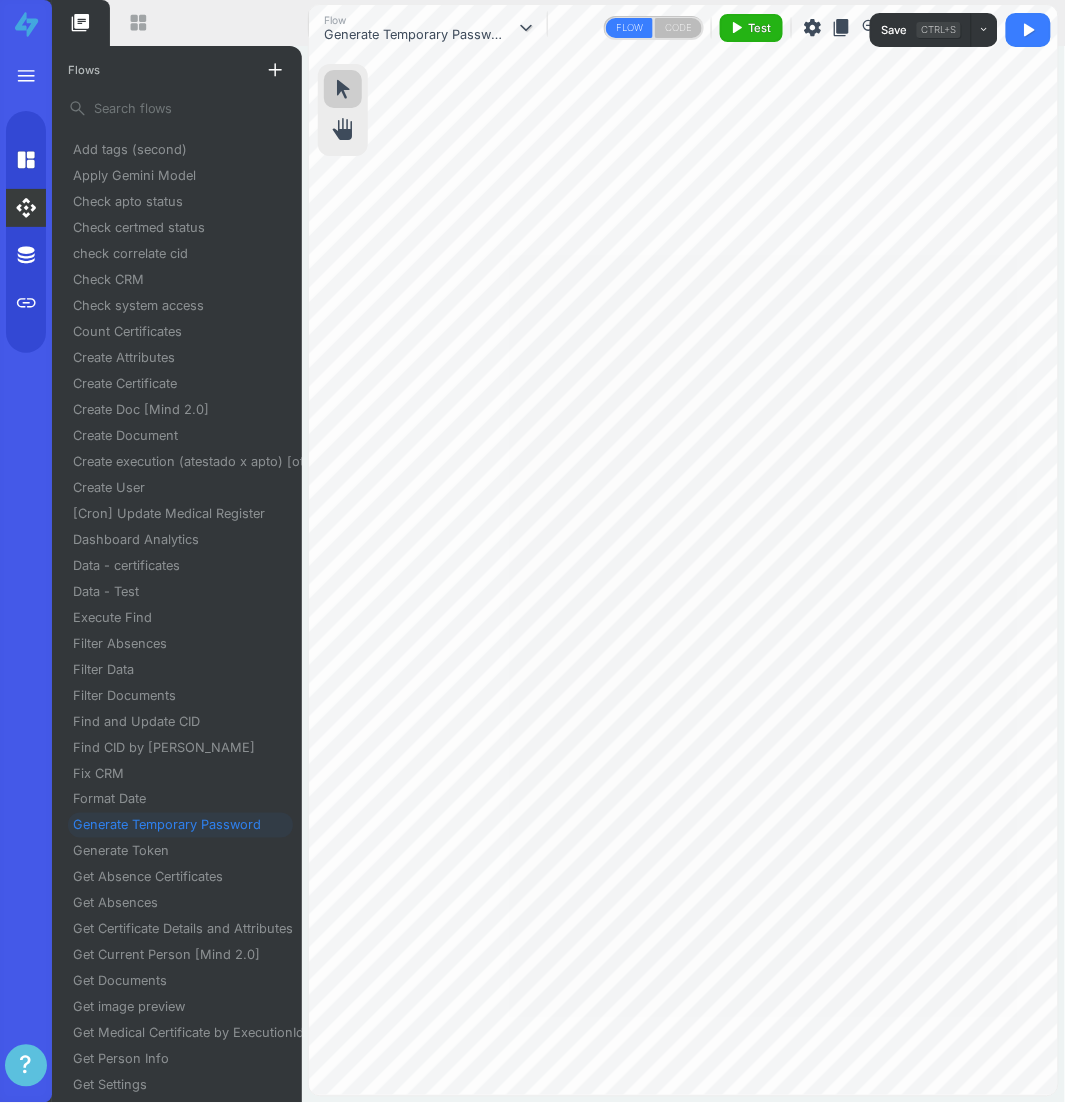 click on "content_copy" at bounding box center [842, 28] 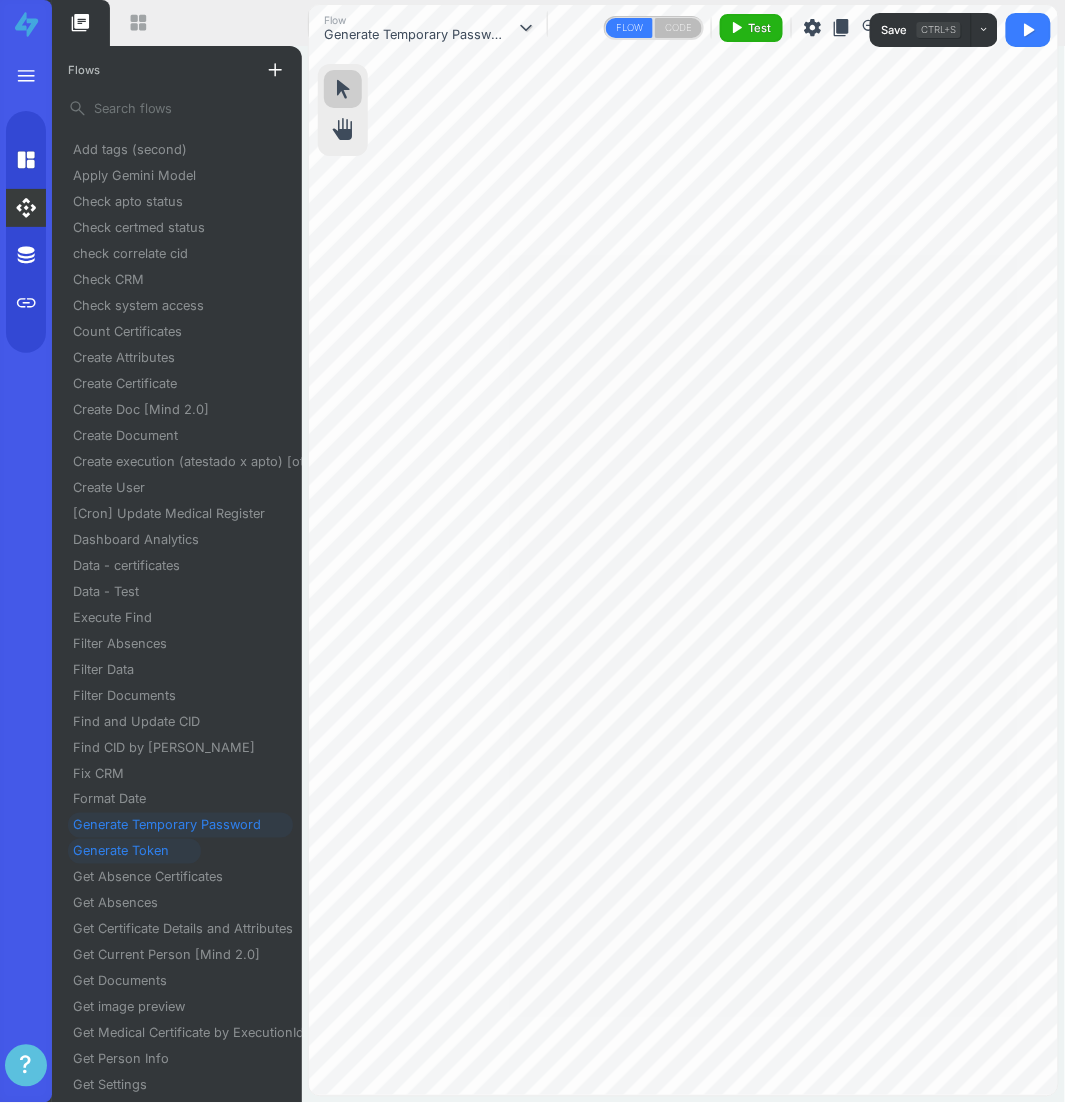click on "Generate Token" at bounding box center (129, 851) 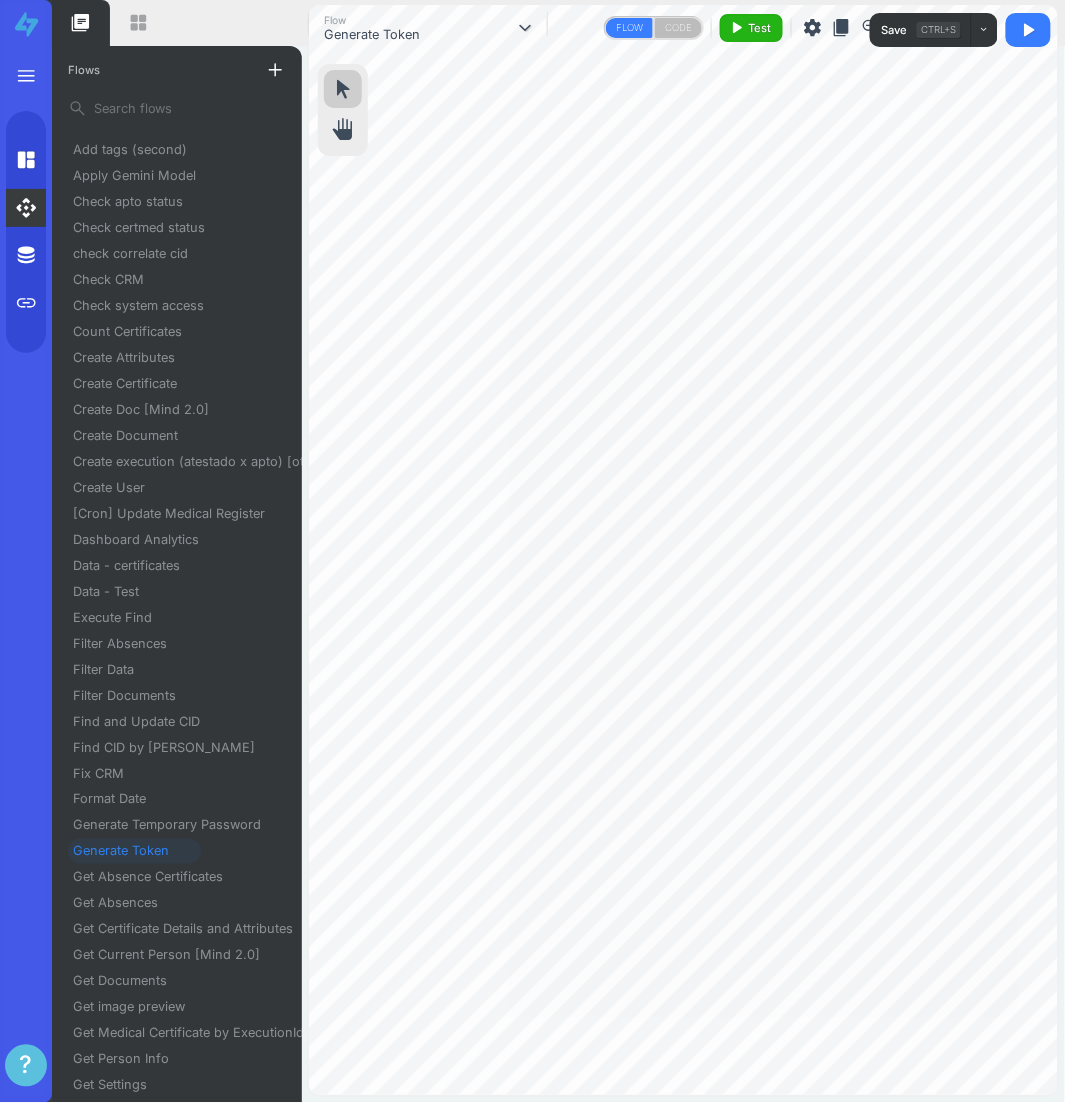 click on "content_copy" at bounding box center [842, 28] 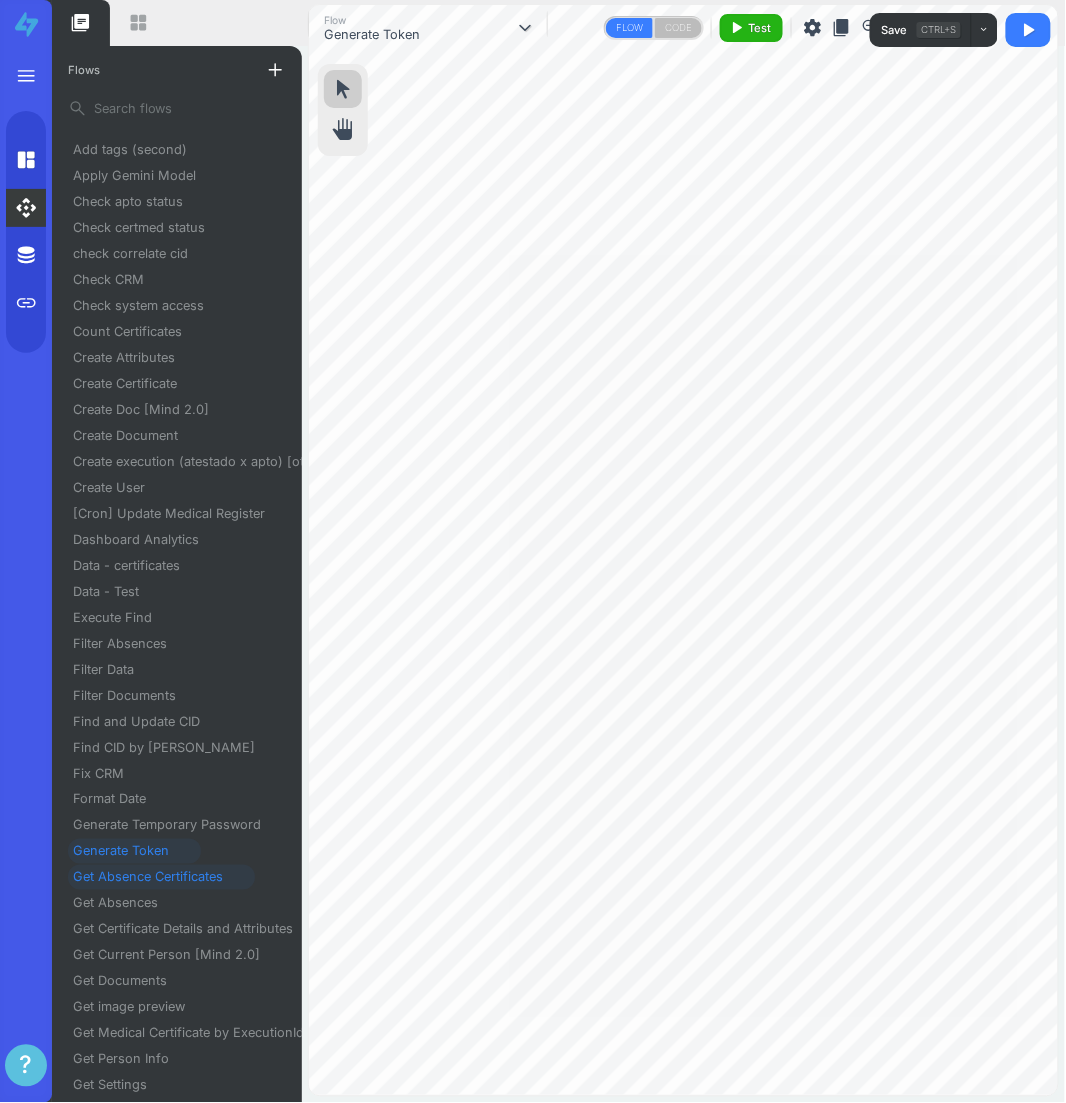 click on "Get Absence Certificates" at bounding box center [156, 877] 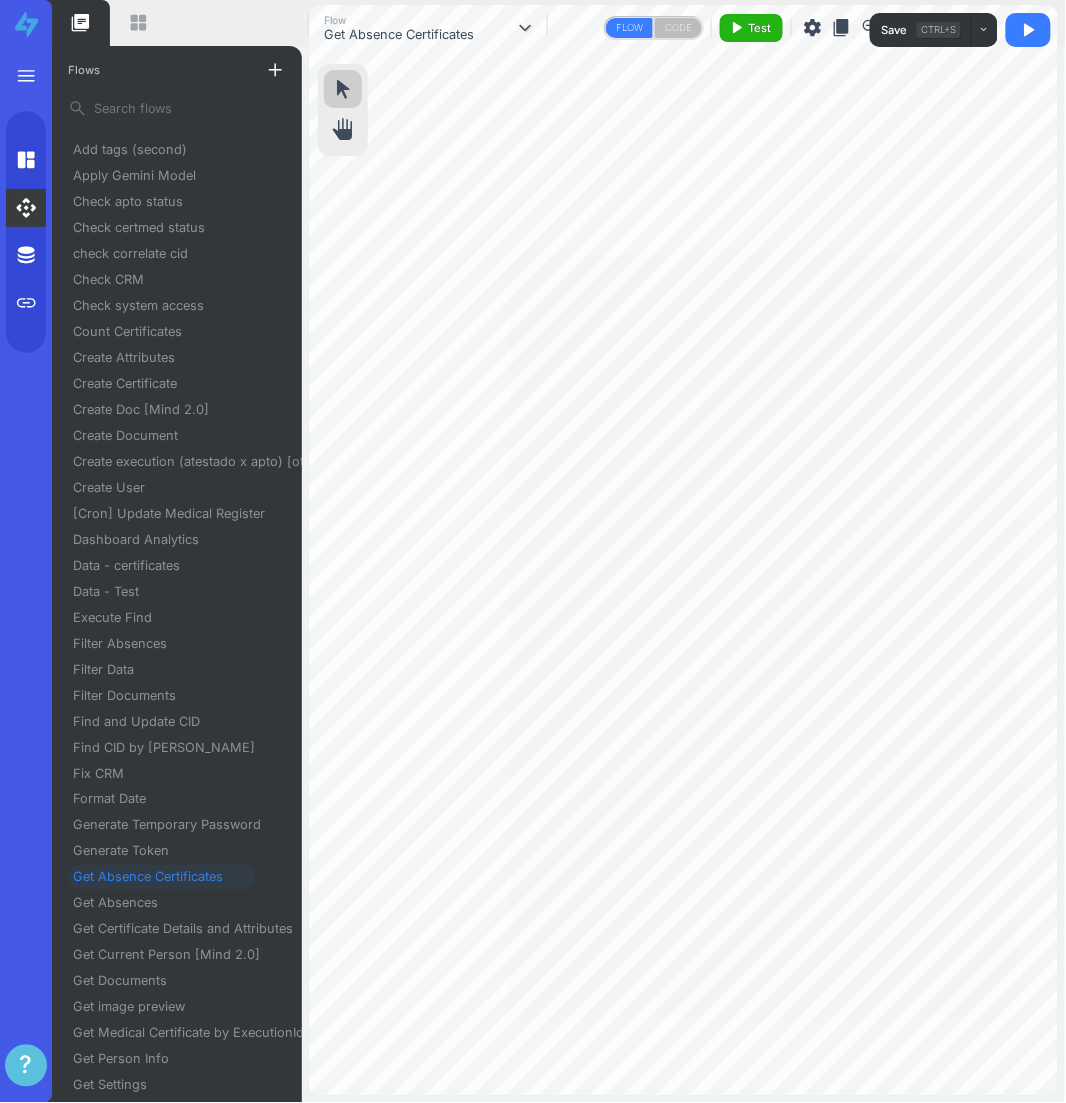 click on "content_copy" at bounding box center (842, 28) 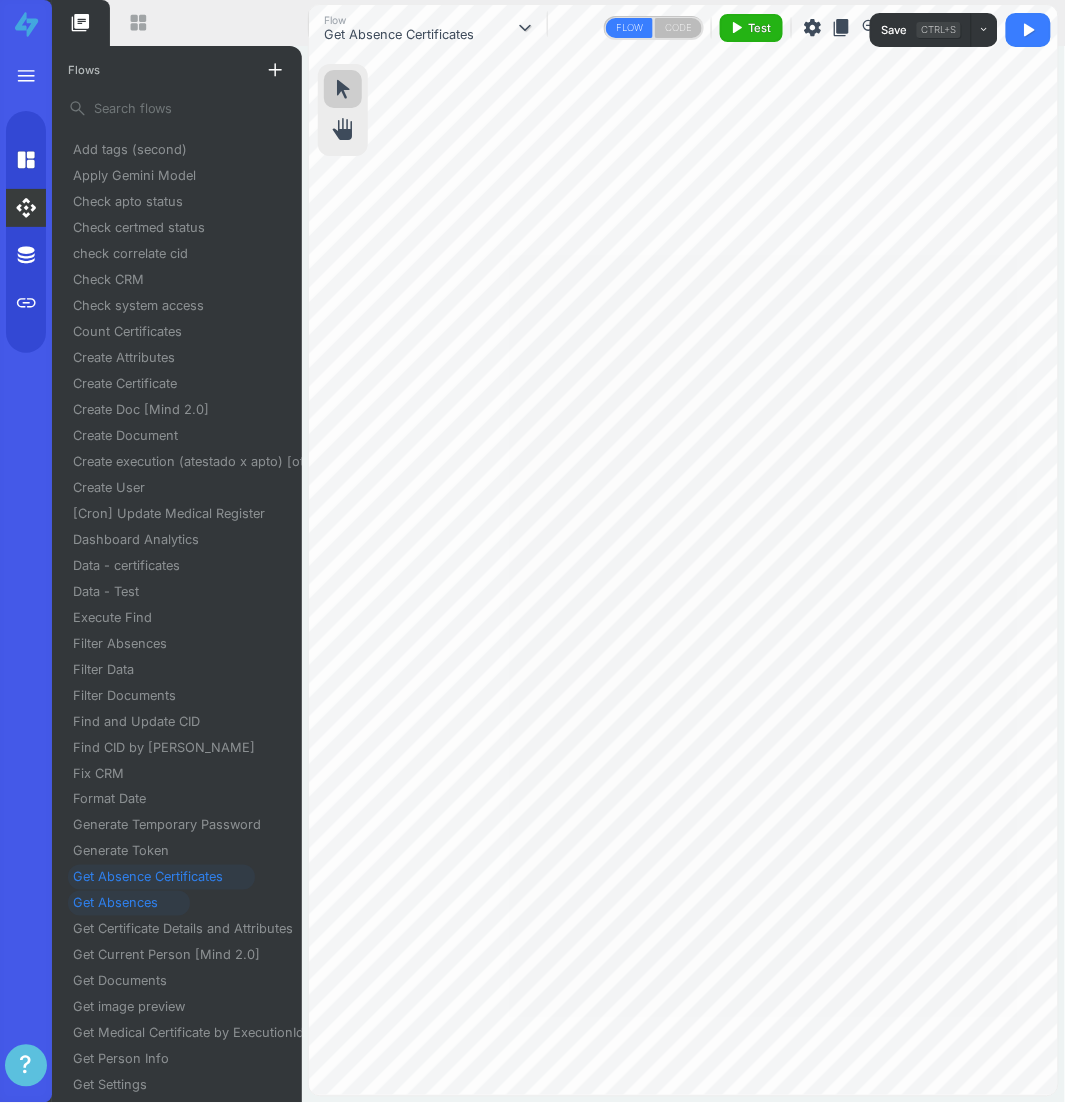 click on "Get Absences" at bounding box center (123, 903) 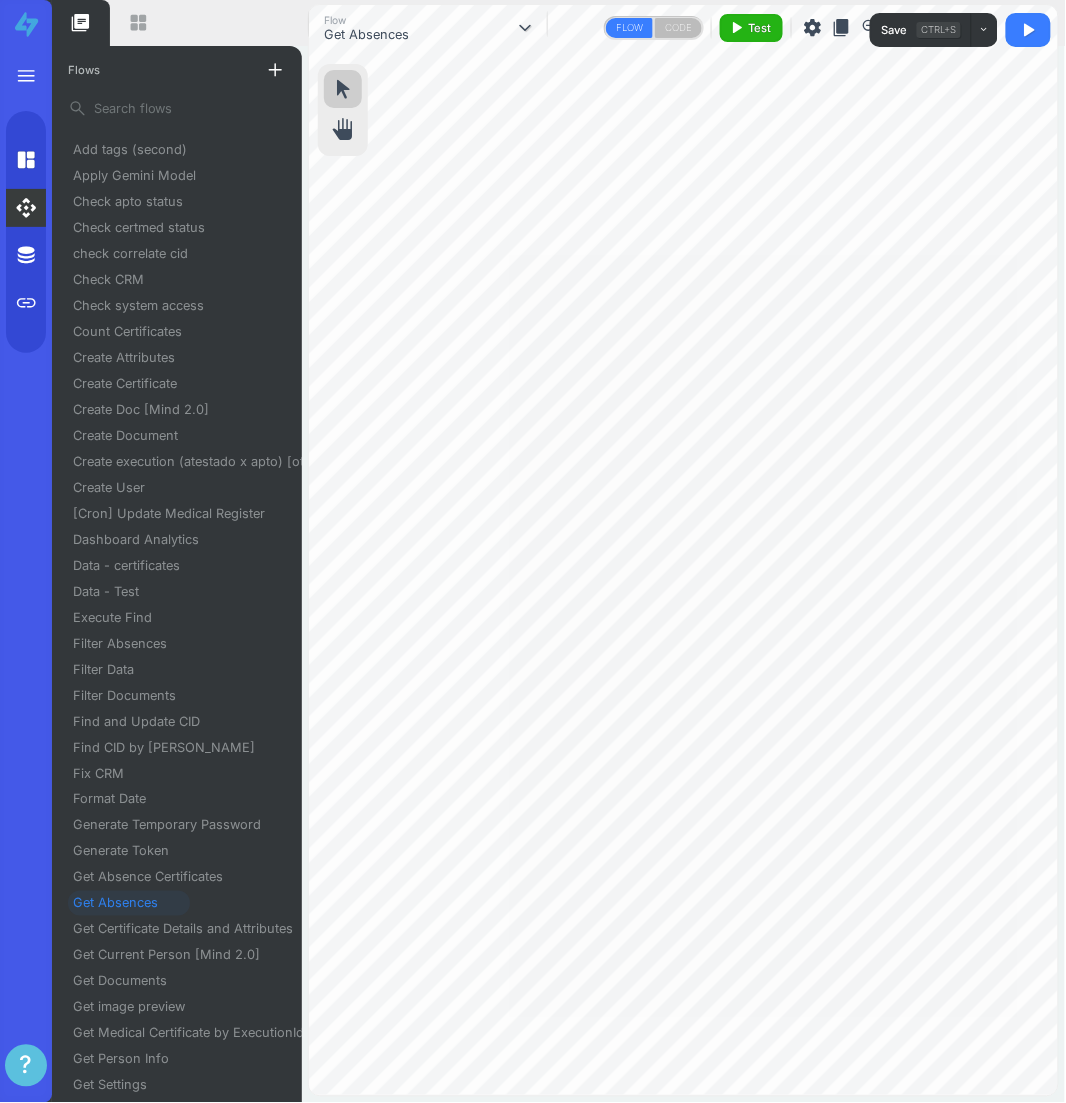 click on "content_copy" at bounding box center (842, 28) 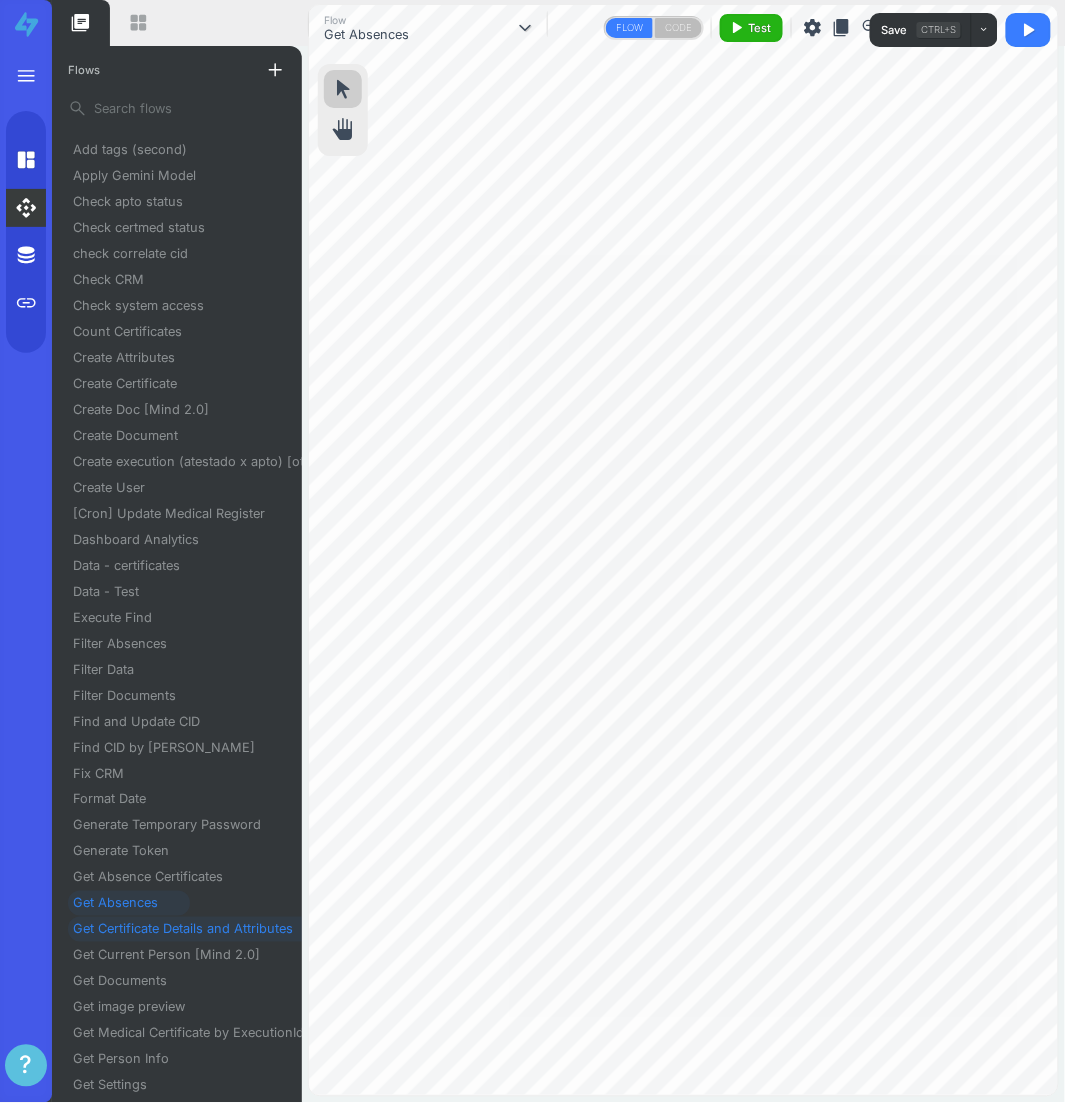 click on "Get Certificate Details and Attributes" at bounding box center (191, 929) 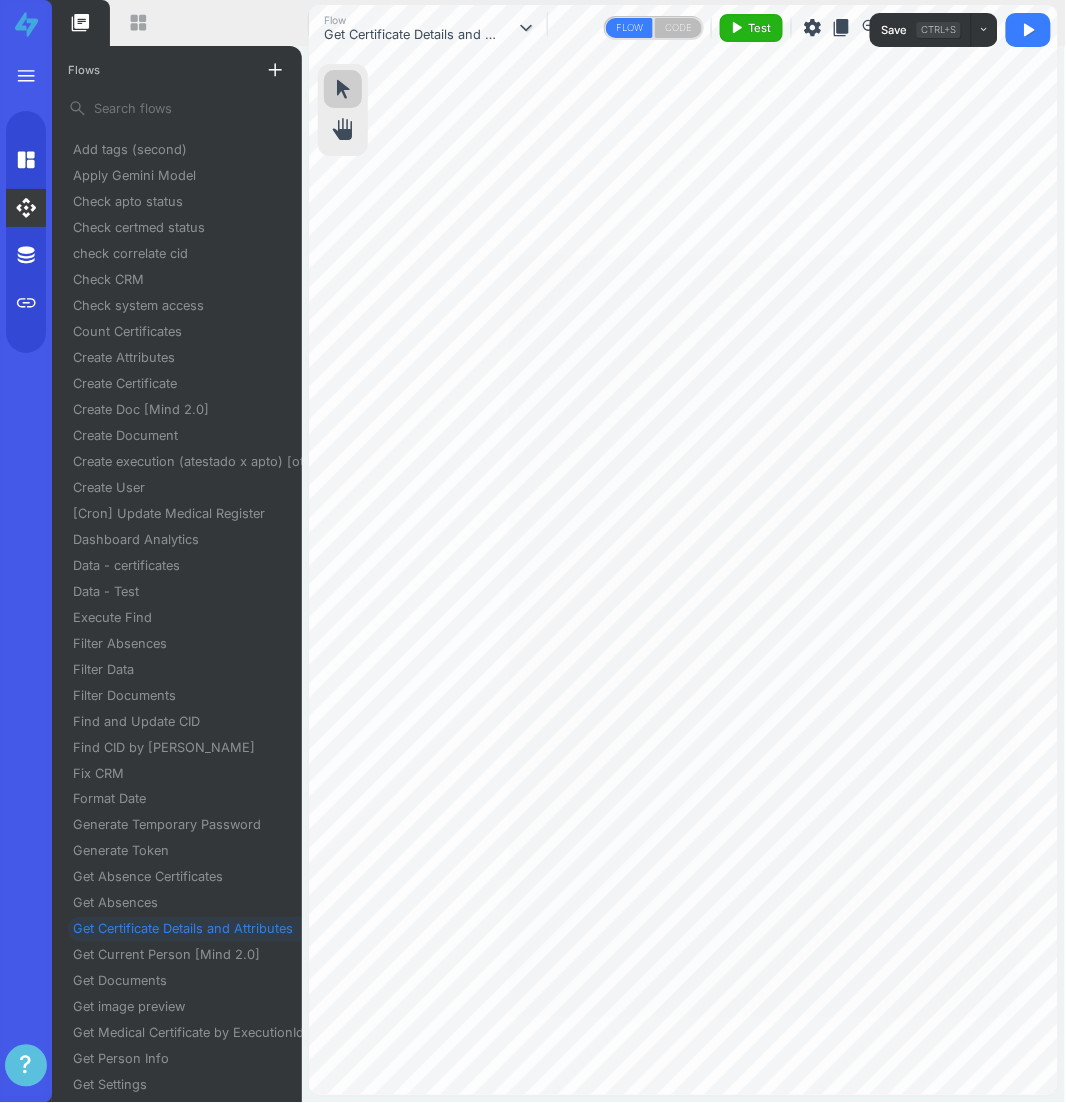 click on "content_copy" at bounding box center (842, 28) 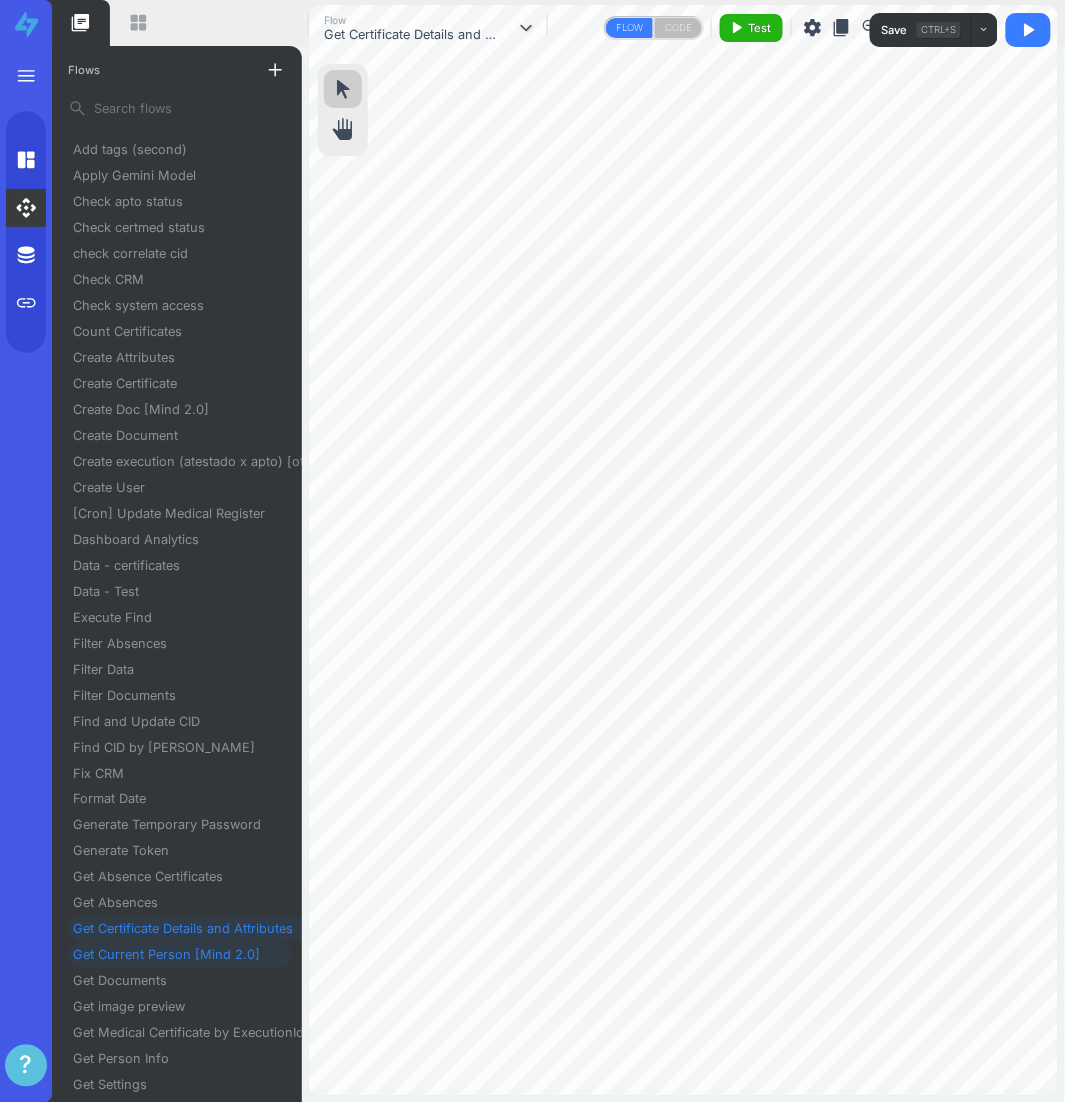 click on "Get Current Person [Mind 2.0]" at bounding box center (174, 955) 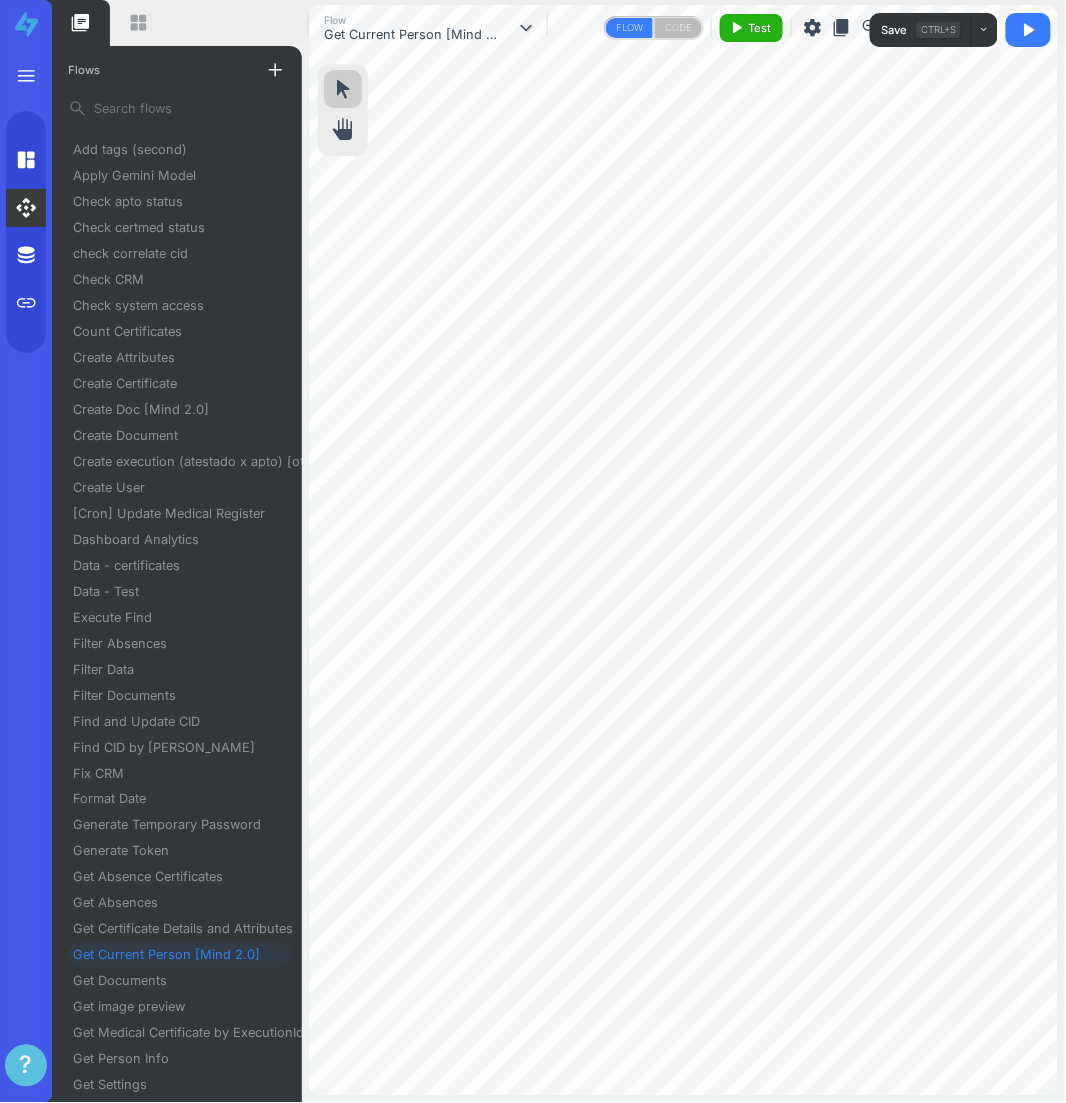 click on "content_copy" at bounding box center [842, 28] 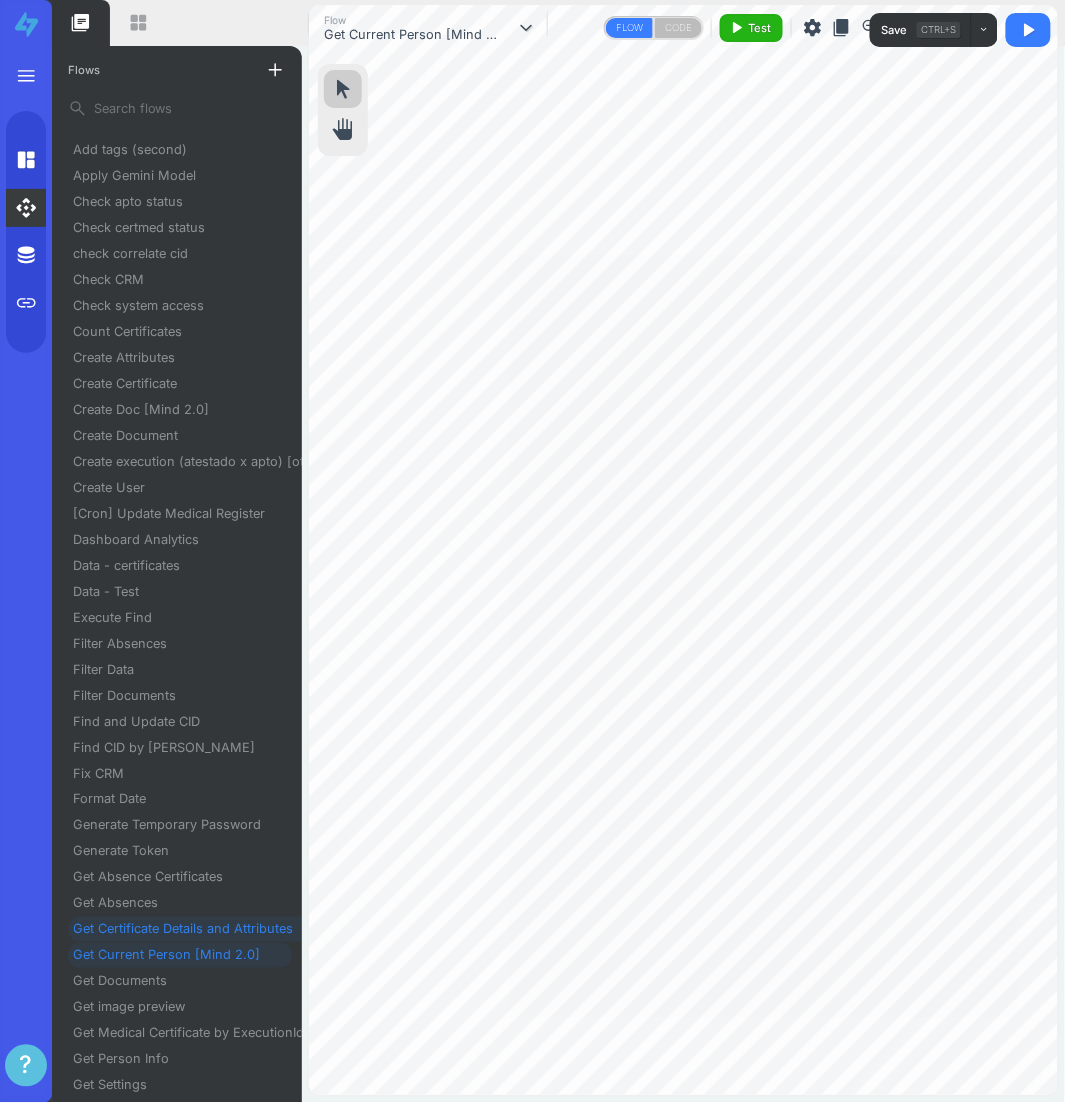 click on "Get Certificate Details and Attributes" at bounding box center [191, 929] 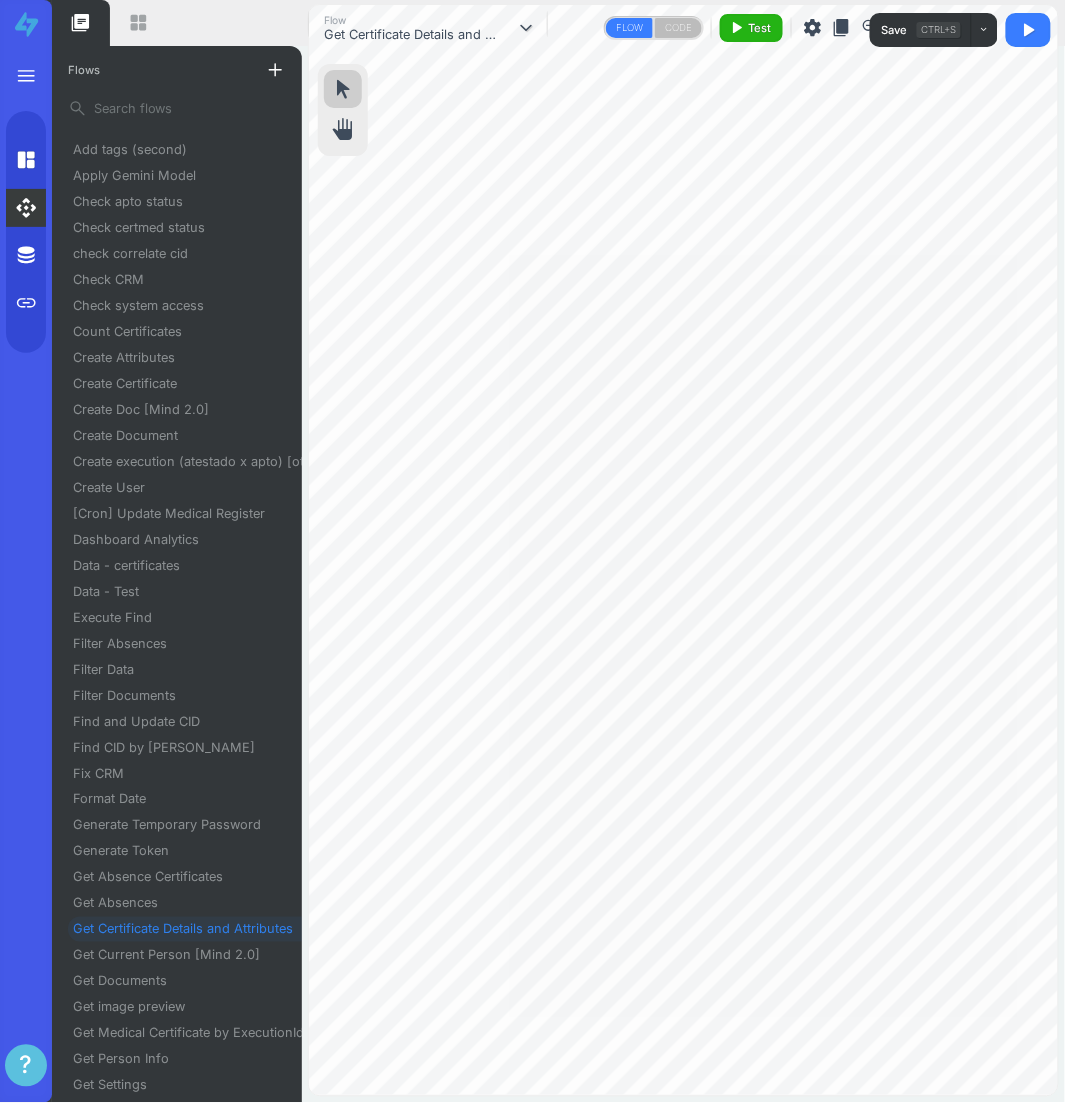 click on "content_copy" at bounding box center [842, 28] 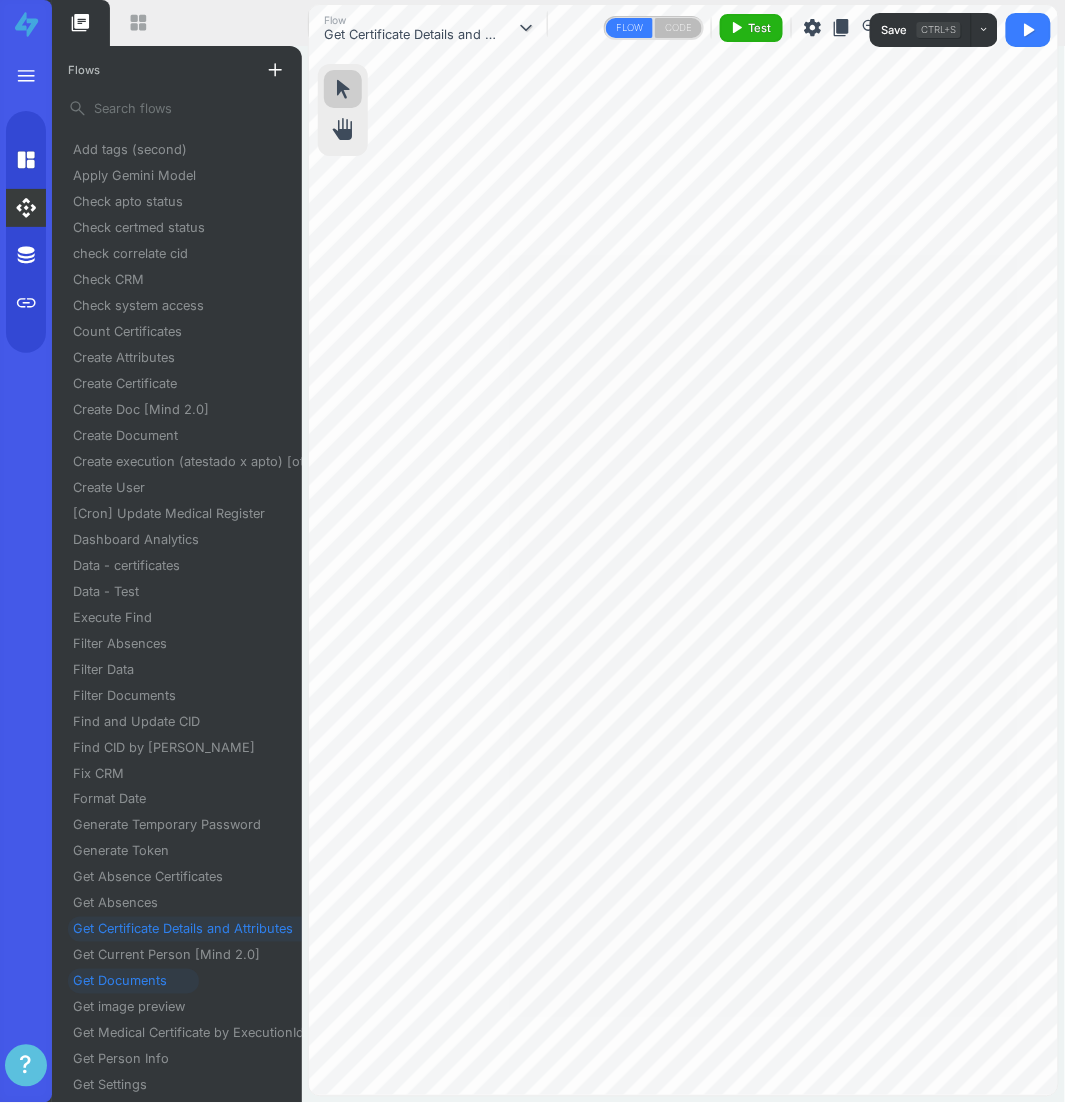 click on "Get Documents" at bounding box center (128, 981) 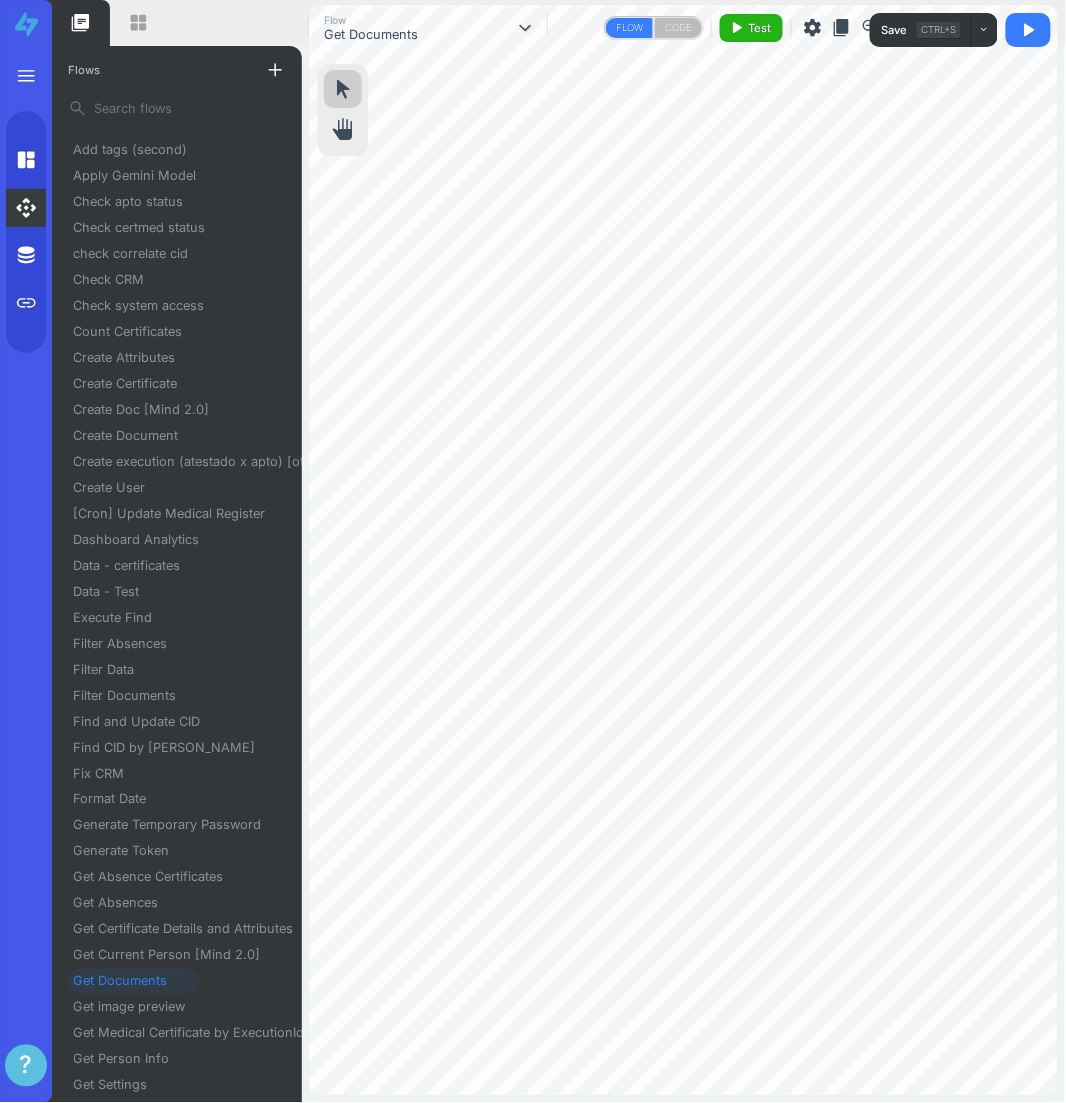 click on "content_copy" at bounding box center [842, 28] 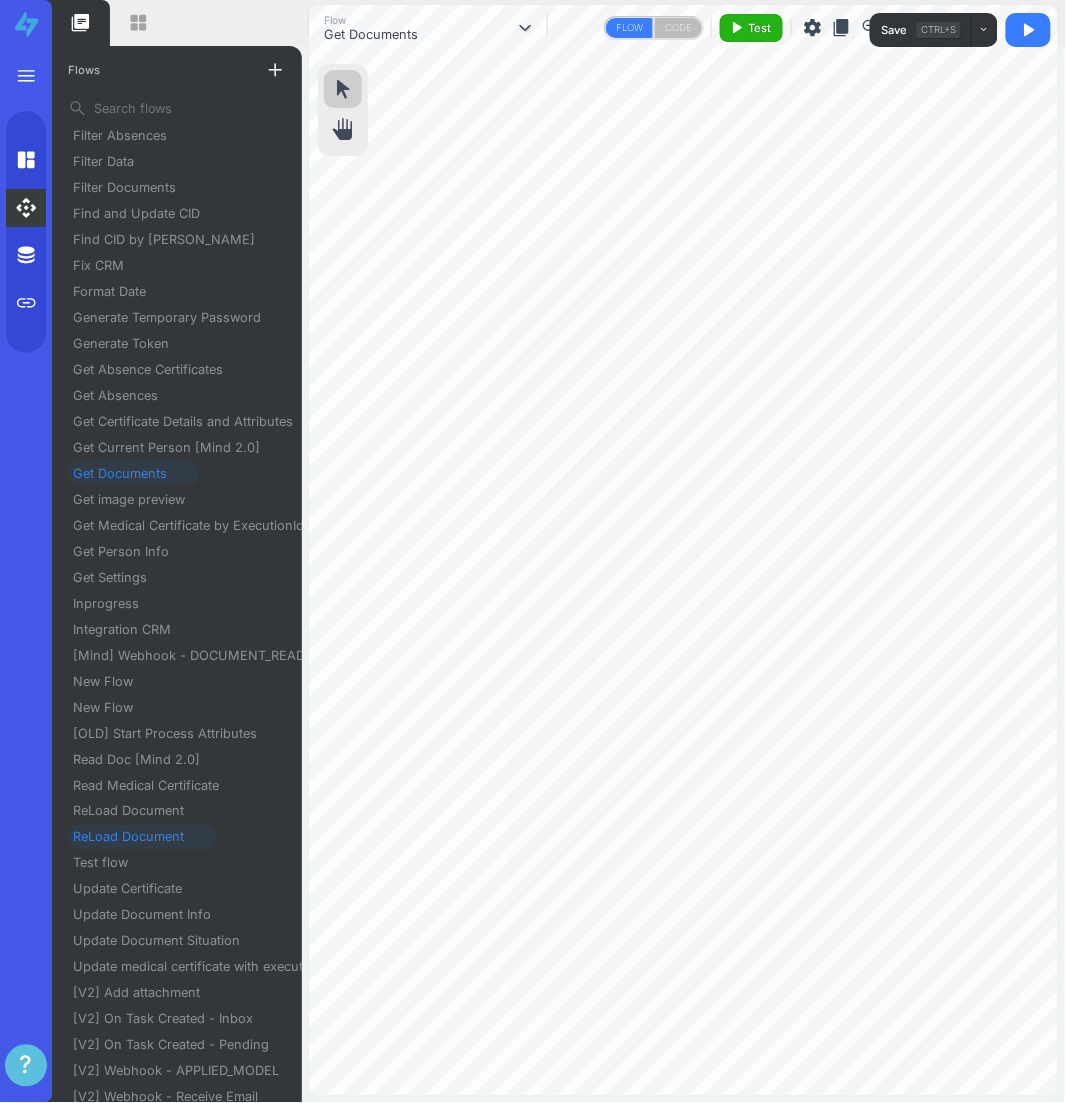 scroll, scrollTop: 525, scrollLeft: 0, axis: vertical 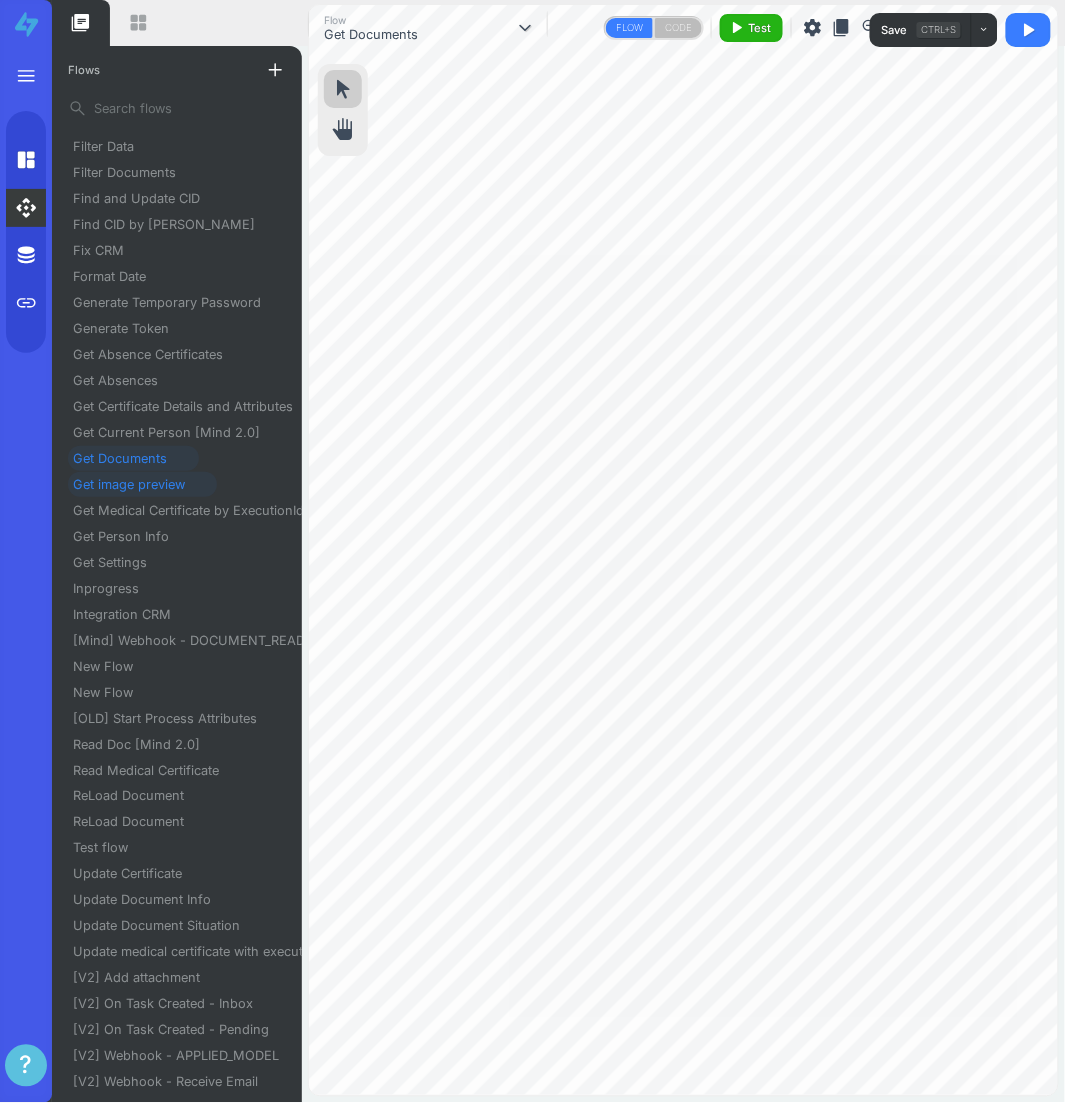 click on "Get image preview" at bounding box center [137, 484] 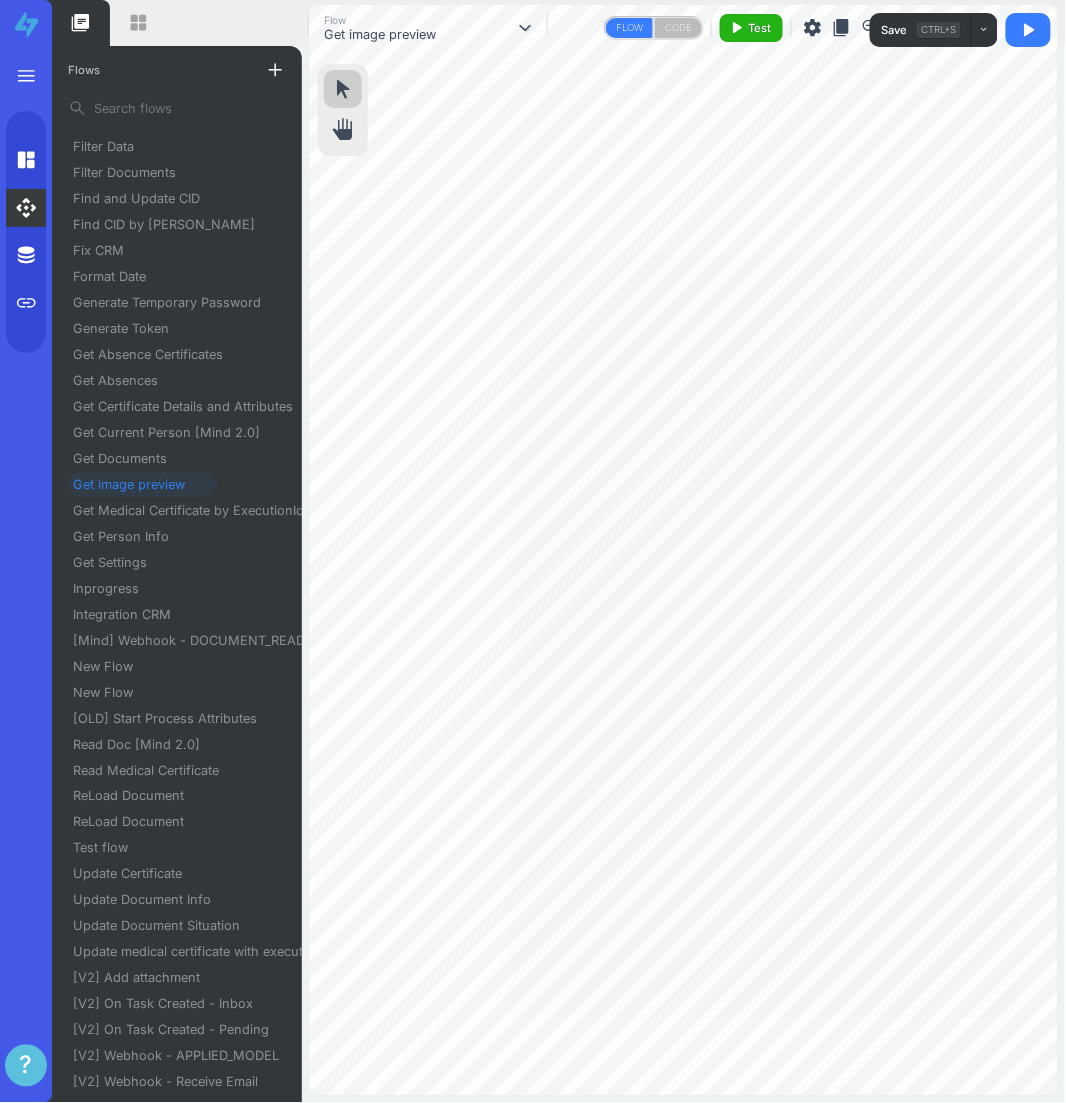 click on "content_copy" at bounding box center [842, 28] 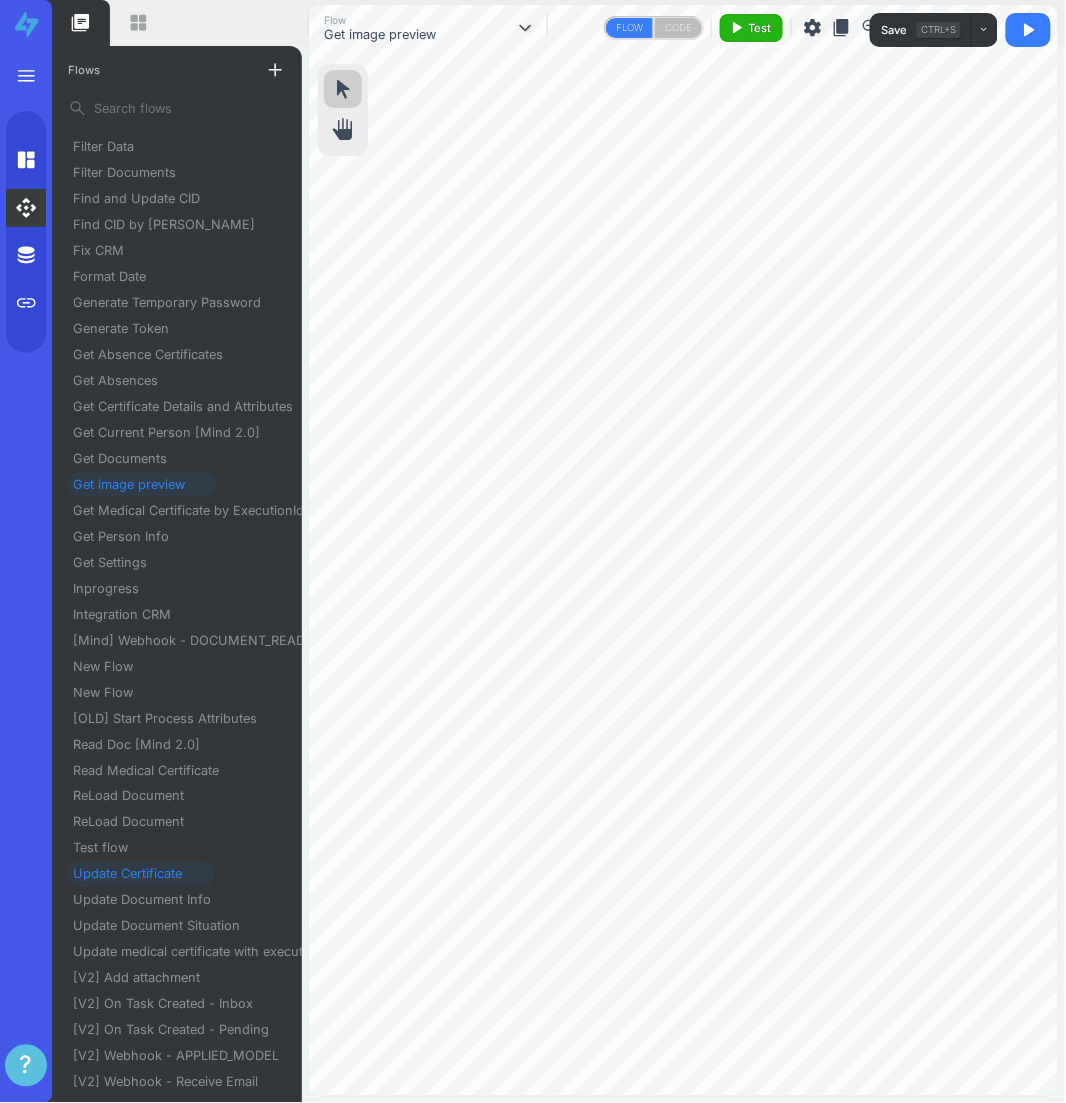 scroll, scrollTop: 525, scrollLeft: 0, axis: vertical 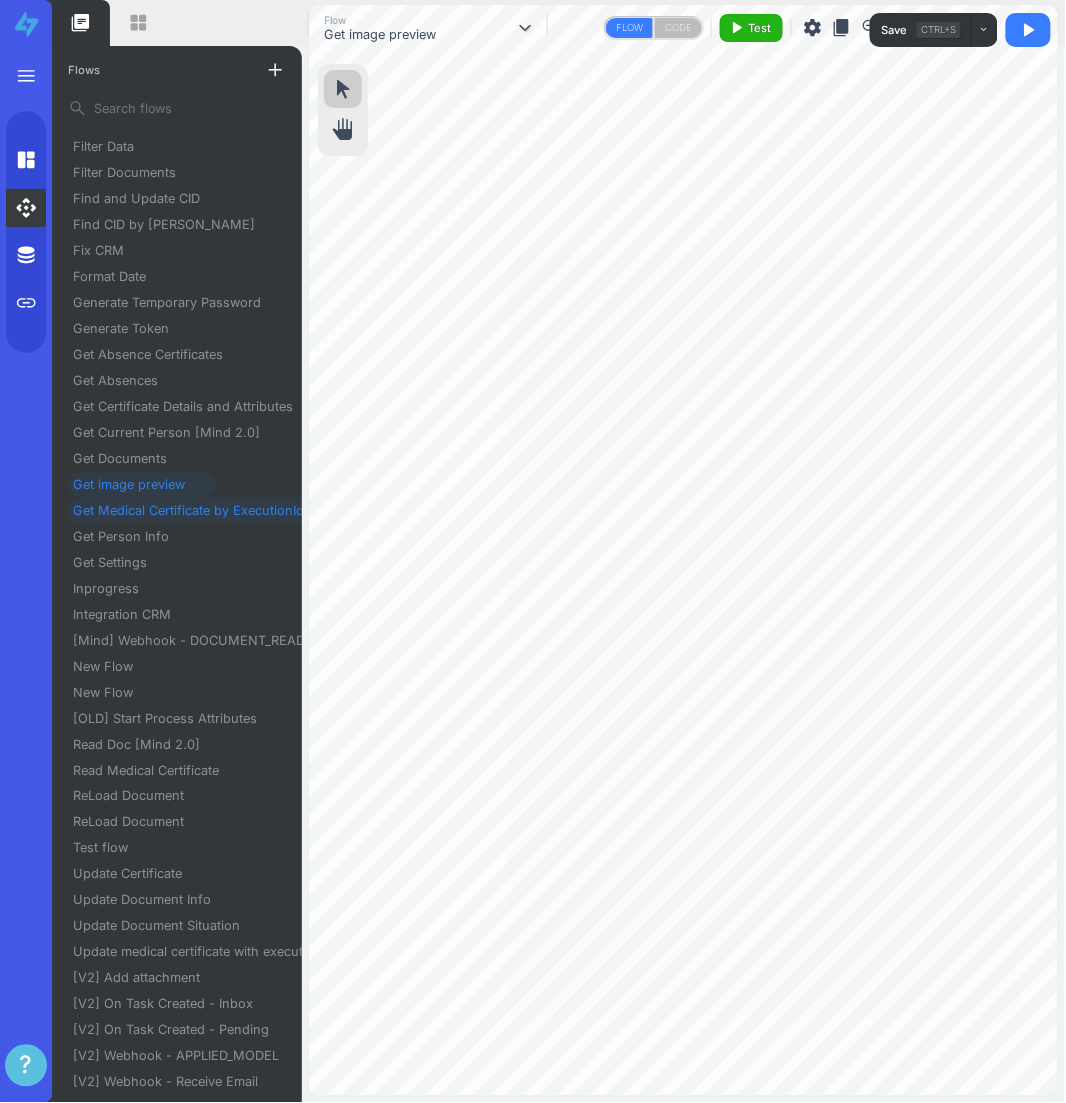 click on "Get Medical Certificate by ExecutionId" at bounding box center (196, 510) 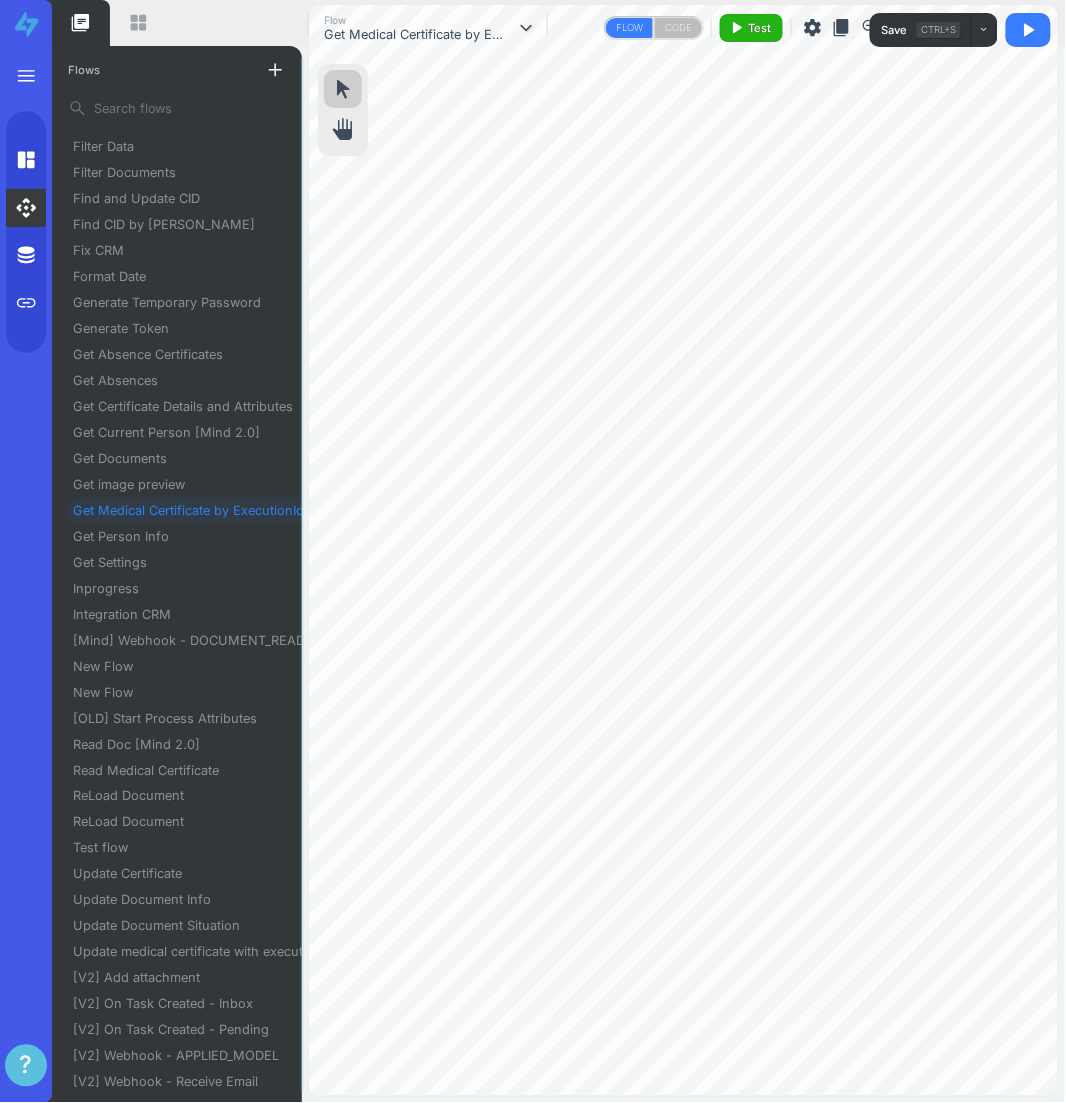 scroll, scrollTop: 523, scrollLeft: 0, axis: vertical 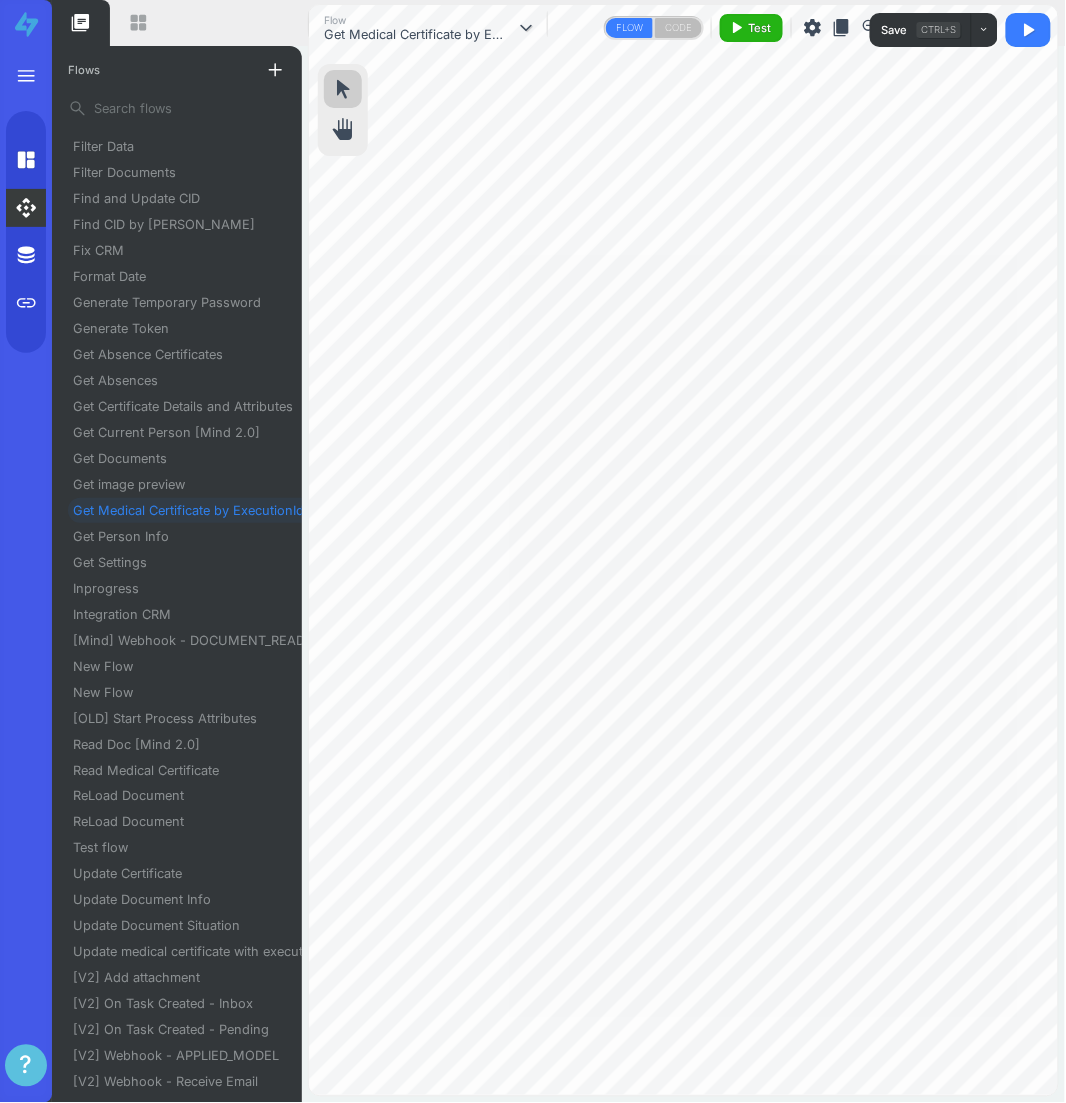 click on "content_copy" at bounding box center (842, 28) 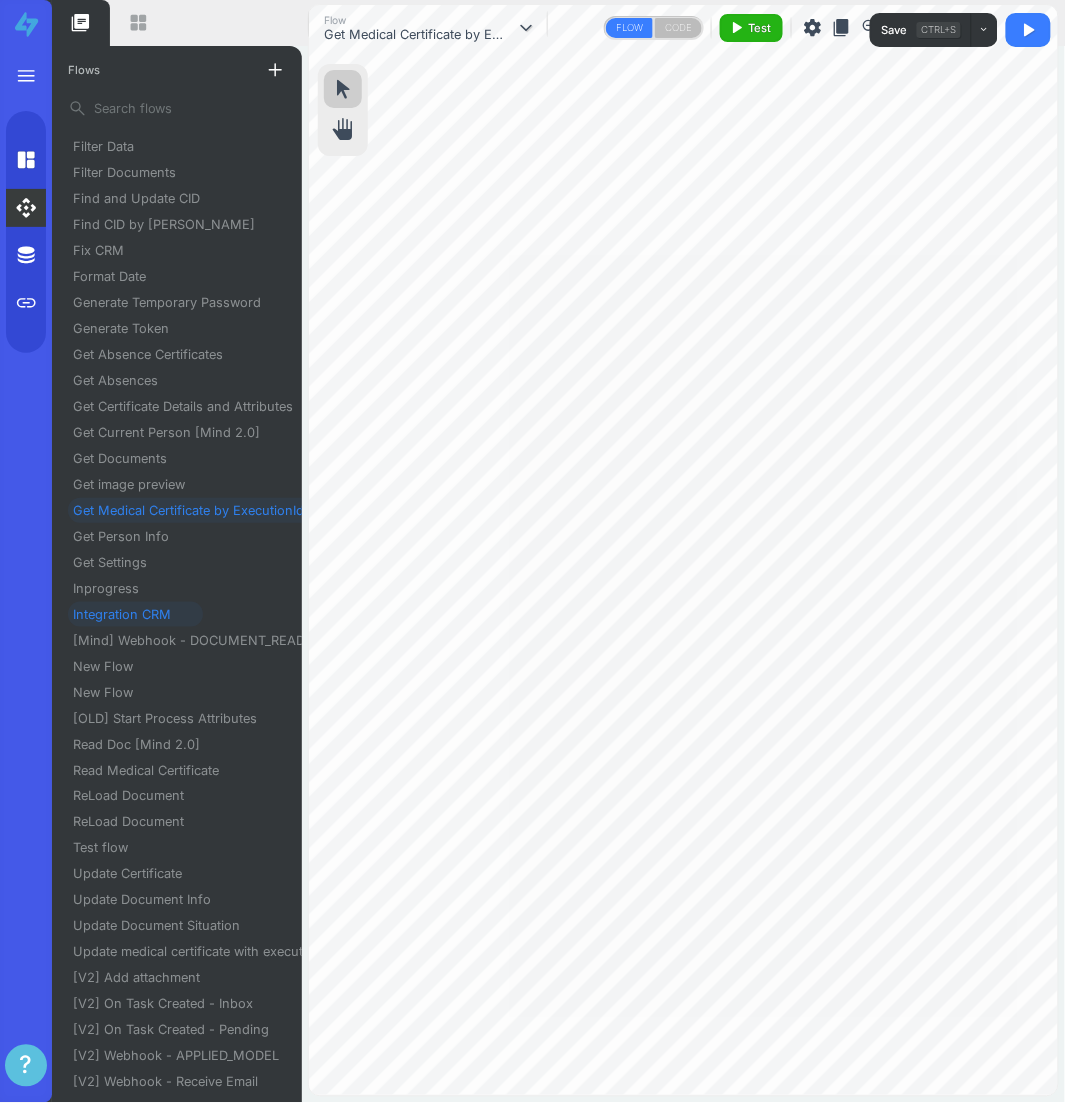 scroll, scrollTop: 525, scrollLeft: 0, axis: vertical 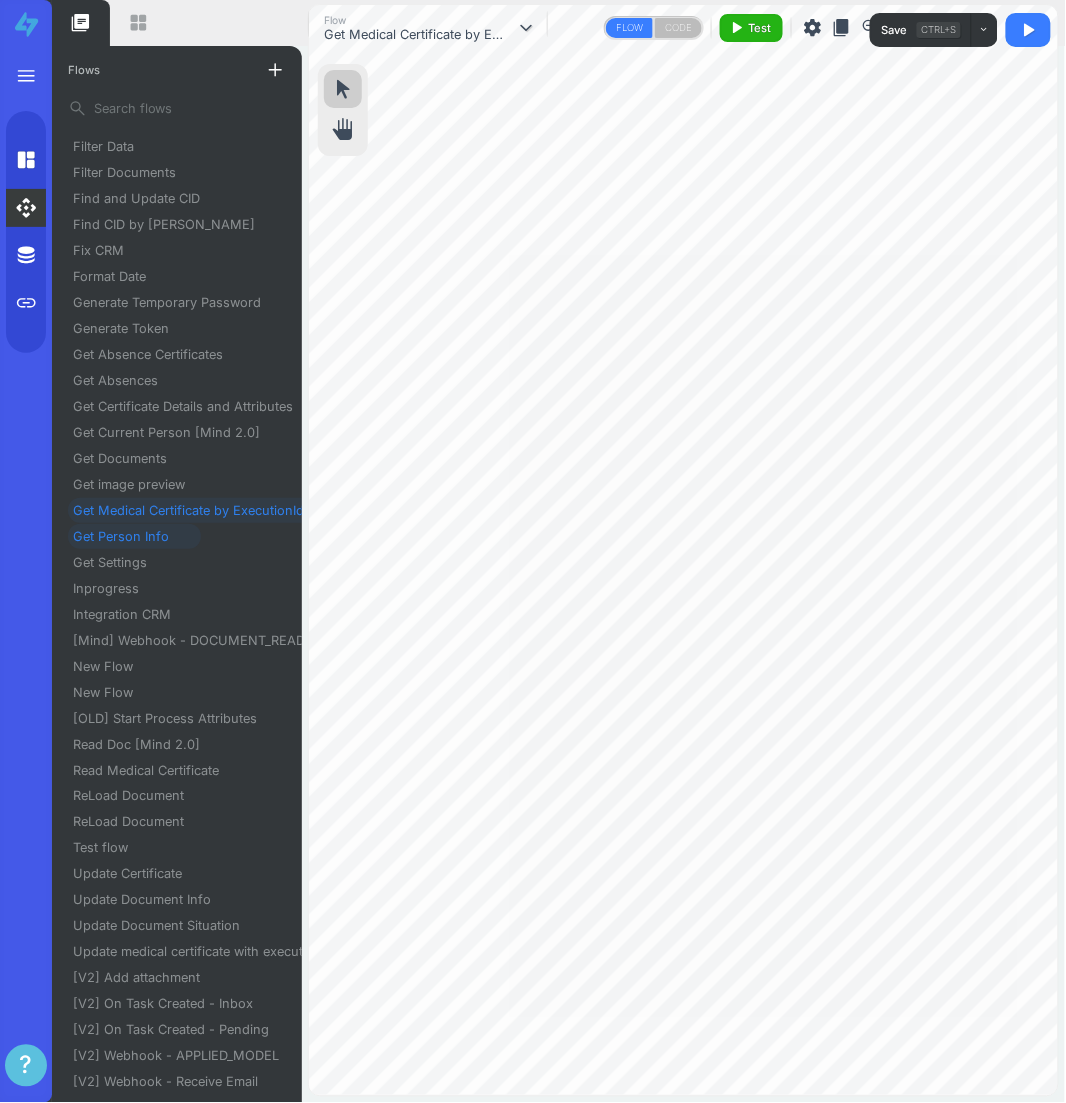click on "Get Person Info" at bounding box center (129, 536) 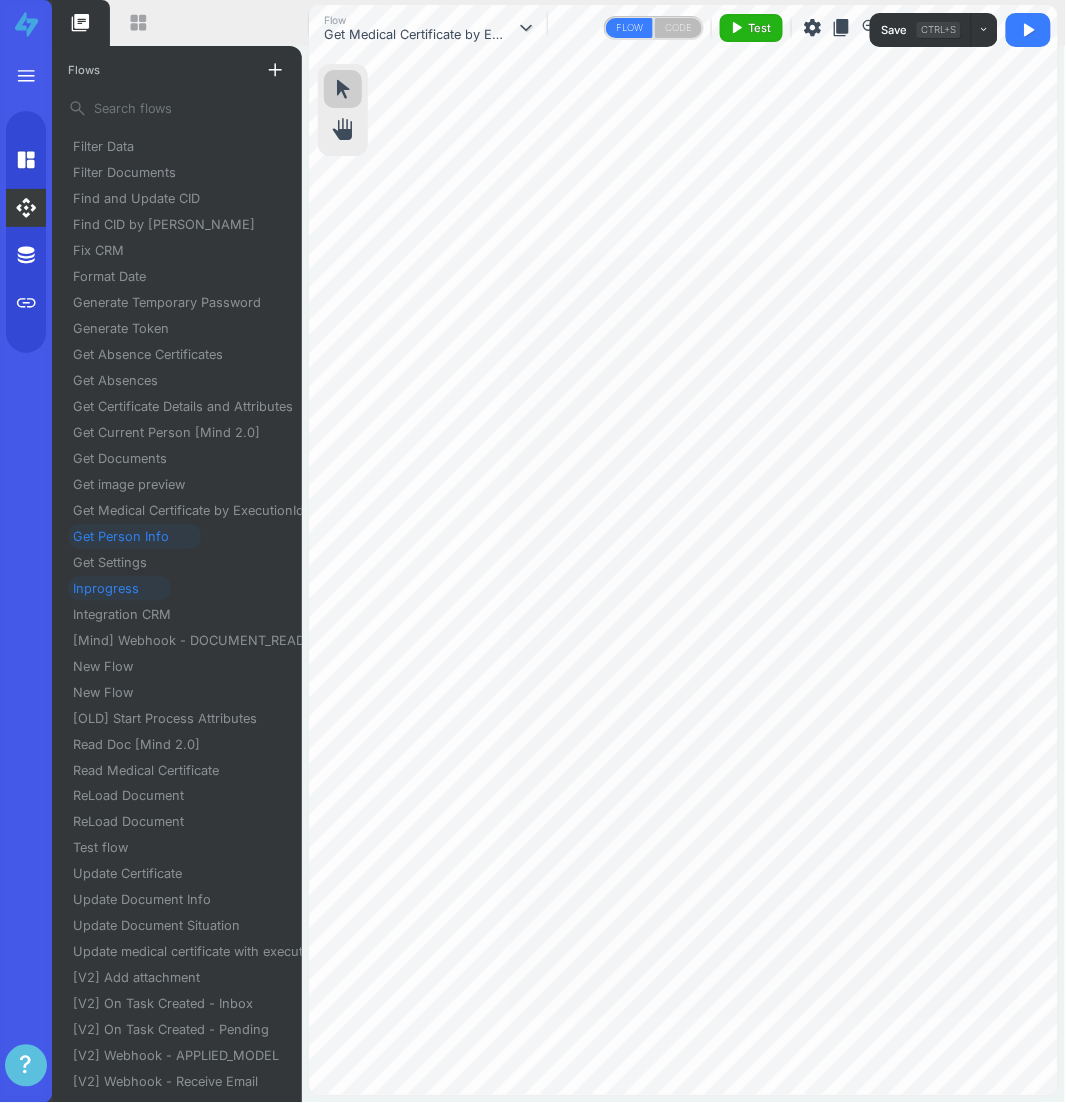 scroll, scrollTop: 523, scrollLeft: 0, axis: vertical 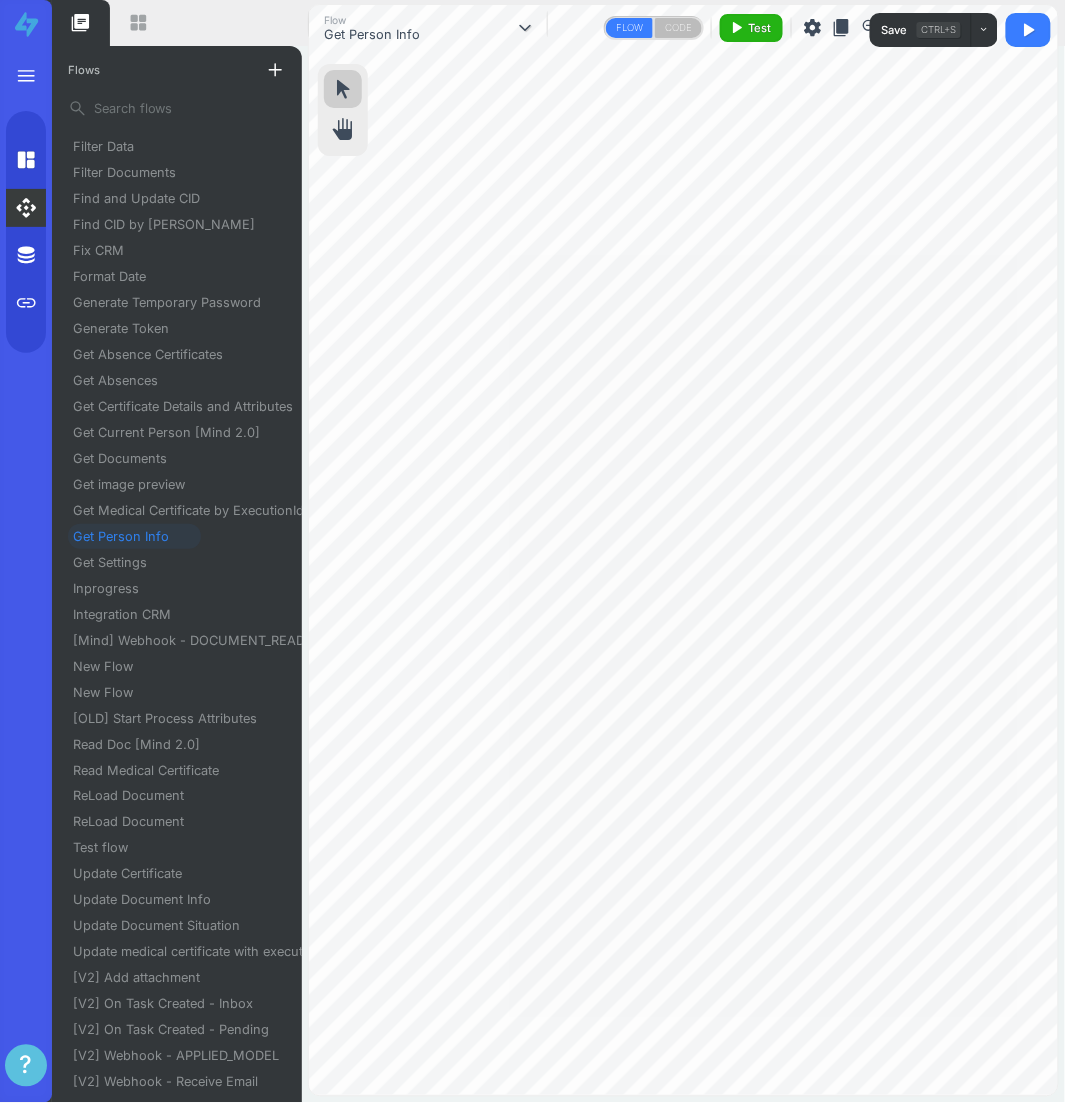 click on "content_copy" at bounding box center (842, 28) 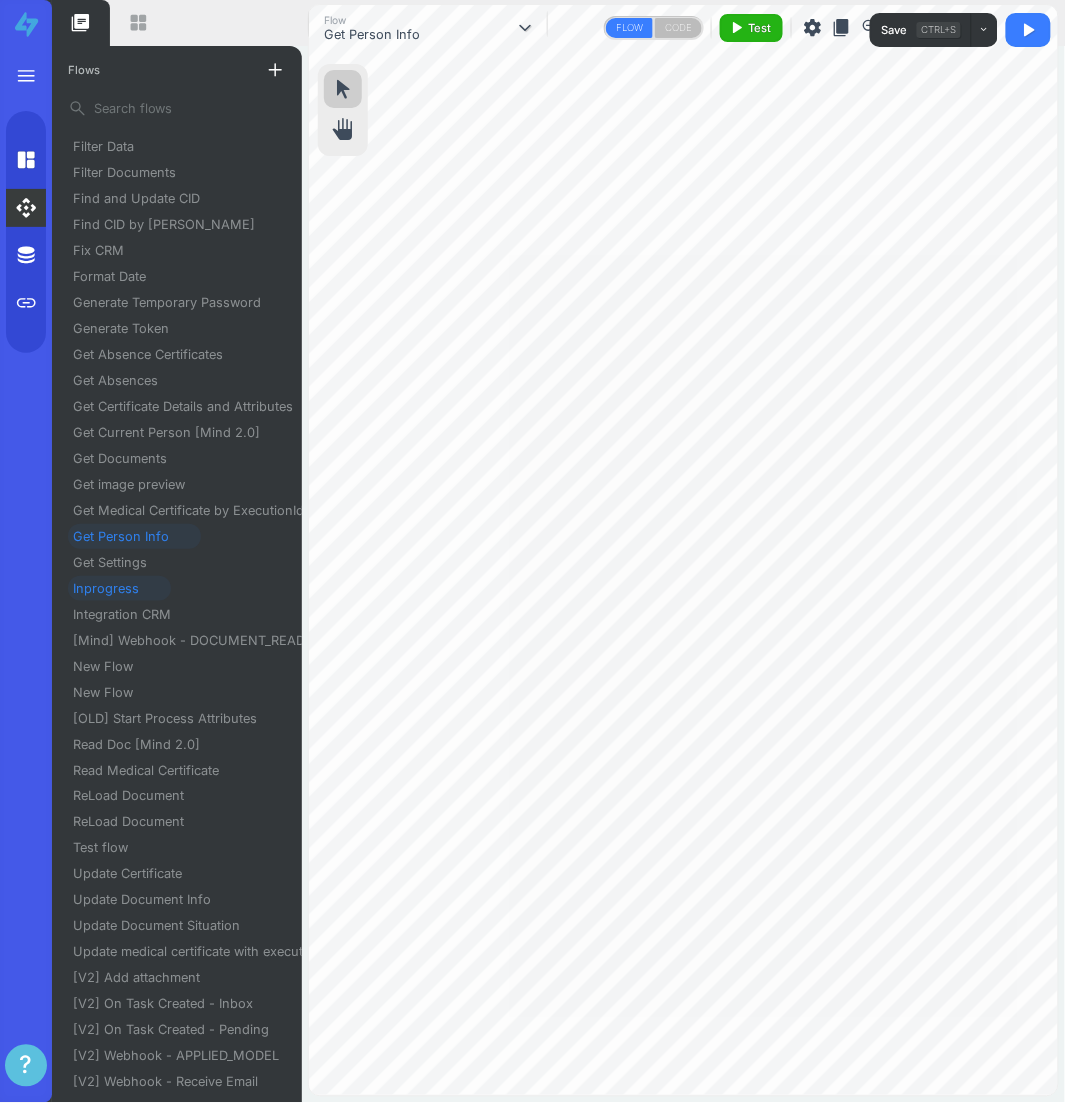 scroll, scrollTop: 525, scrollLeft: 0, axis: vertical 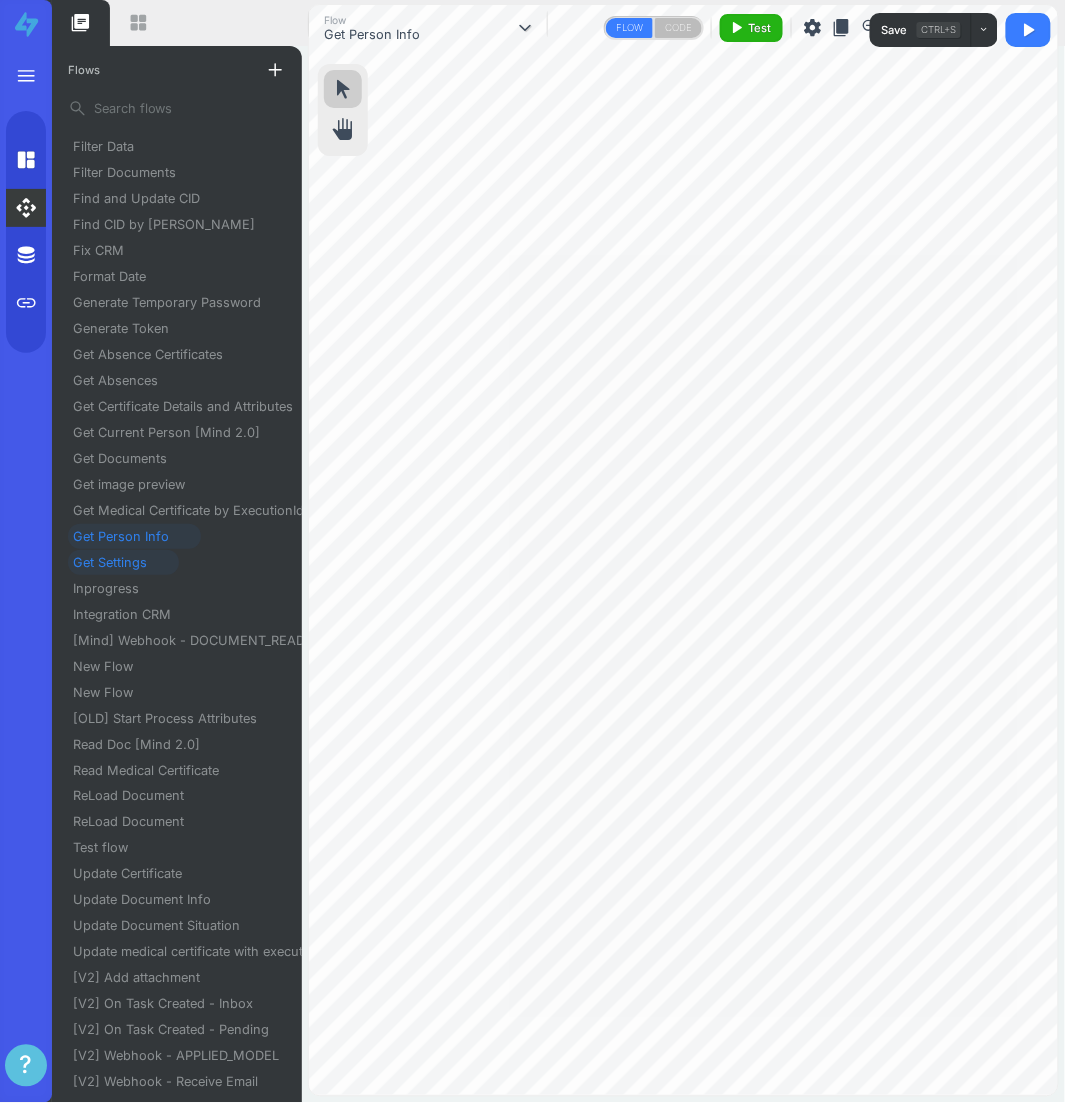 click on "Get Settings" at bounding box center [118, 562] 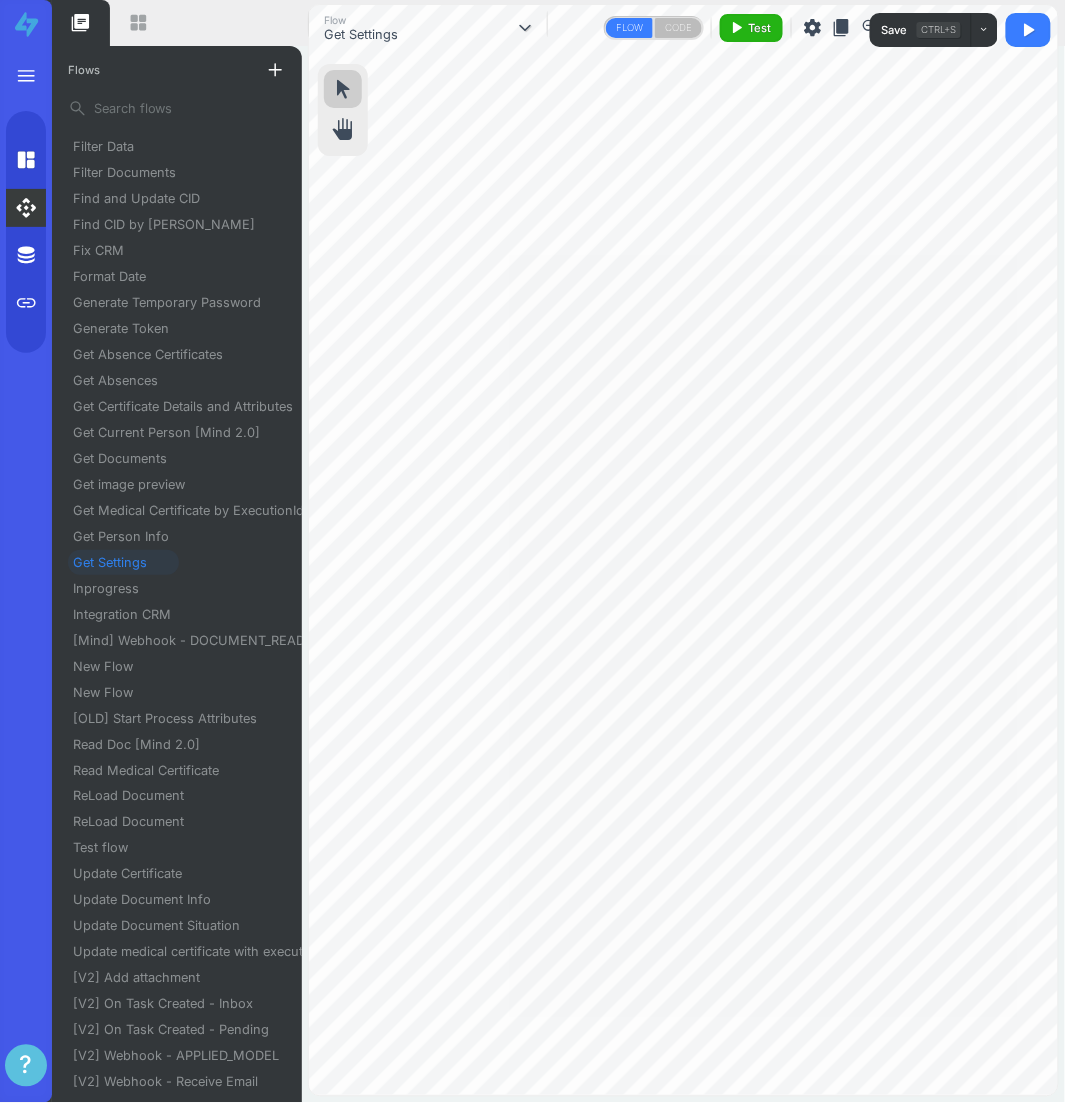 scroll, scrollTop: 523, scrollLeft: 0, axis: vertical 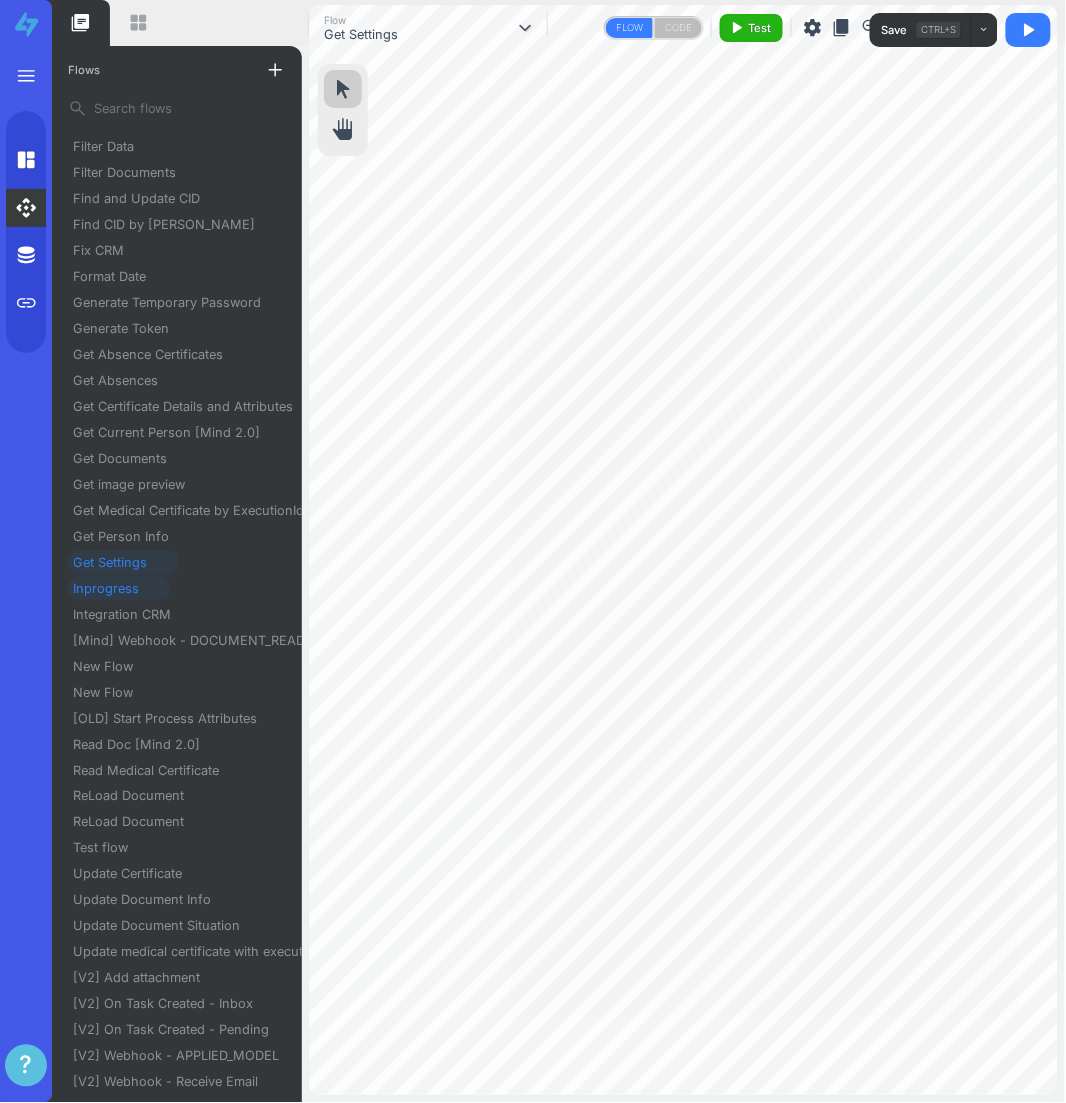 click on "Inprogress" at bounding box center [114, 588] 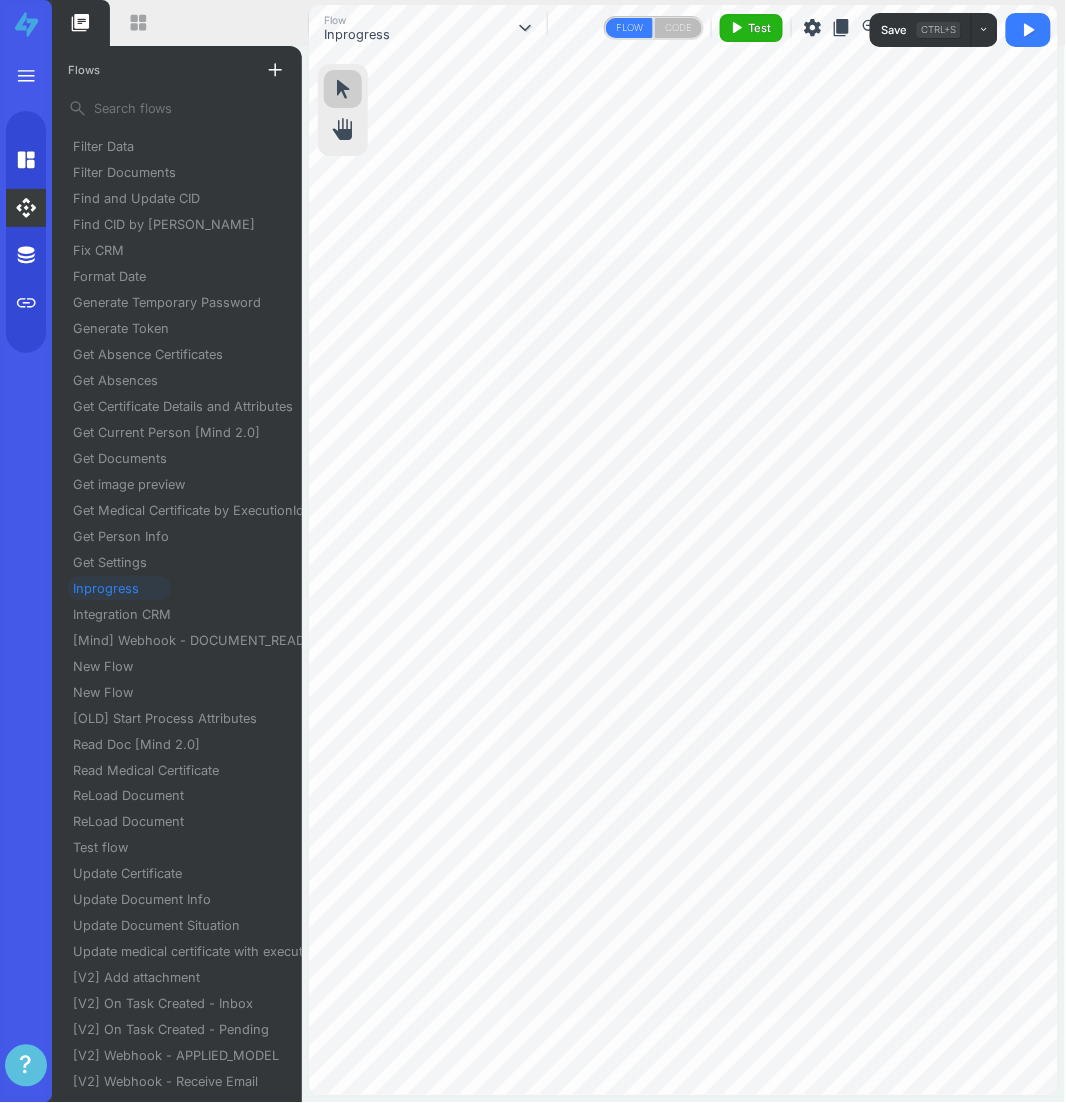 click on "content_copy" at bounding box center [842, 28] 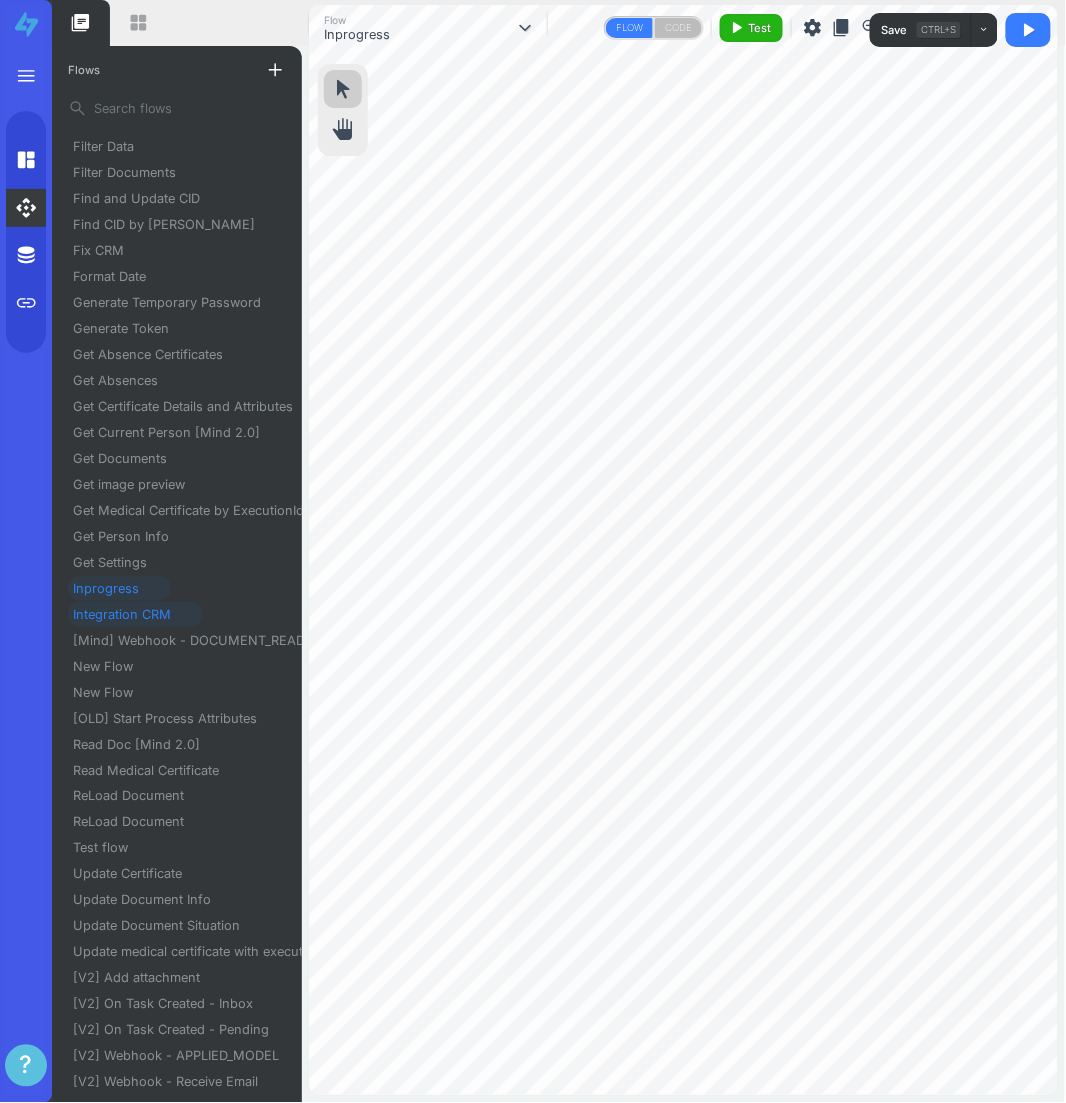 scroll, scrollTop: 525, scrollLeft: 0, axis: vertical 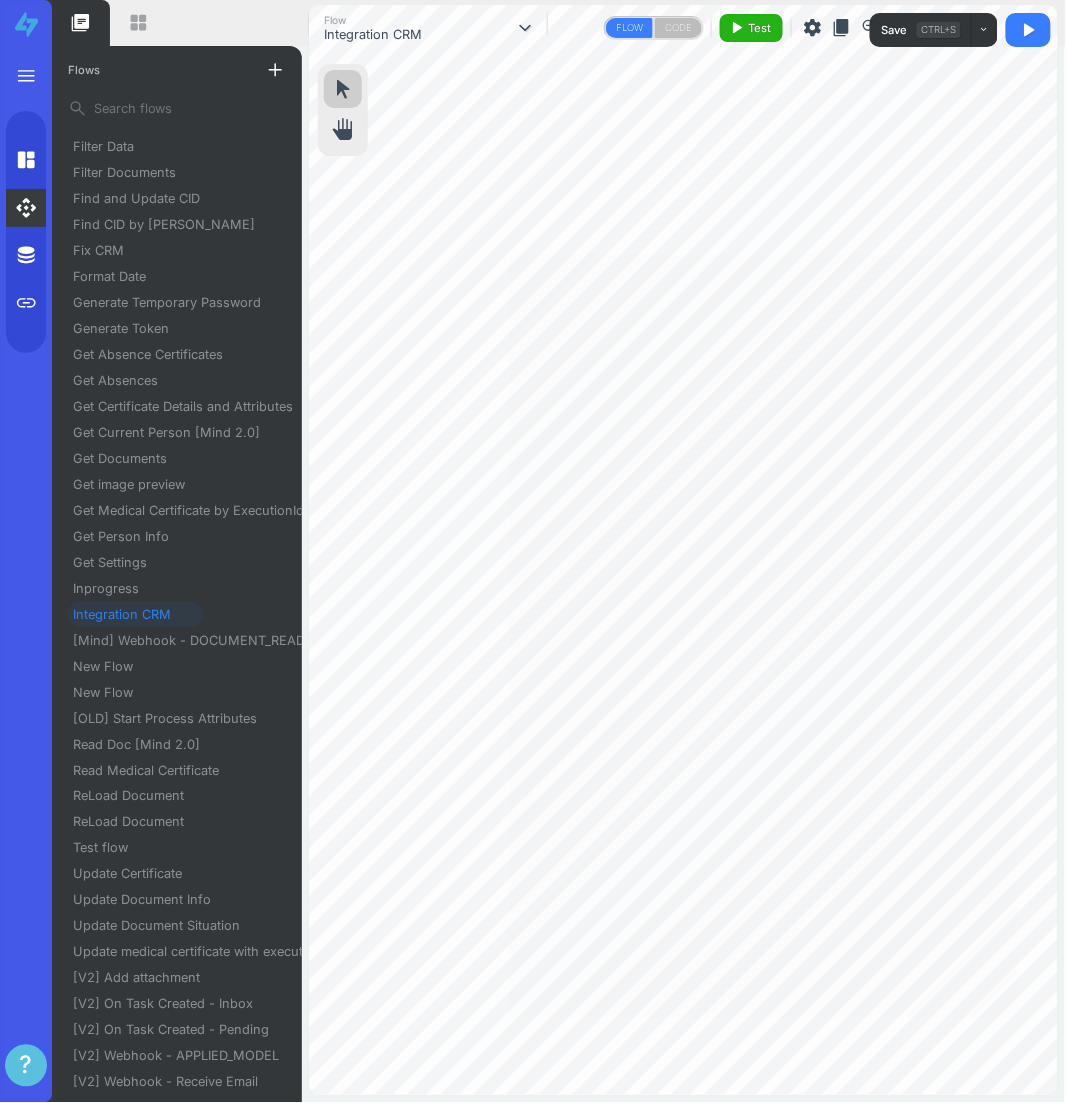 click on "content_copy" at bounding box center (842, 28) 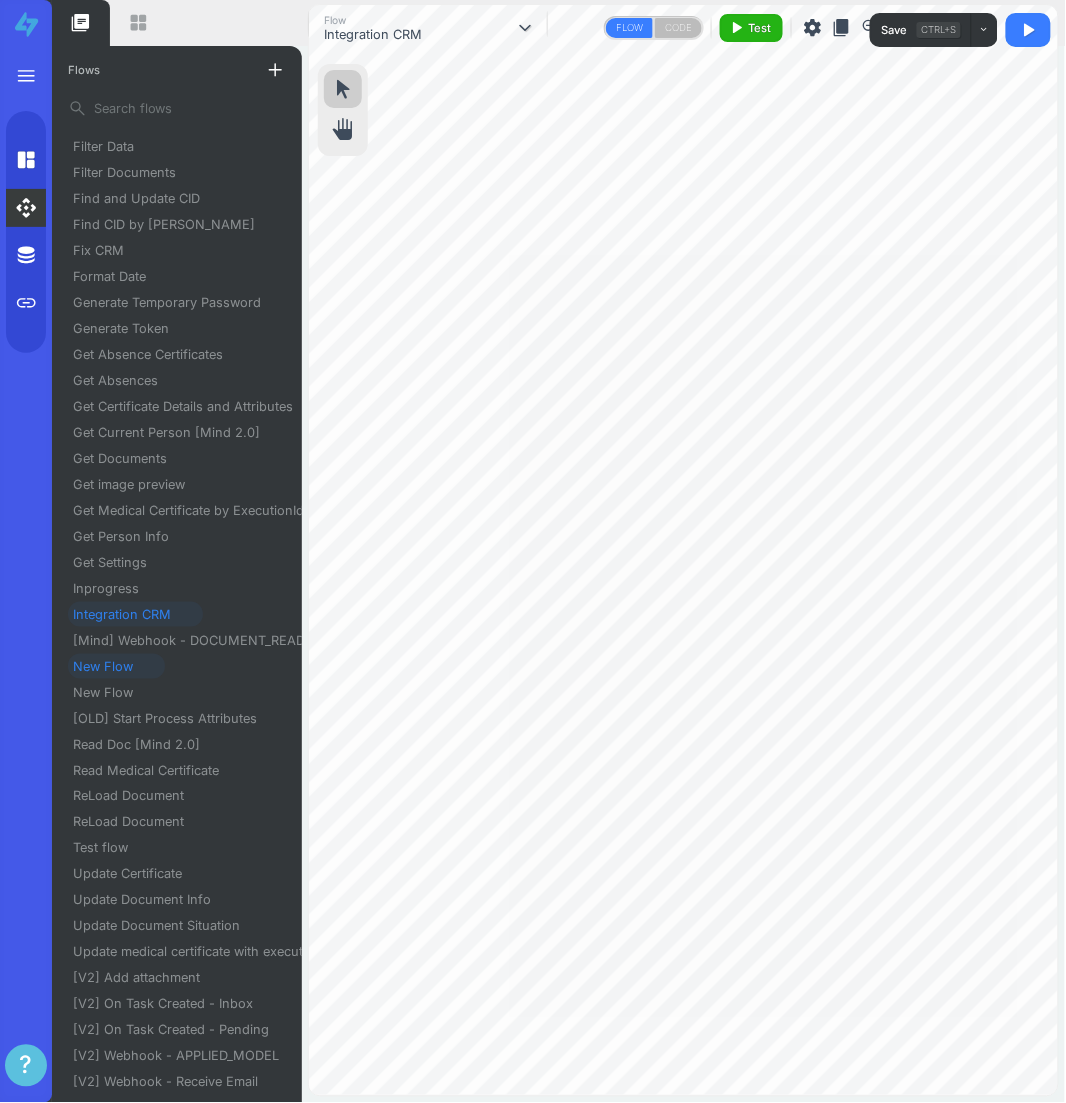 scroll, scrollTop: 525, scrollLeft: 0, axis: vertical 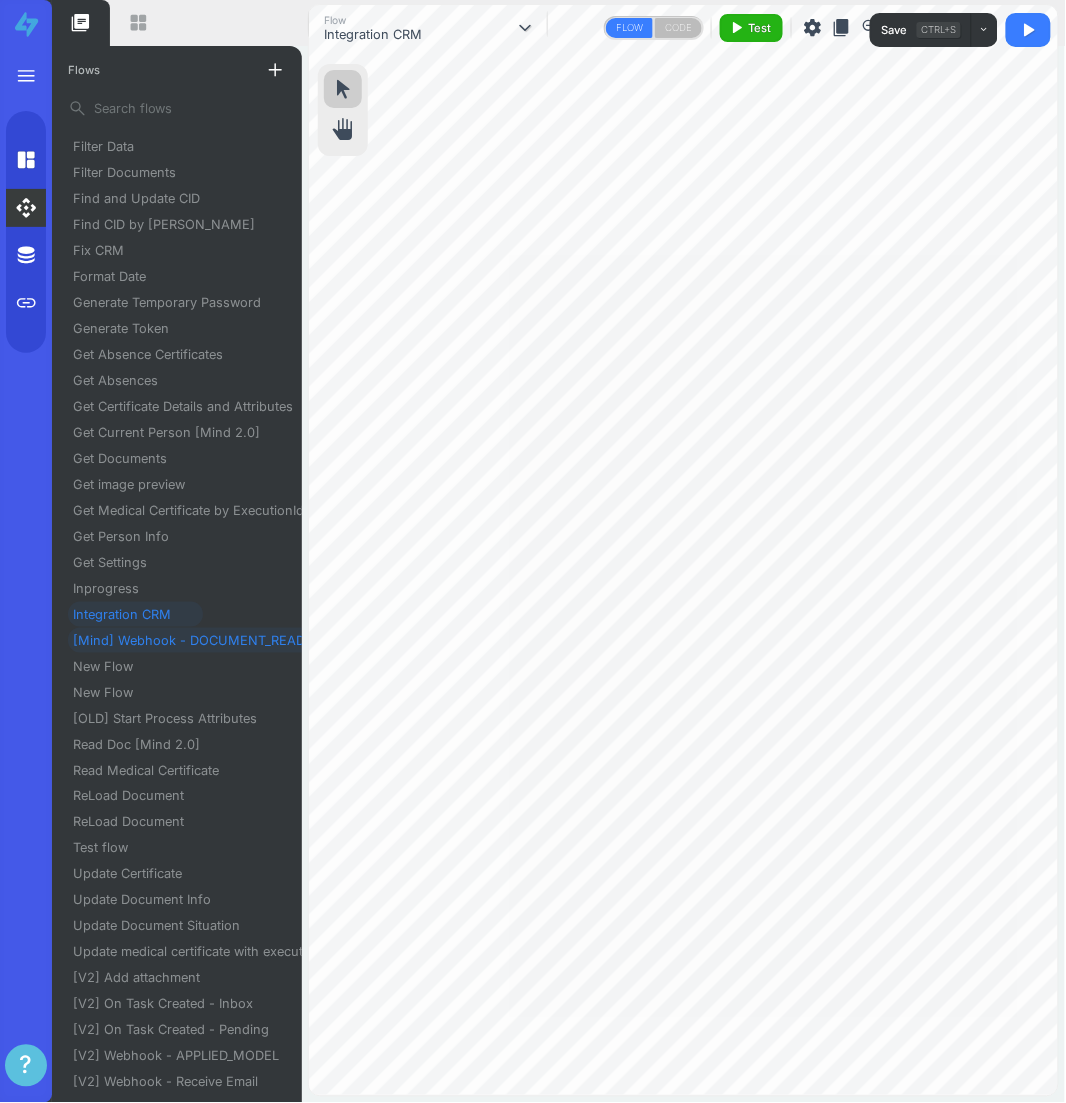 click on "[Mind] Webhook - DOCUMENT_READED" at bounding box center [205, 640] 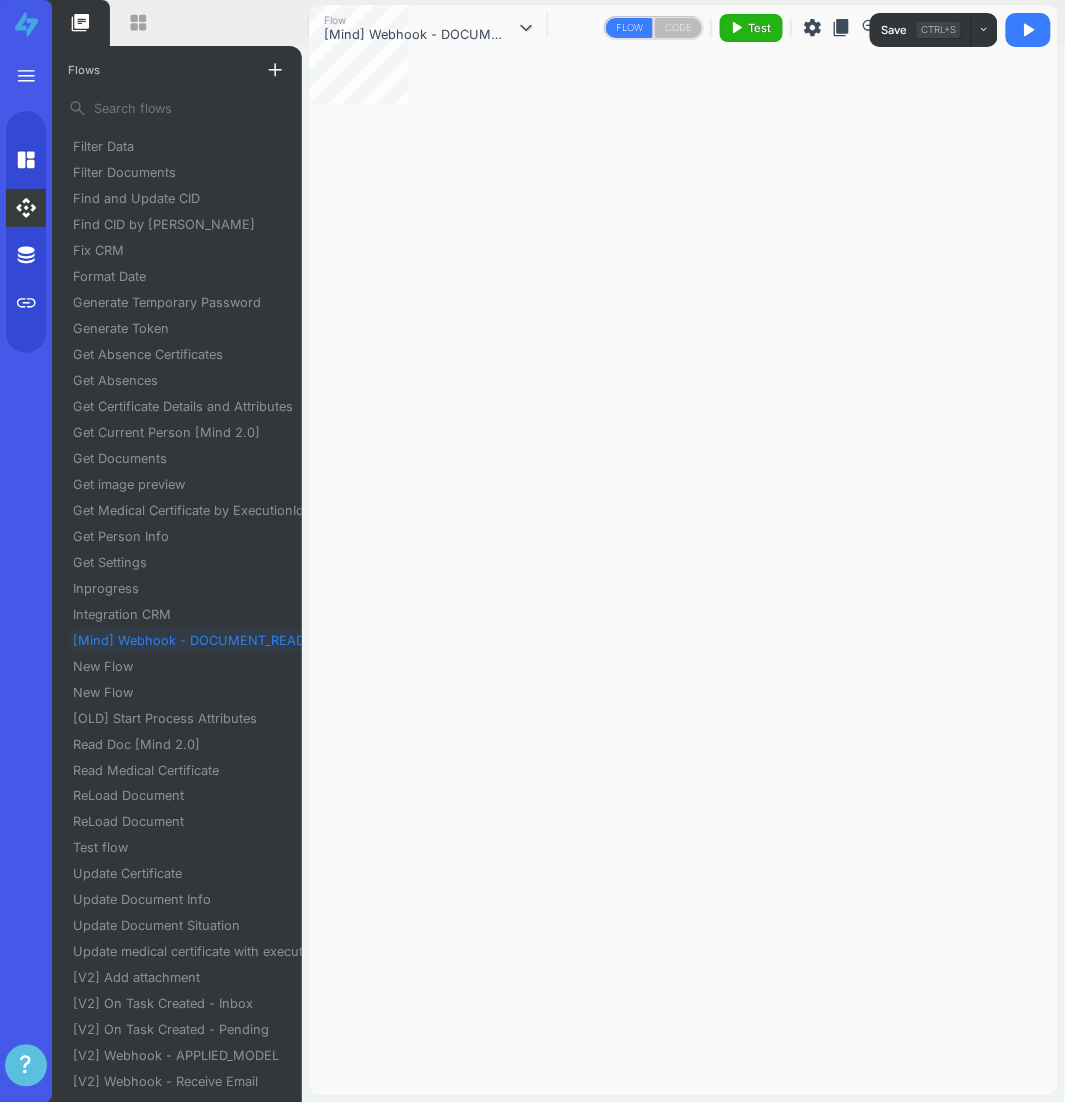 scroll, scrollTop: 523, scrollLeft: 0, axis: vertical 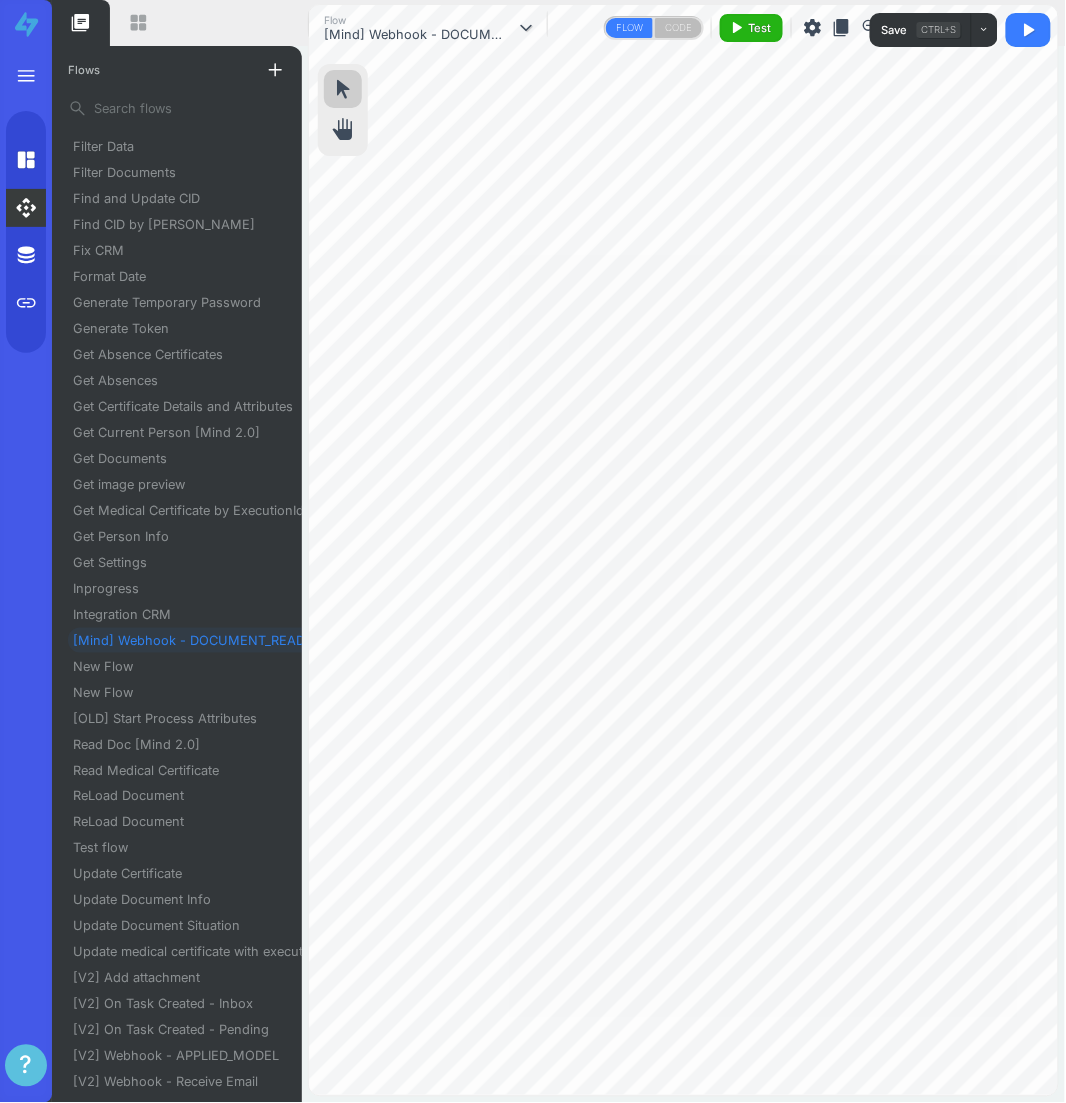 click on "content_copy" at bounding box center [842, 28] 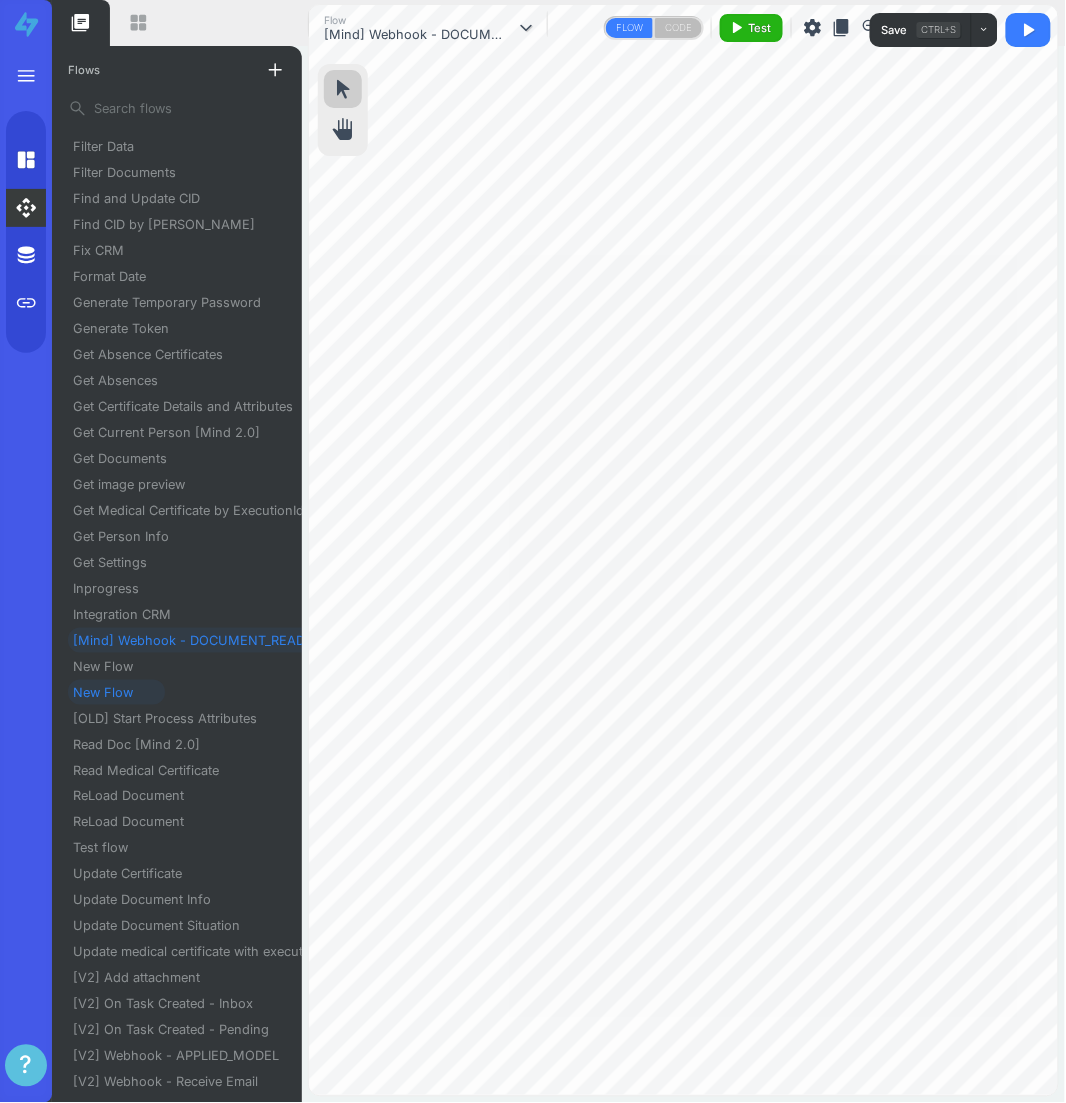 scroll, scrollTop: 525, scrollLeft: 0, axis: vertical 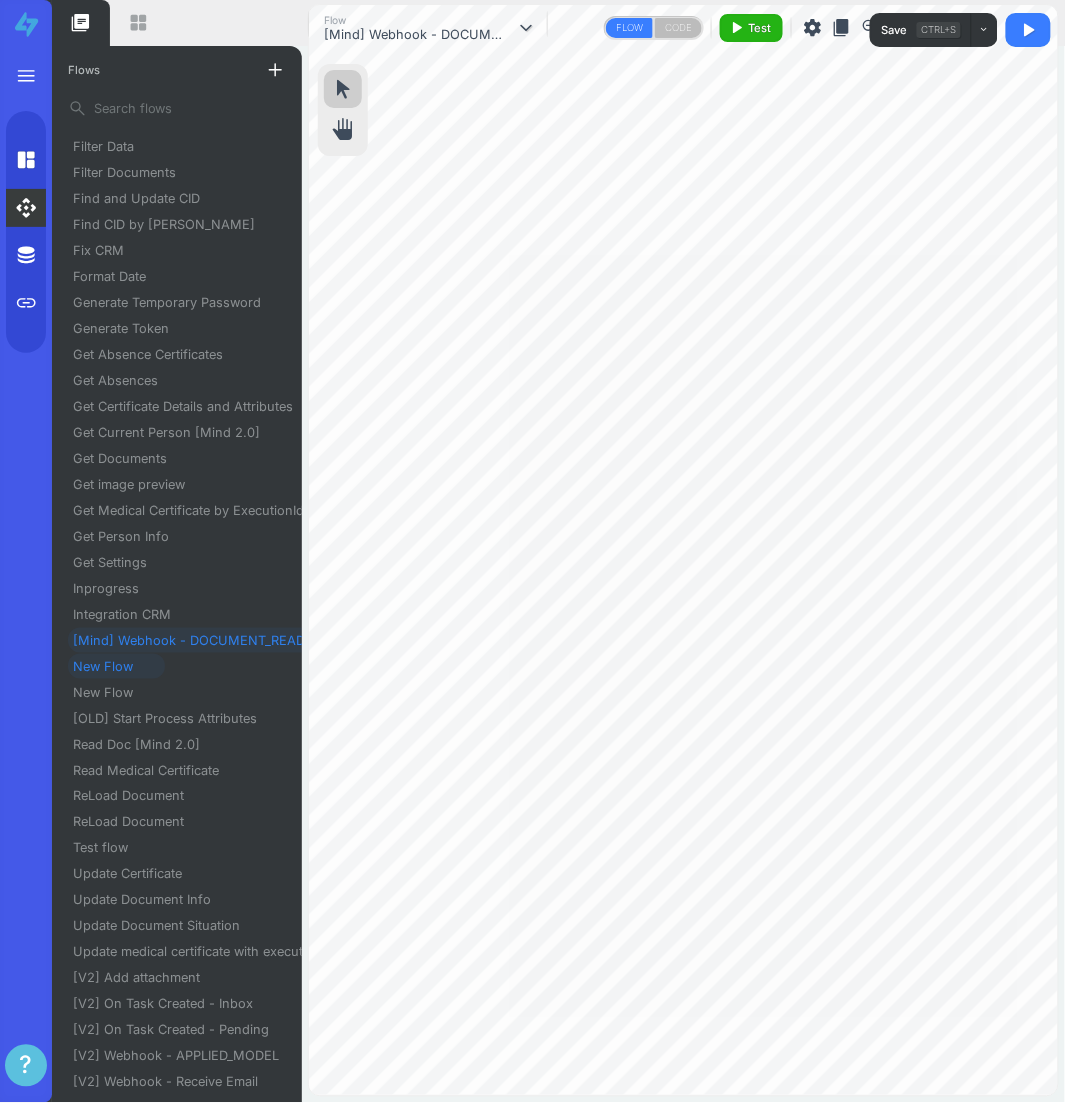 click on "New Flow" at bounding box center (111, 666) 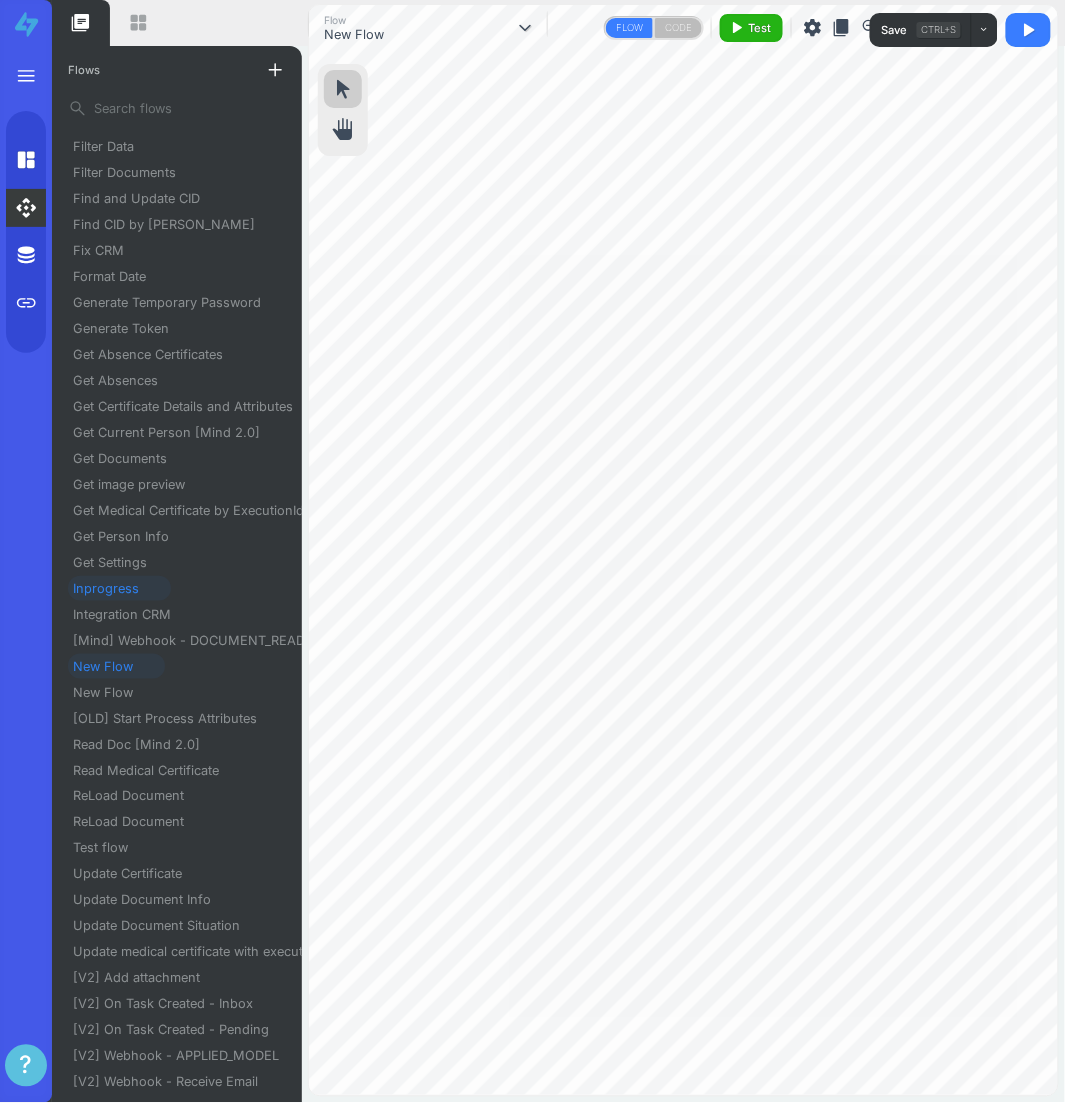 scroll, scrollTop: 523, scrollLeft: 0, axis: vertical 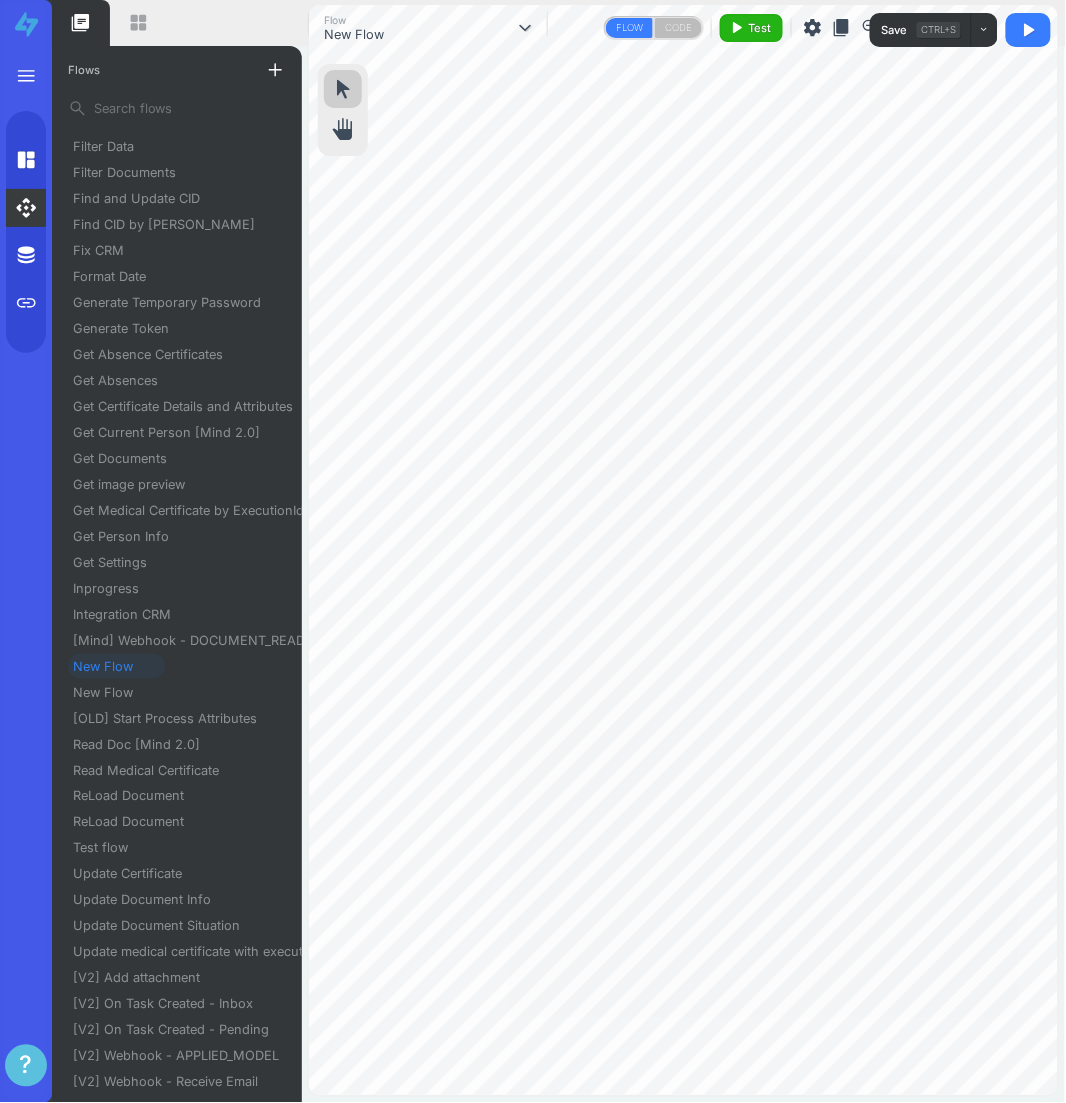 click on "content_copy" at bounding box center [842, 28] 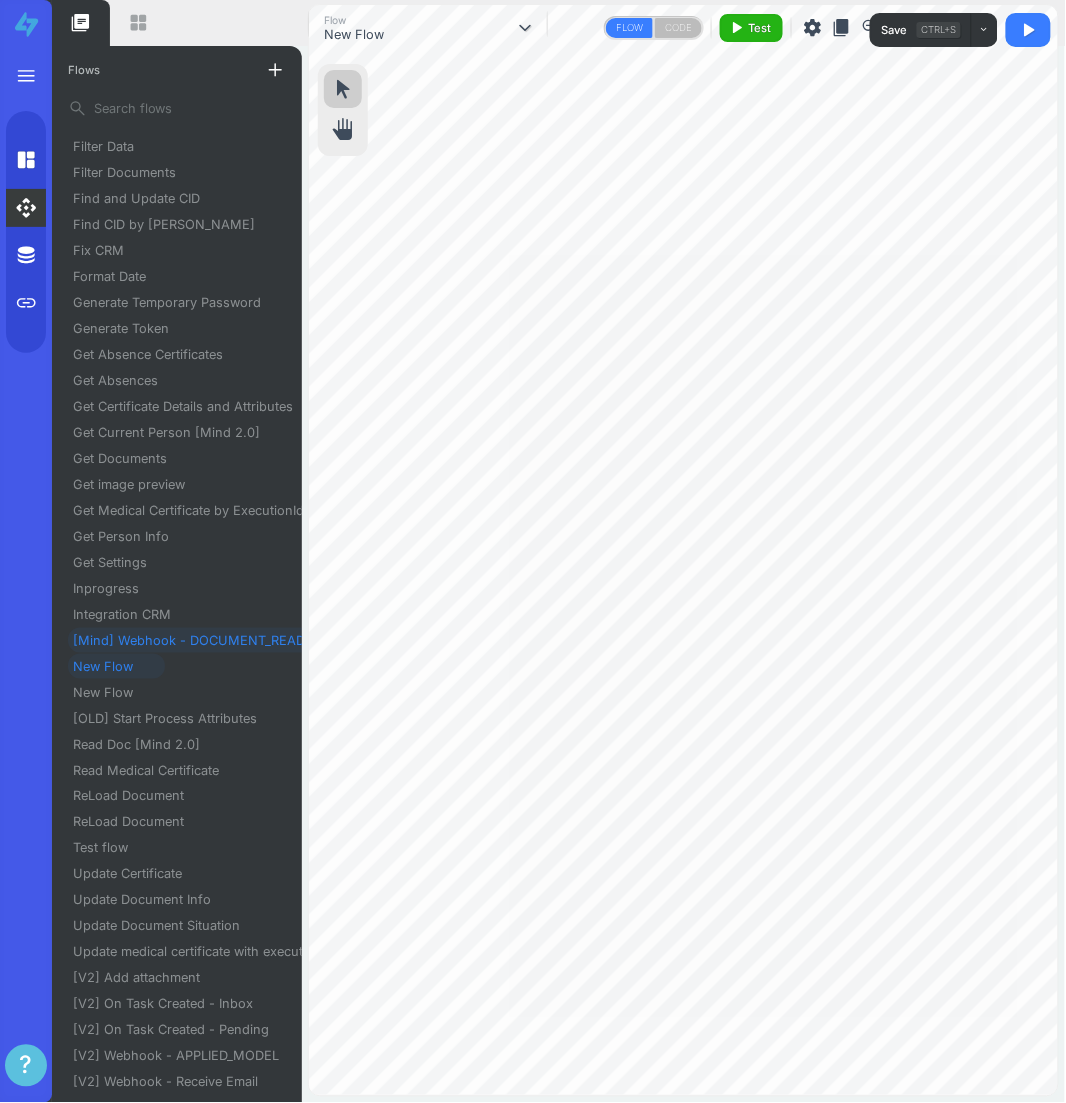 scroll, scrollTop: 525, scrollLeft: 0, axis: vertical 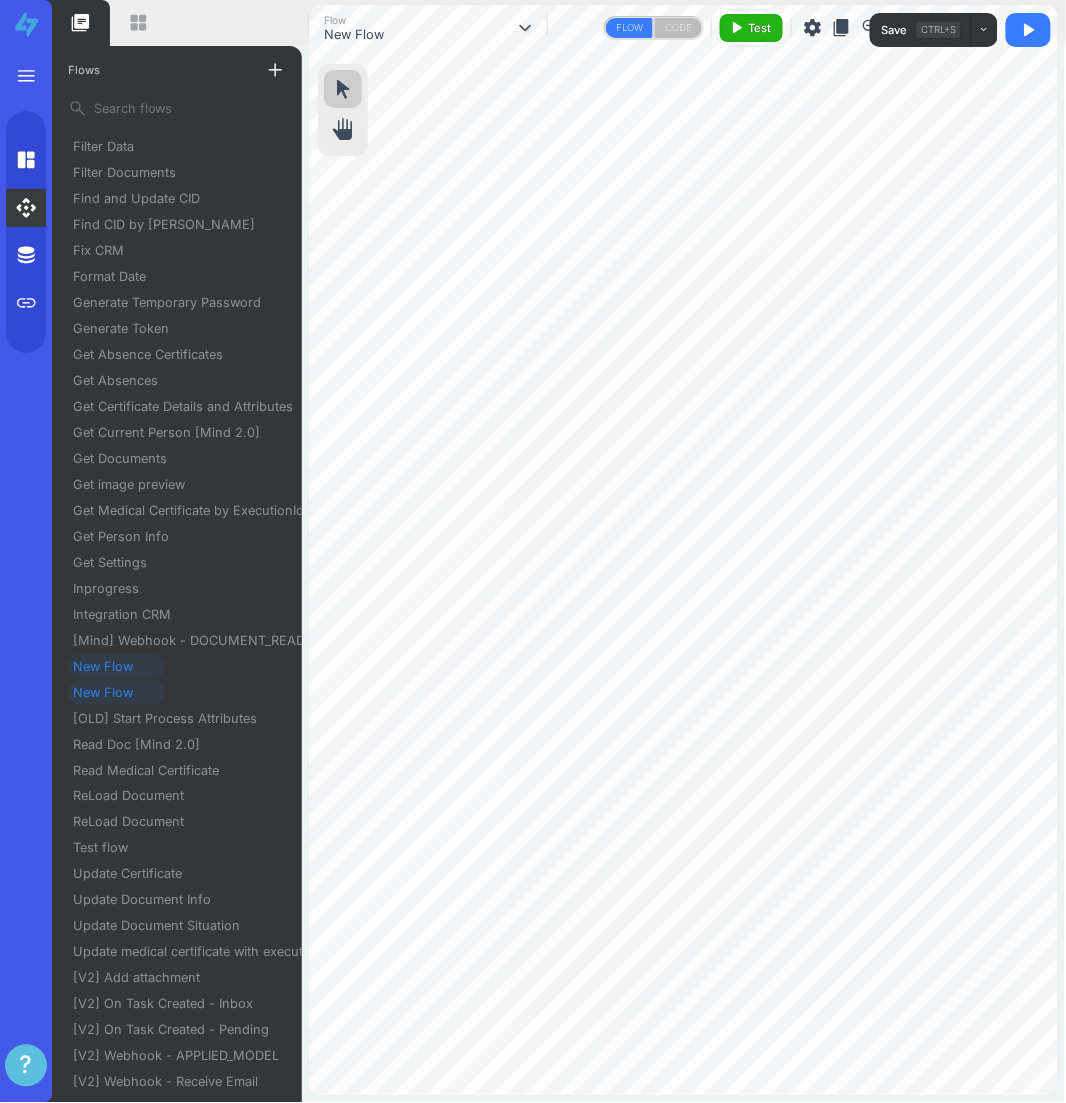 click on "New Flow" at bounding box center (111, 692) 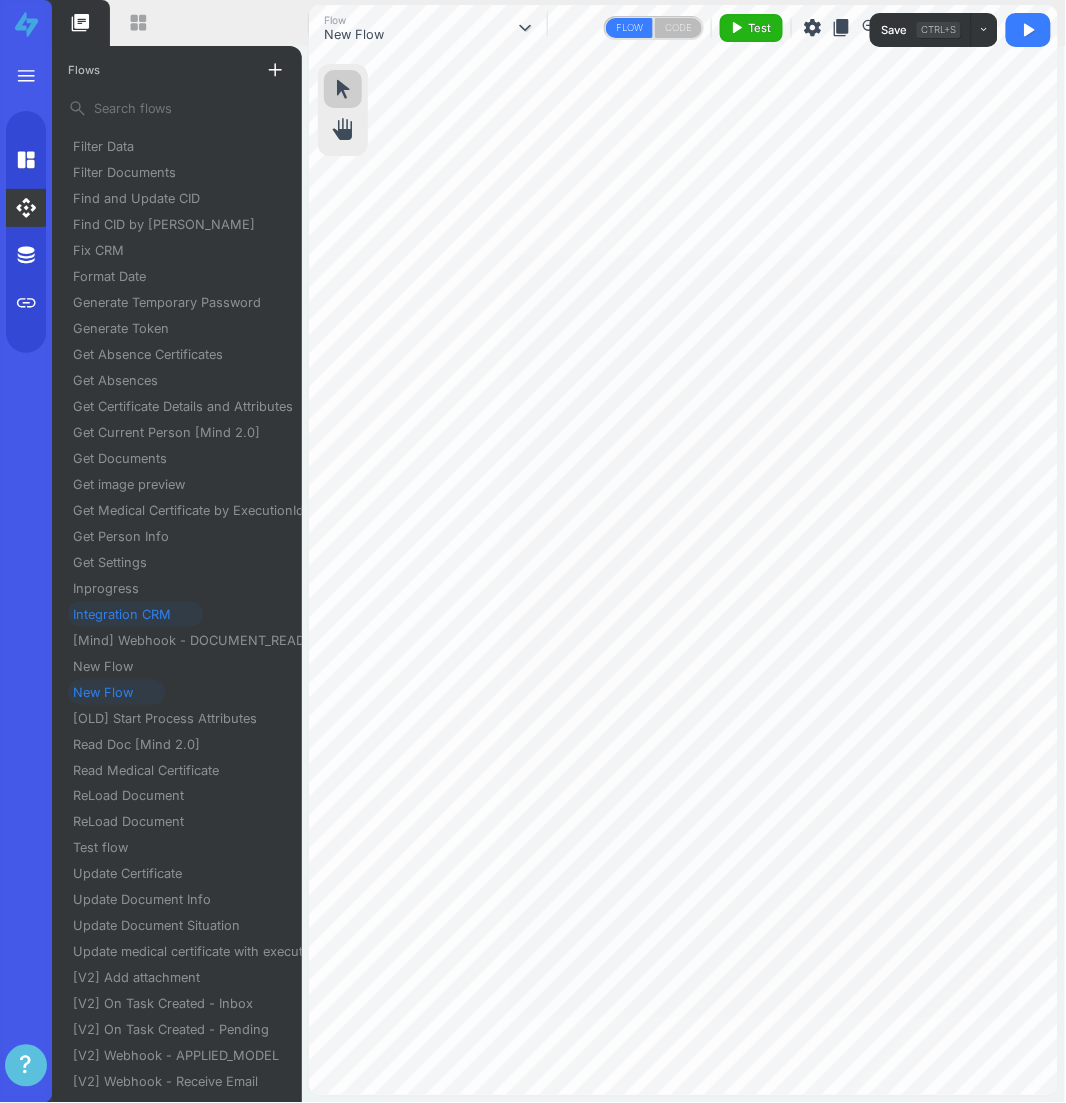scroll, scrollTop: 523, scrollLeft: 0, axis: vertical 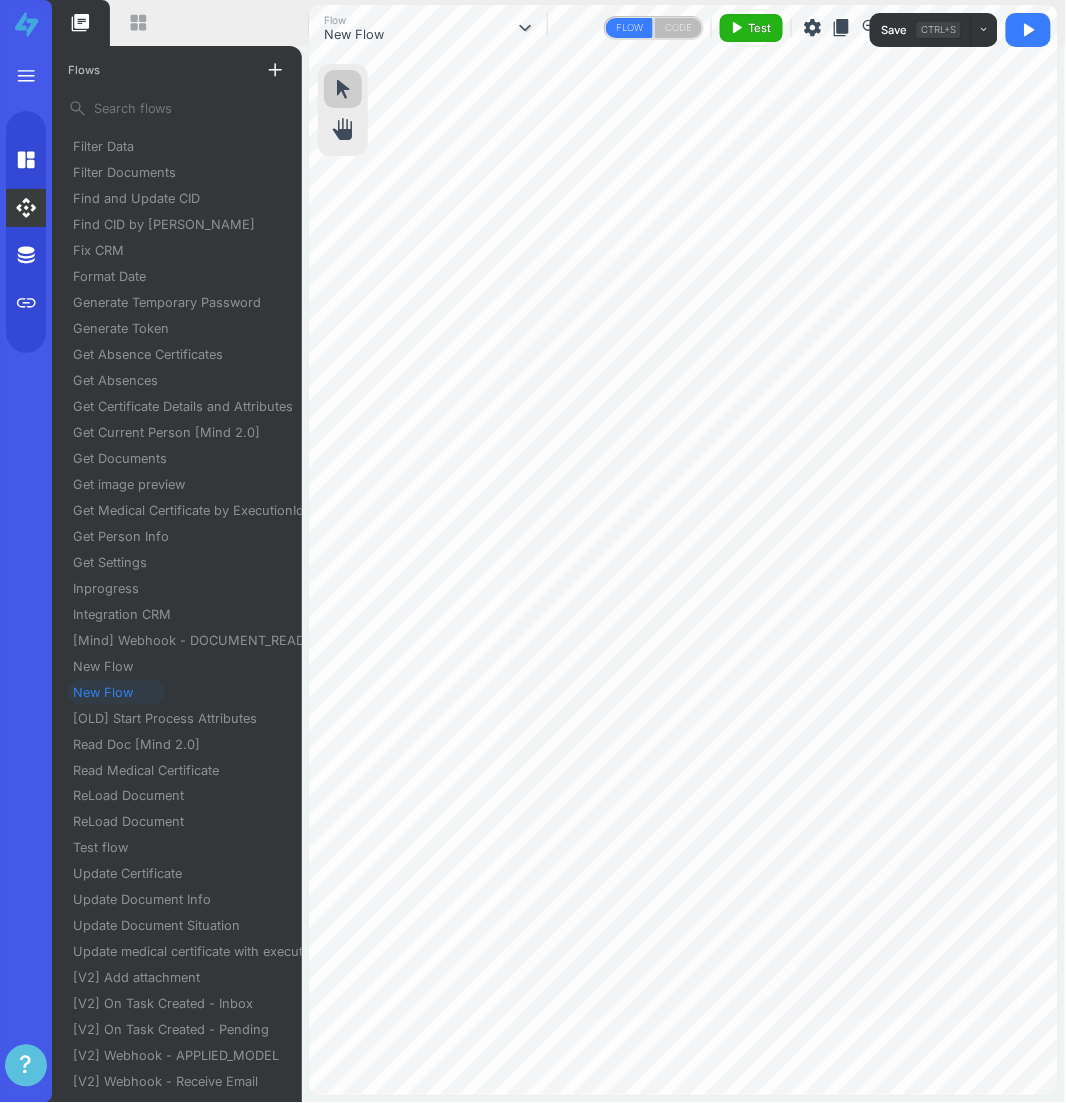 click on "content_copy" at bounding box center (842, 28) 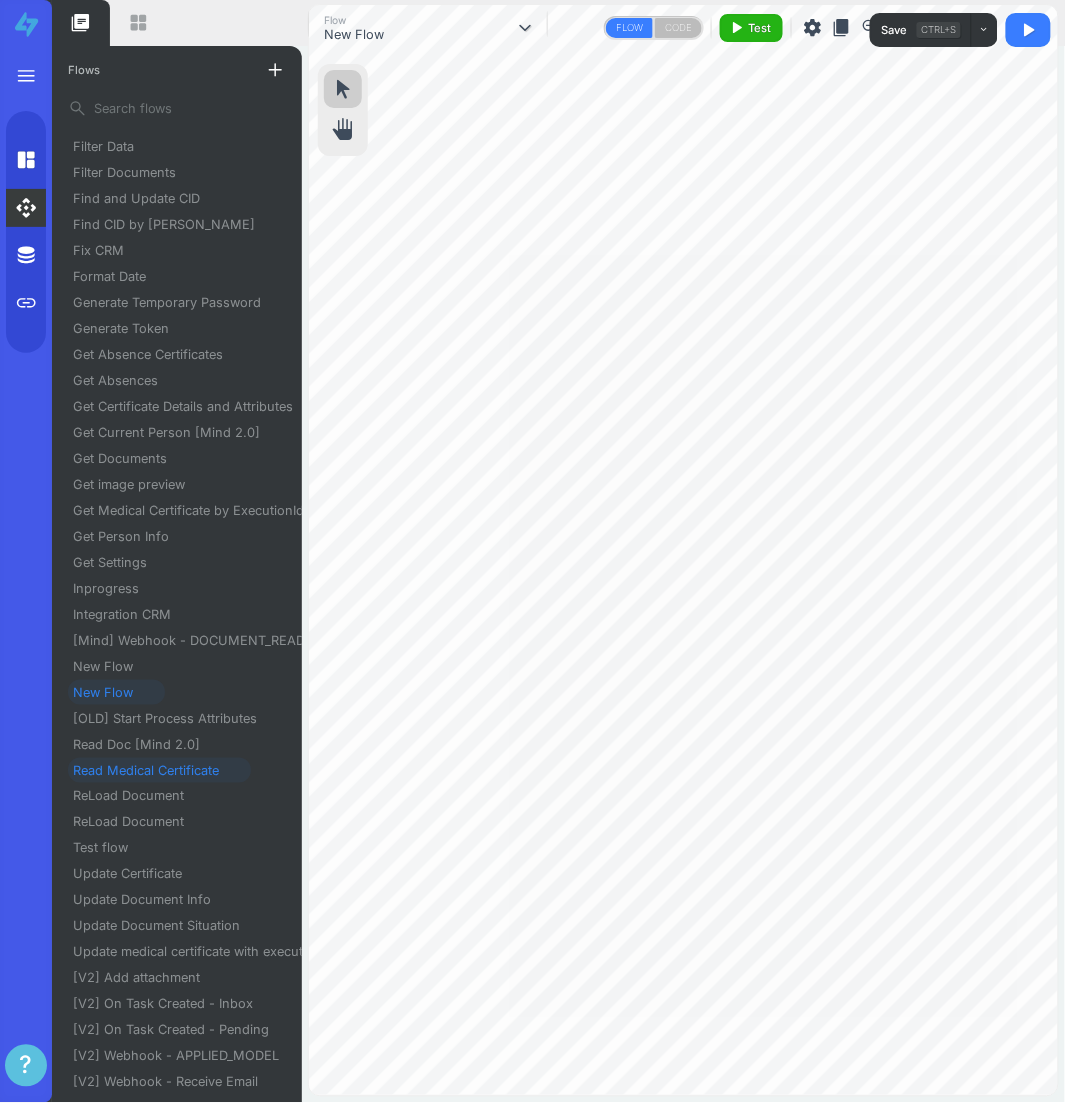 scroll, scrollTop: 525, scrollLeft: 0, axis: vertical 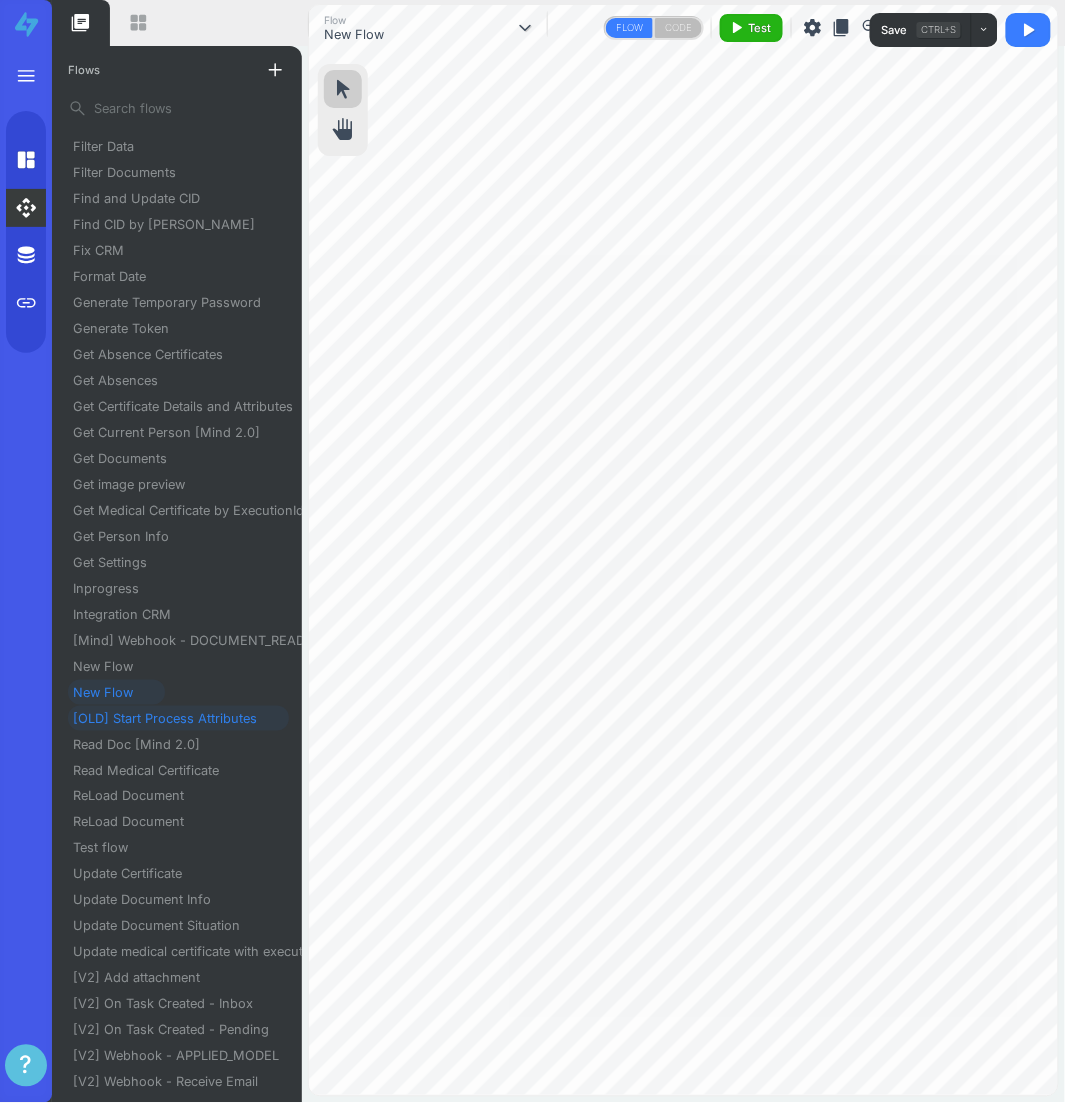 click on "[OLD] Start Process Attributes" at bounding box center (173, 718) 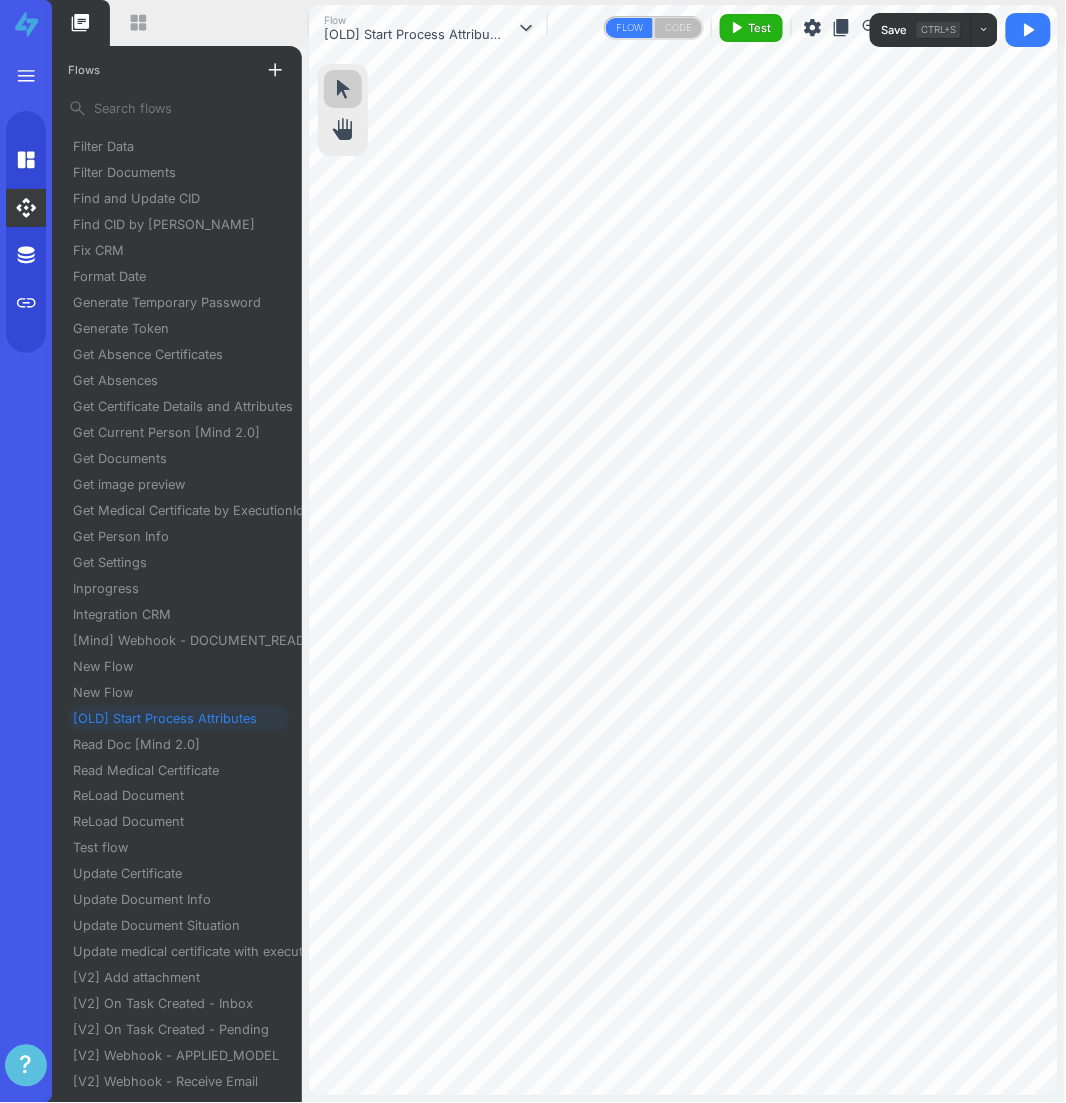 scroll, scrollTop: 523, scrollLeft: 0, axis: vertical 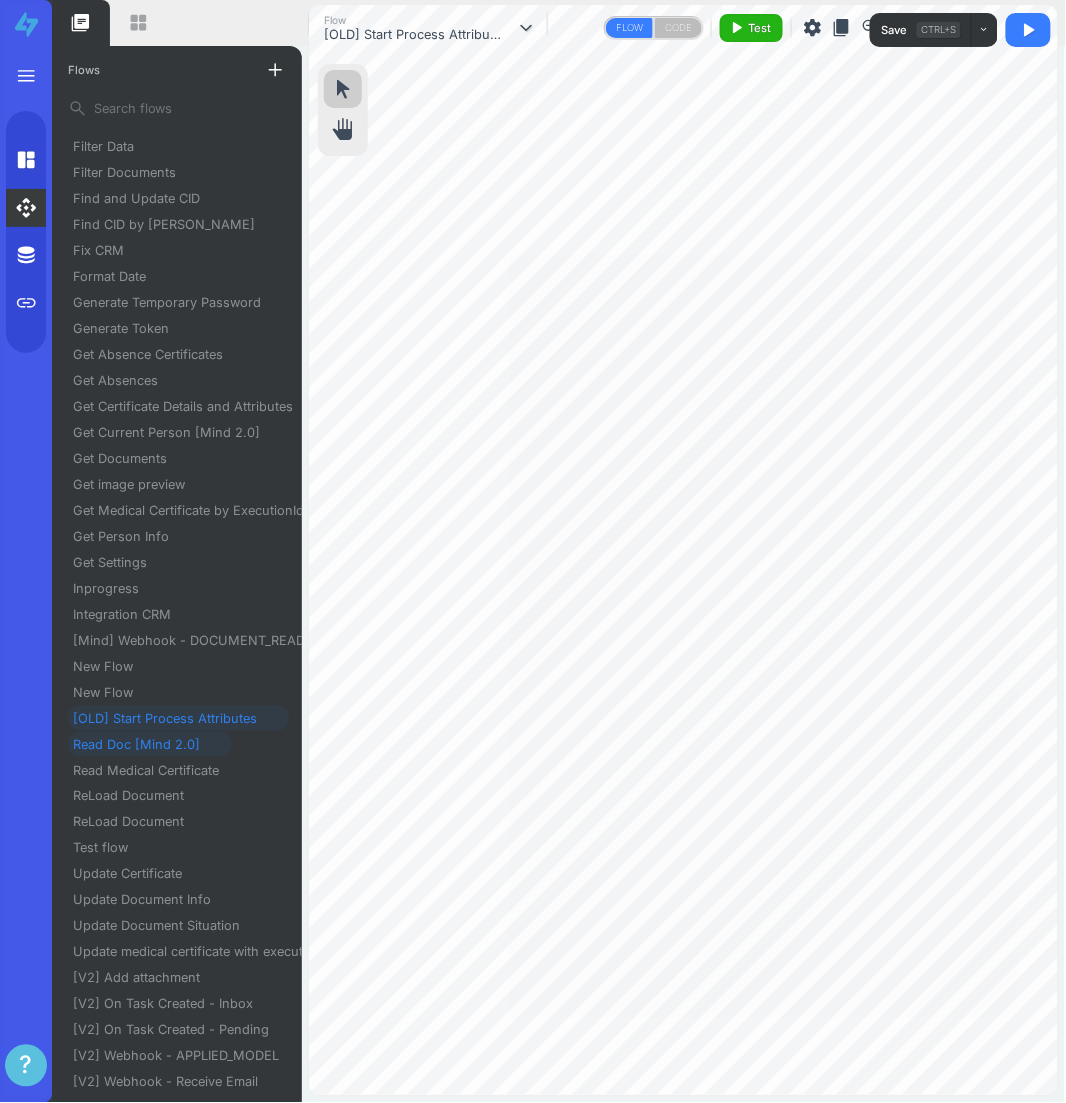 click on "Read Doc [Mind 2.0]" at bounding box center [144, 744] 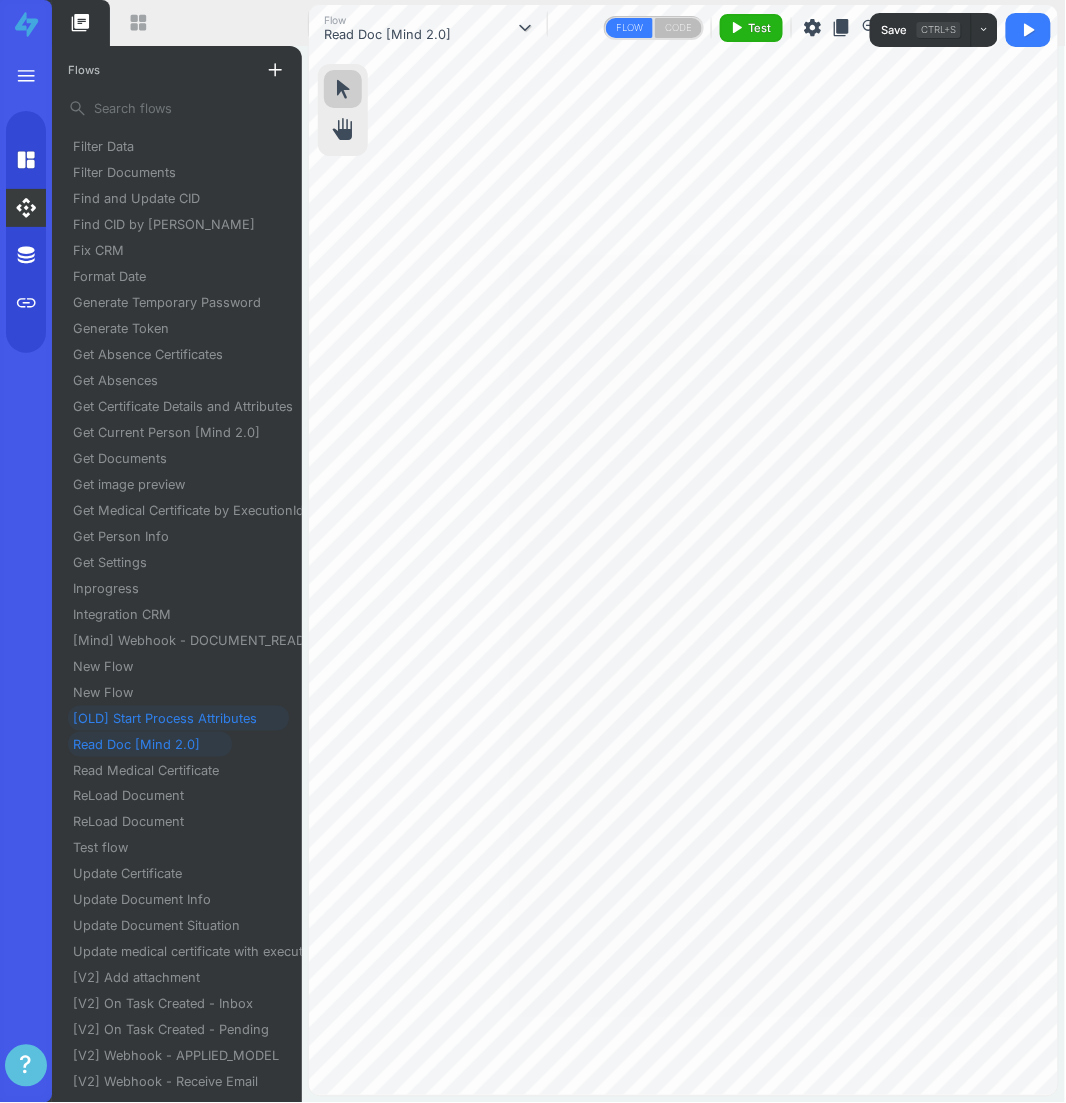 scroll, scrollTop: 523, scrollLeft: 0, axis: vertical 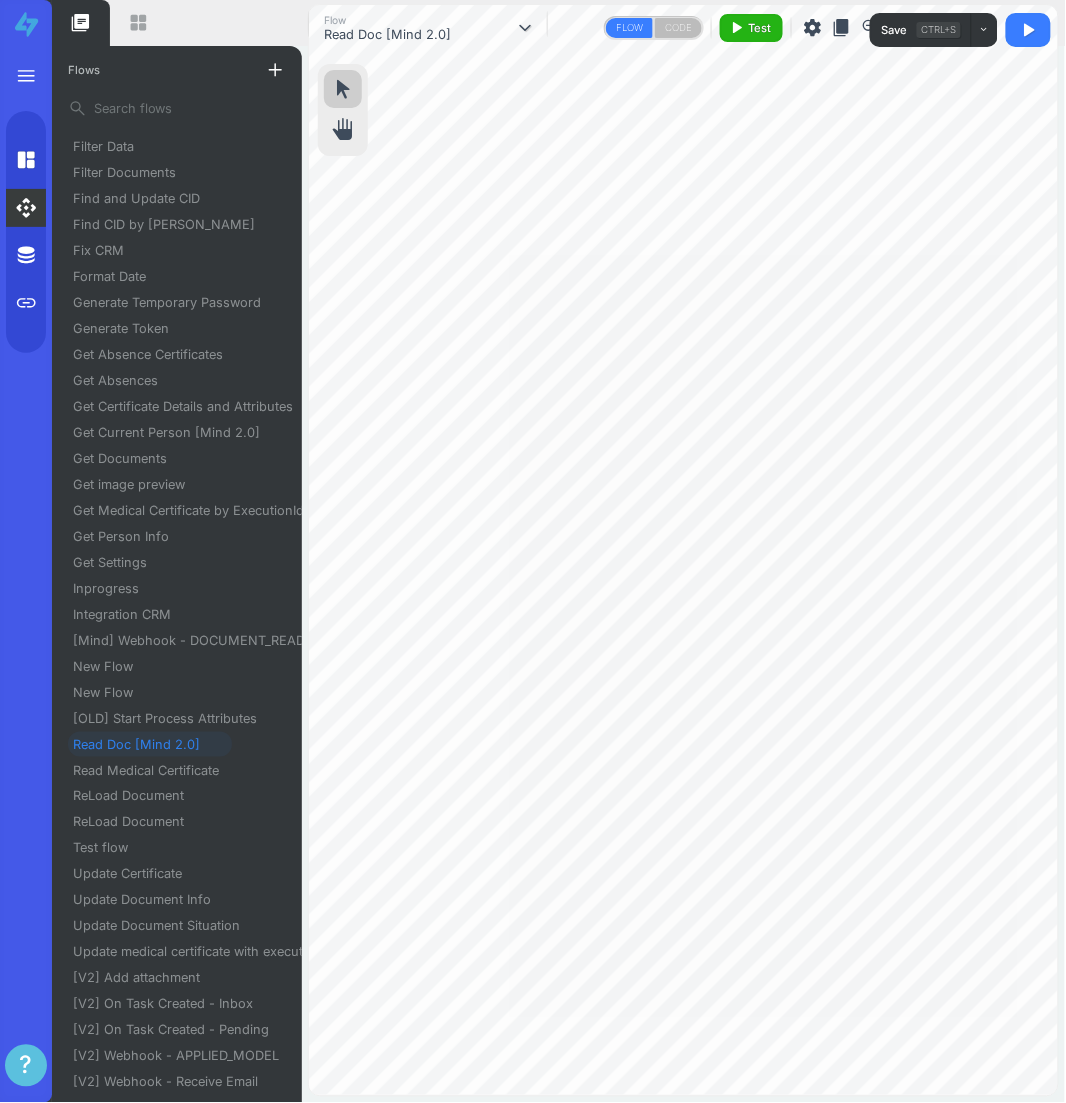 click on "content_copy" at bounding box center [842, 28] 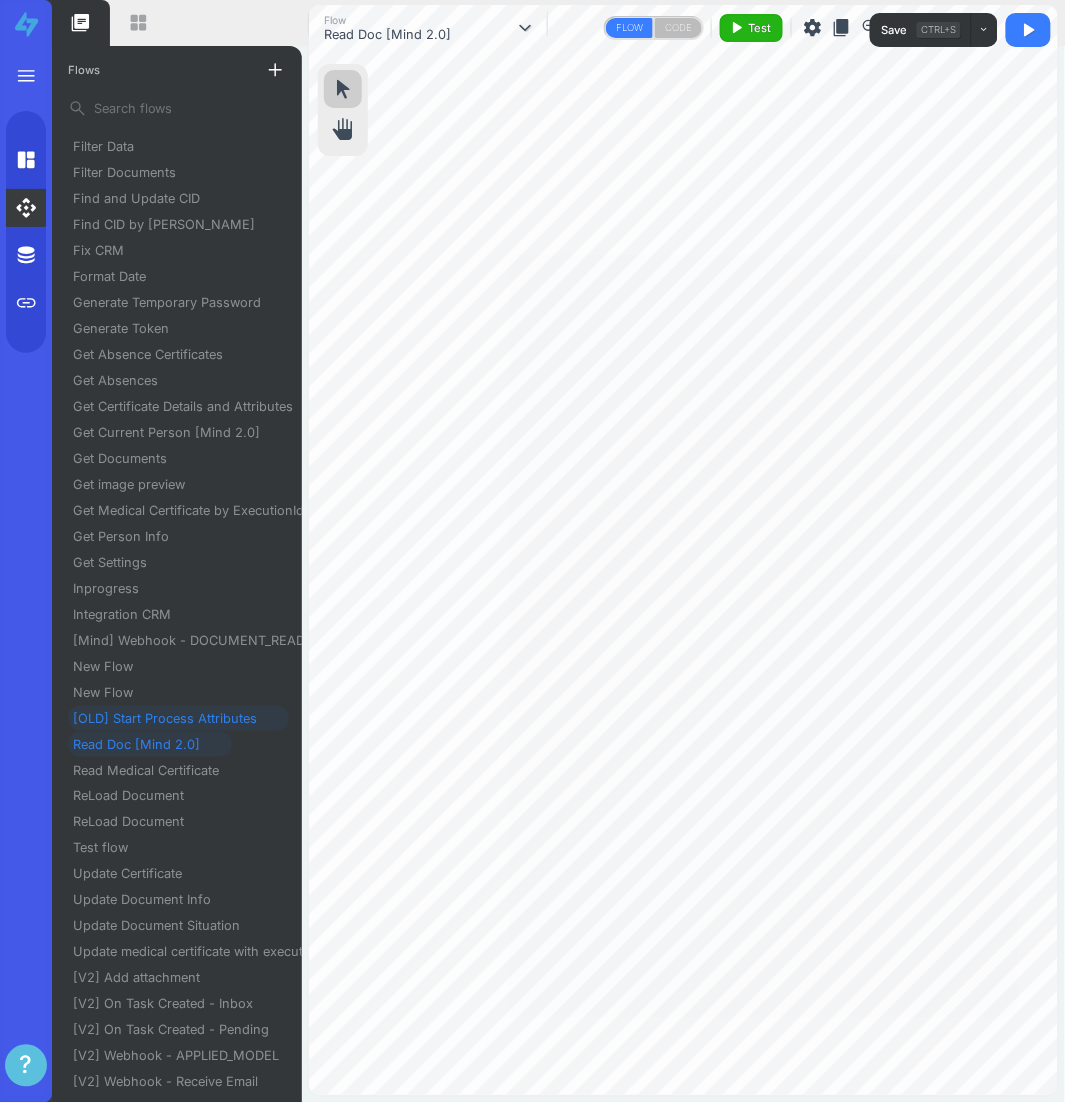 click on "[OLD] Start Process Attributes" at bounding box center (173, 718) 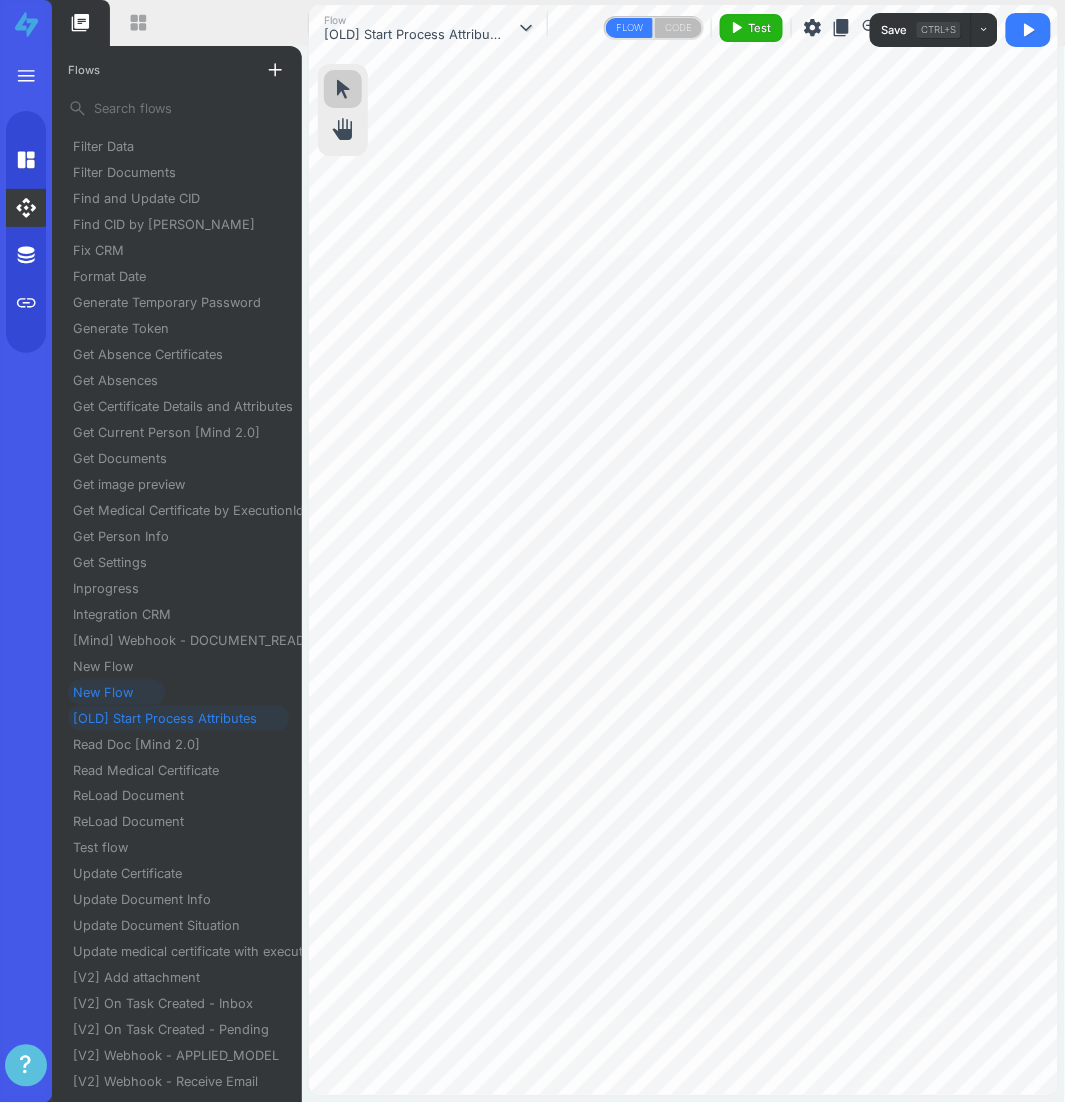 scroll, scrollTop: 523, scrollLeft: 0, axis: vertical 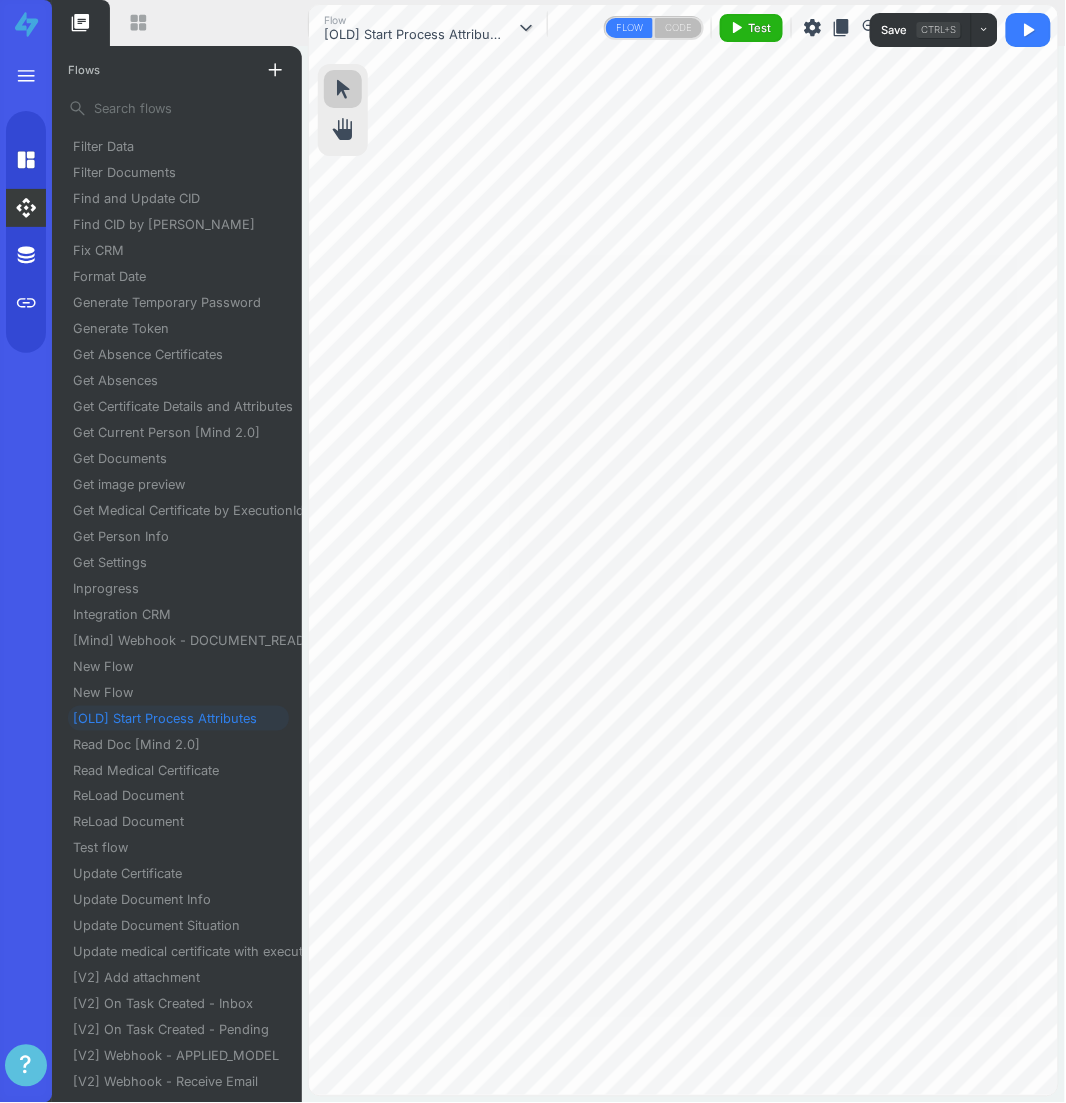 click on "content_copy" at bounding box center (842, 28) 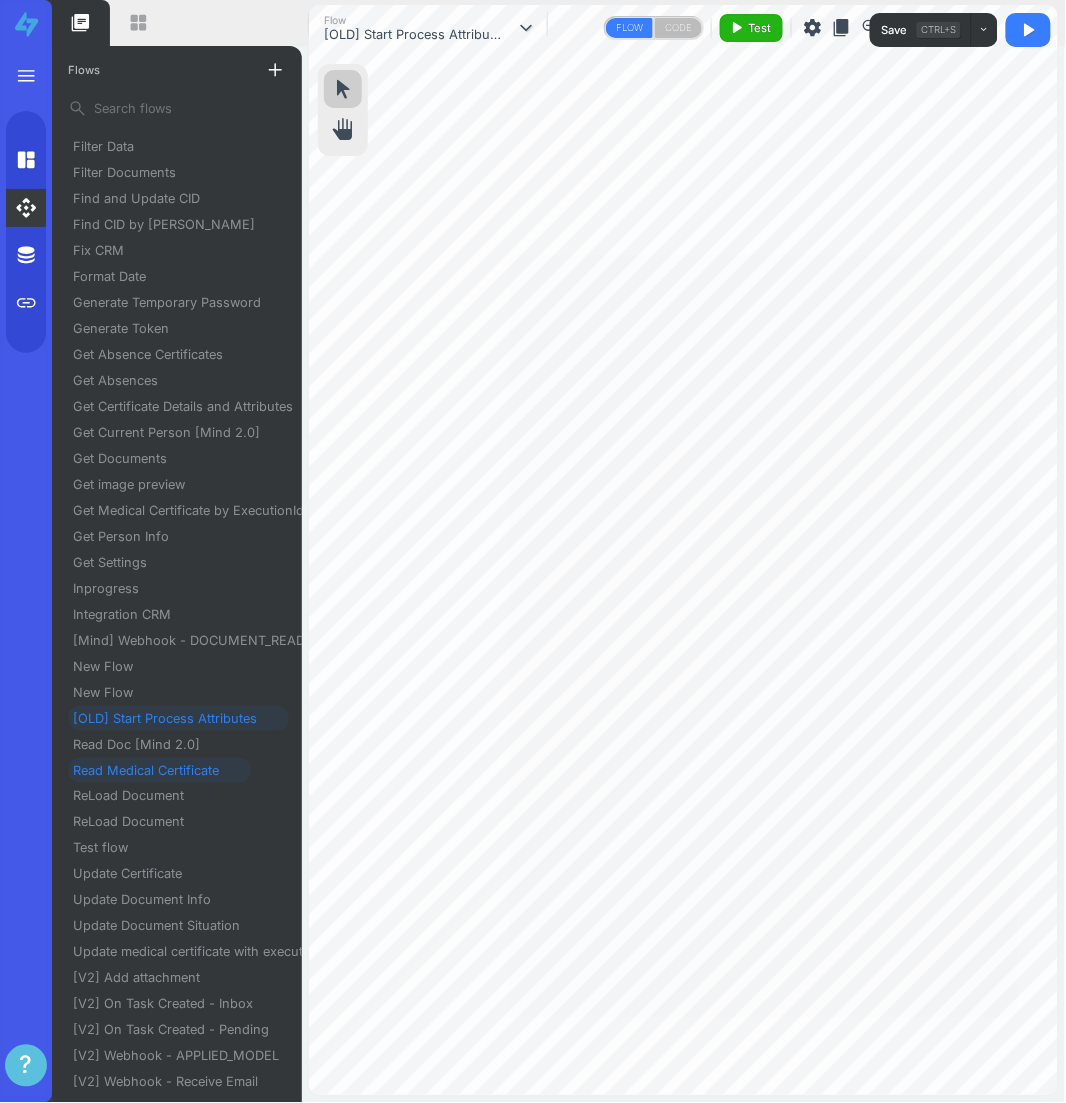 scroll, scrollTop: 525, scrollLeft: 0, axis: vertical 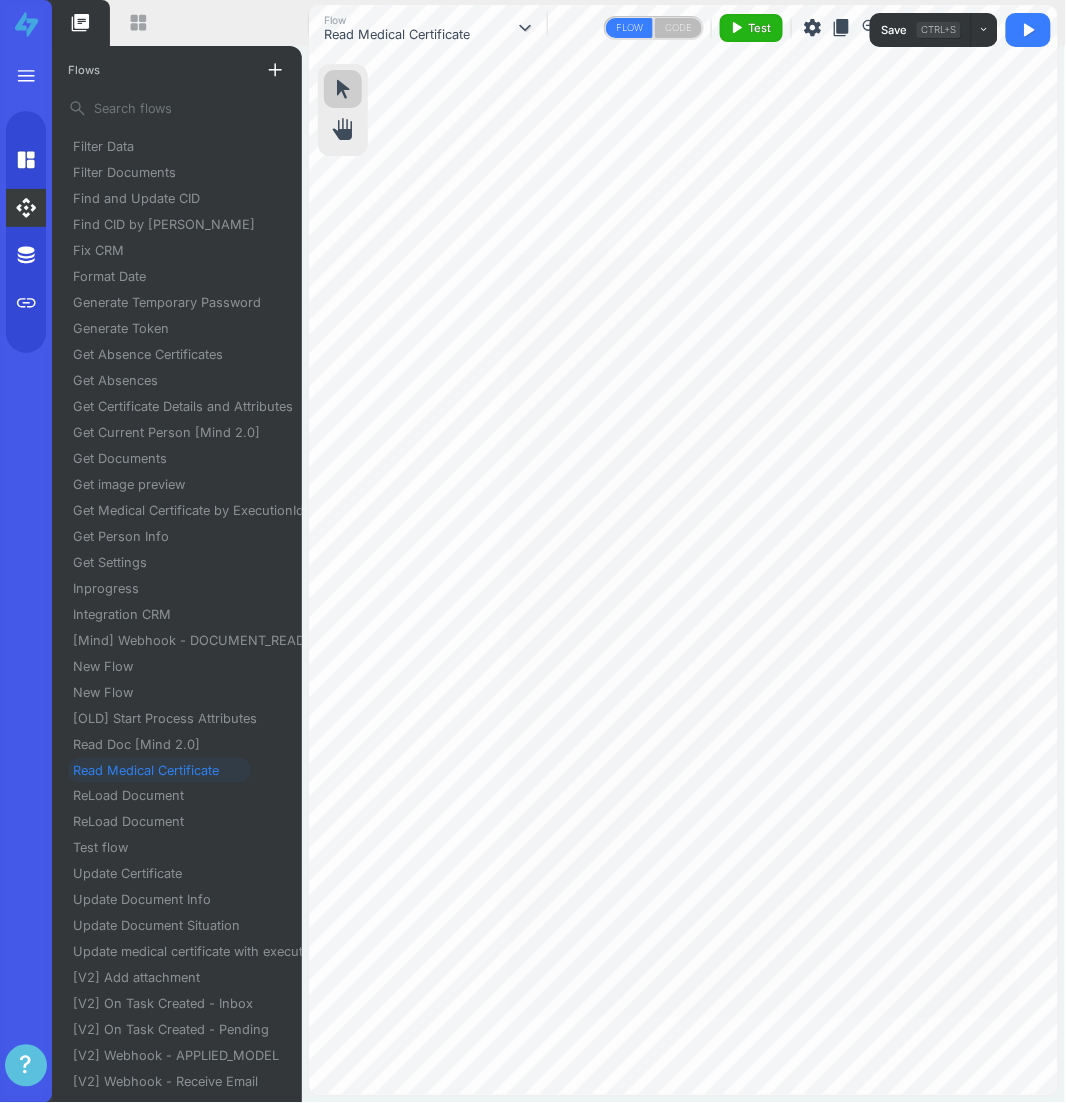 click on "content_copy" at bounding box center [842, 28] 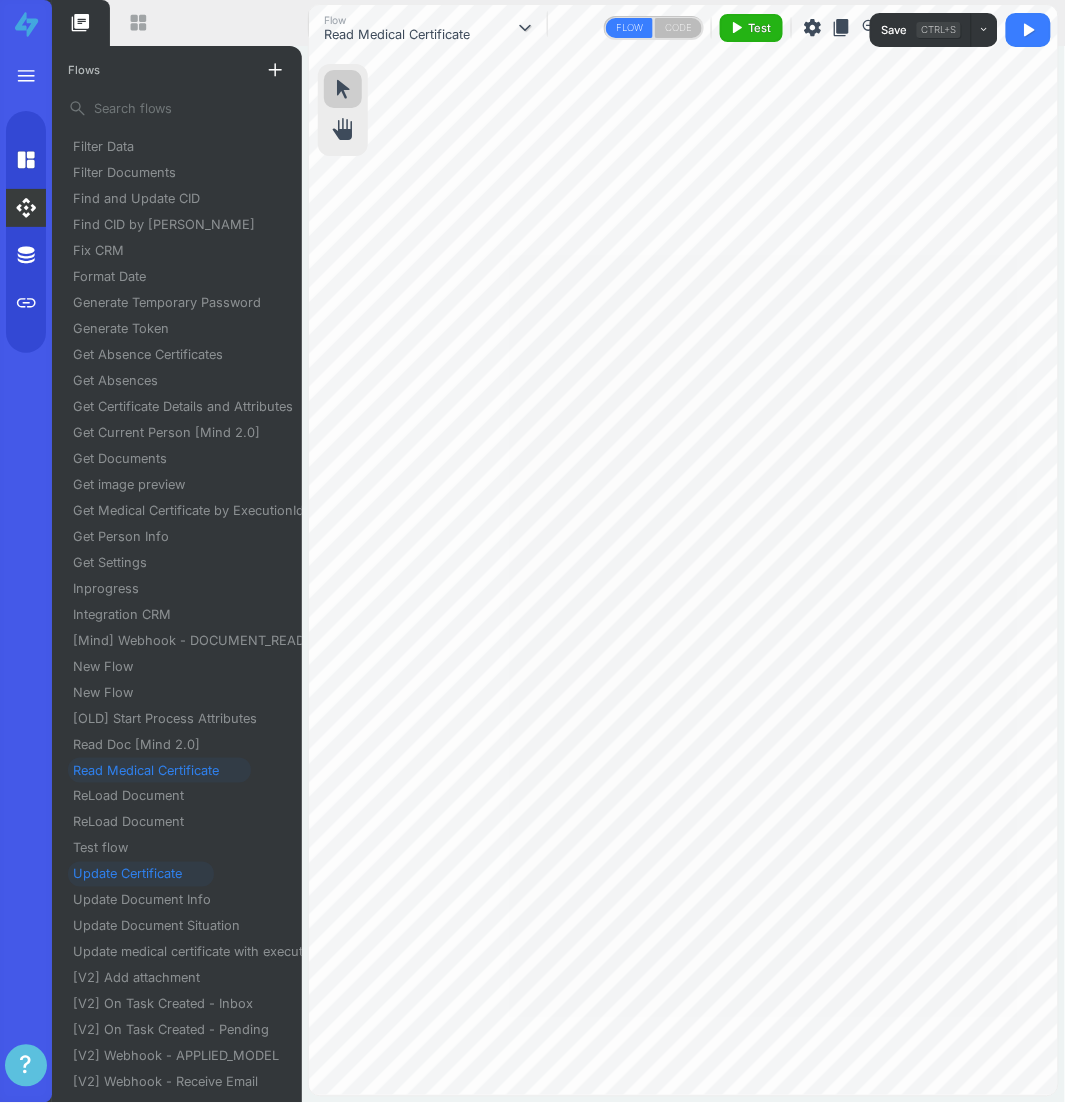 scroll, scrollTop: 525, scrollLeft: 0, axis: vertical 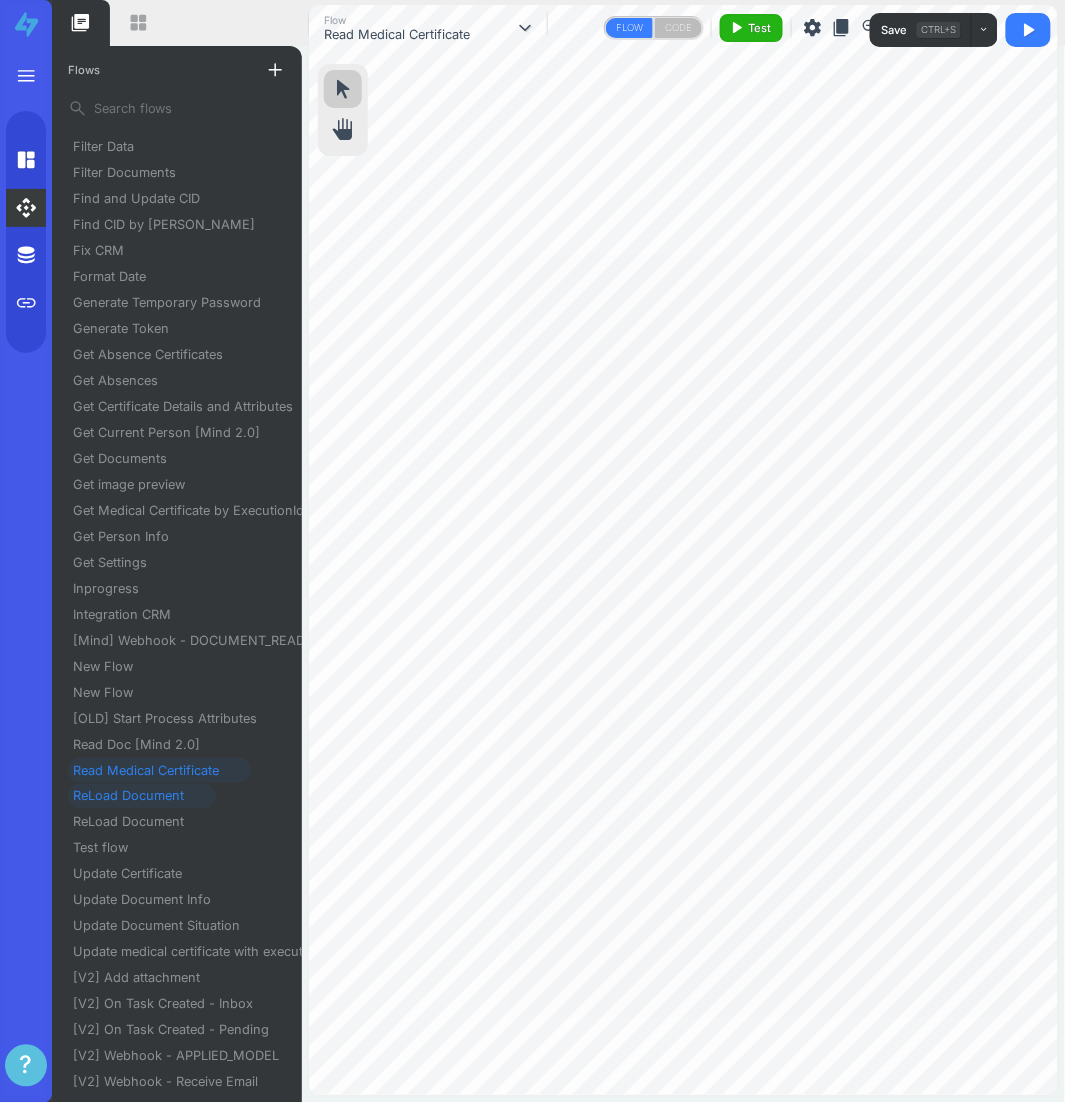 click on "ReLoad Document" at bounding box center [136, 796] 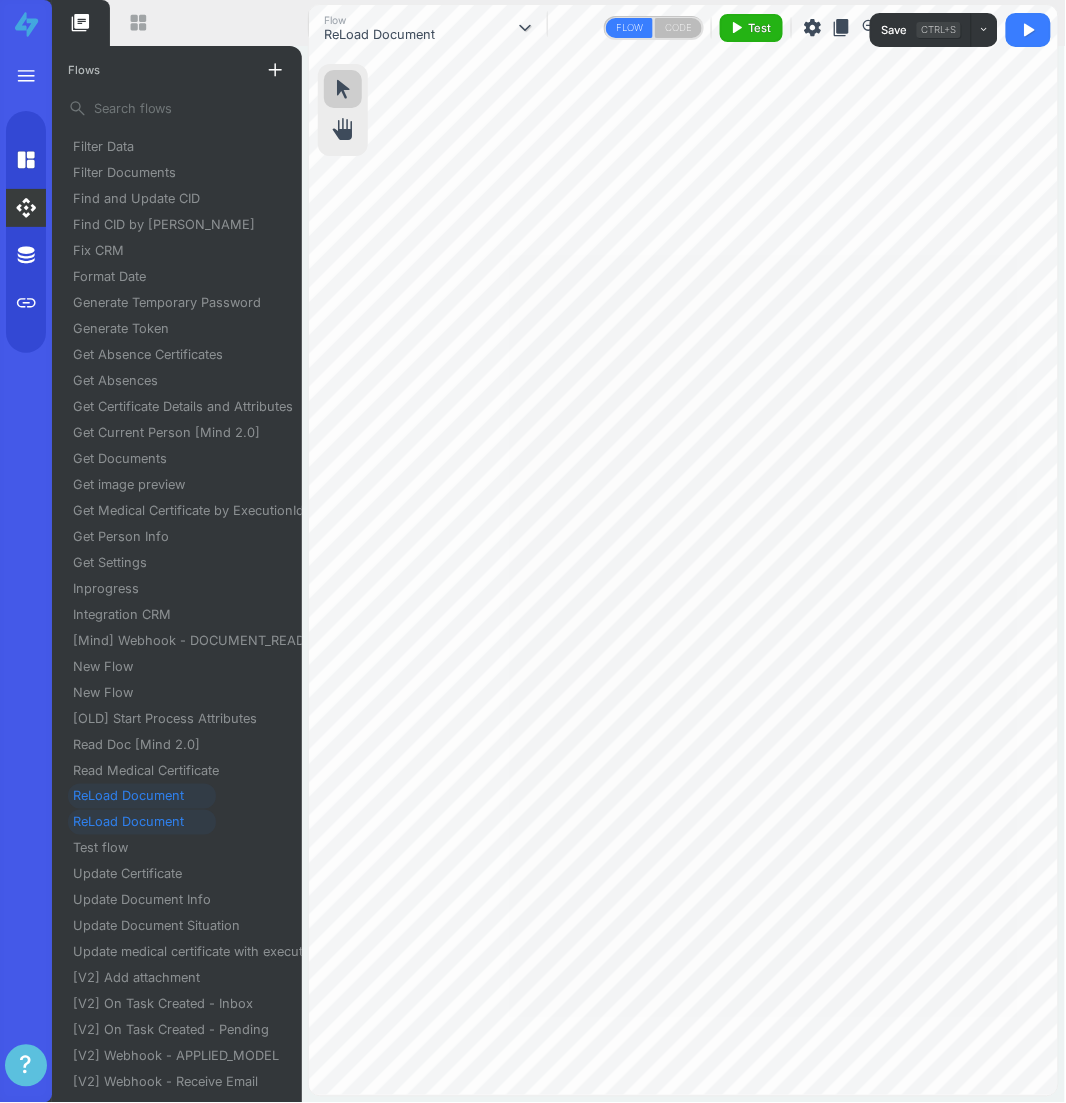 scroll, scrollTop: 523, scrollLeft: 0, axis: vertical 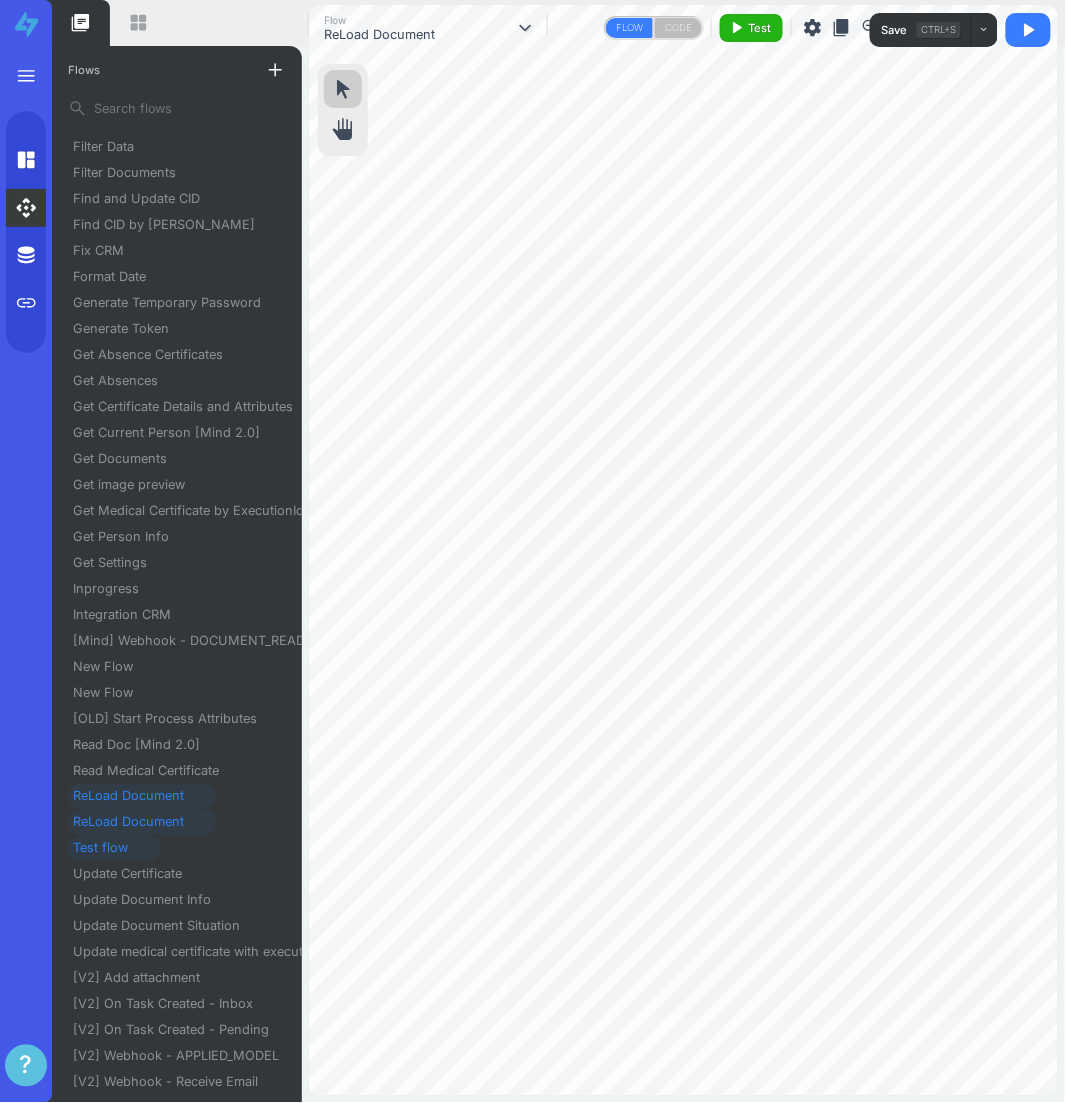 click on "Test flow" at bounding box center (108, 848) 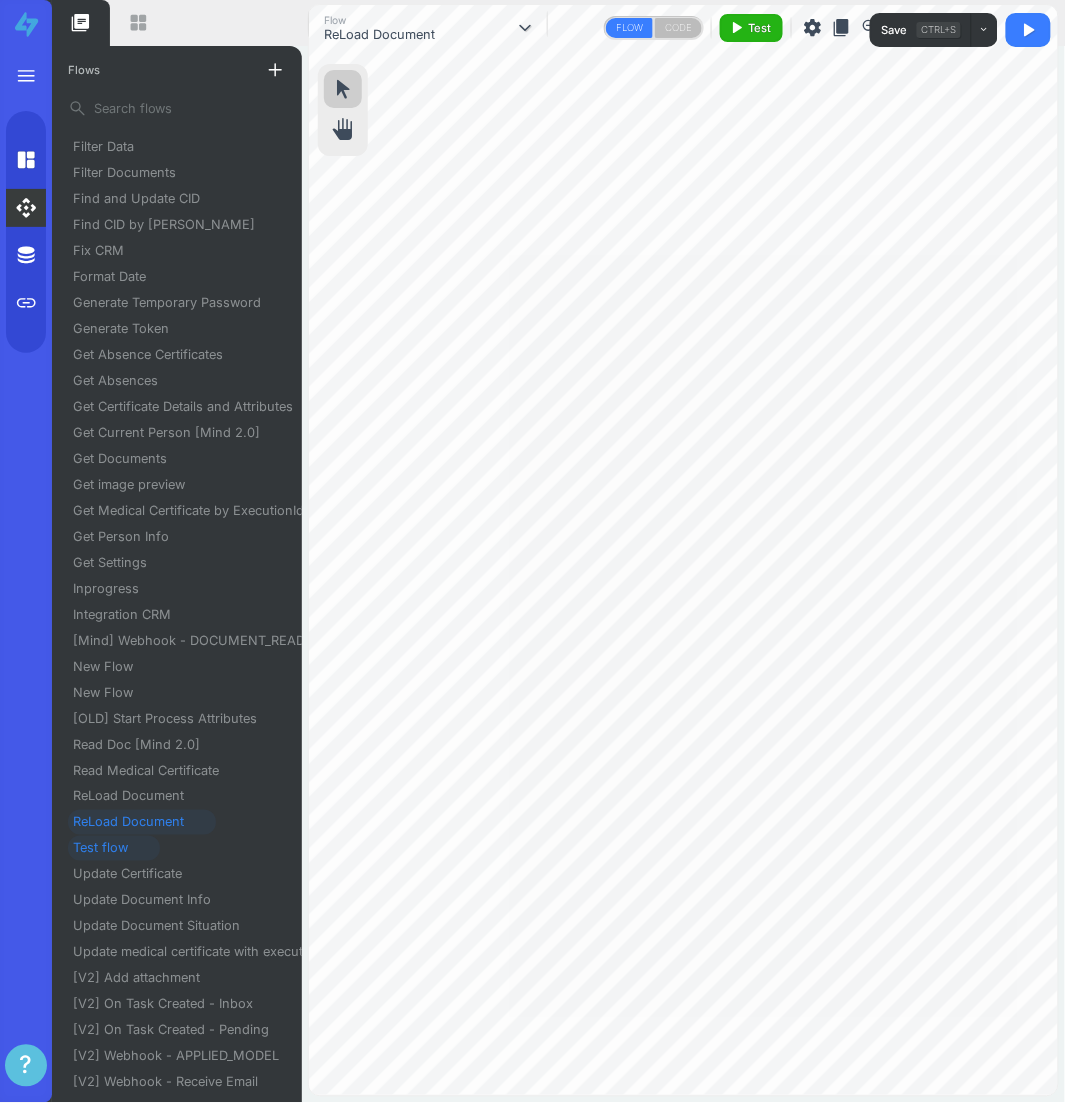 scroll, scrollTop: 523, scrollLeft: 0, axis: vertical 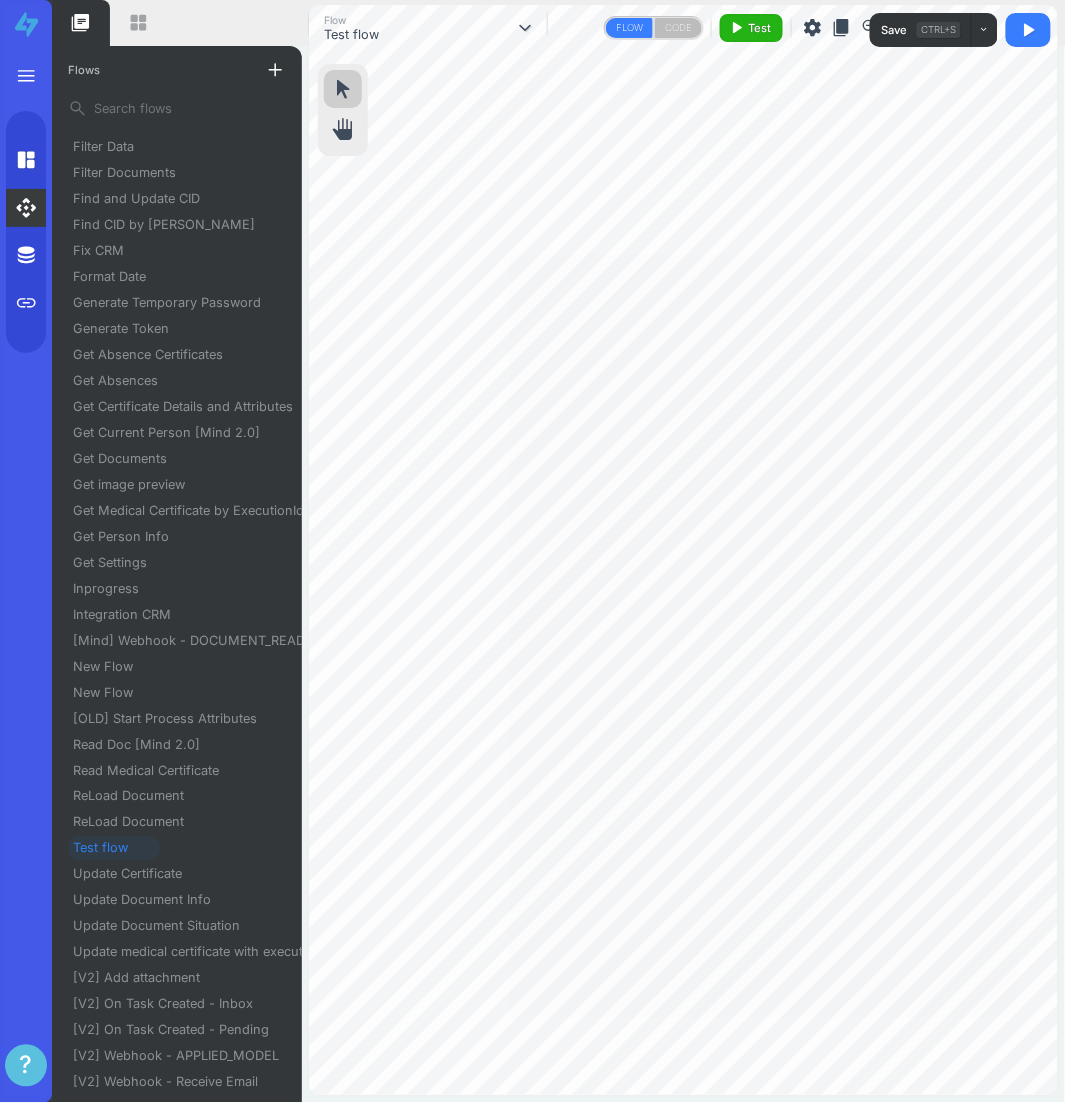 click on "content_copy" at bounding box center (842, 28) 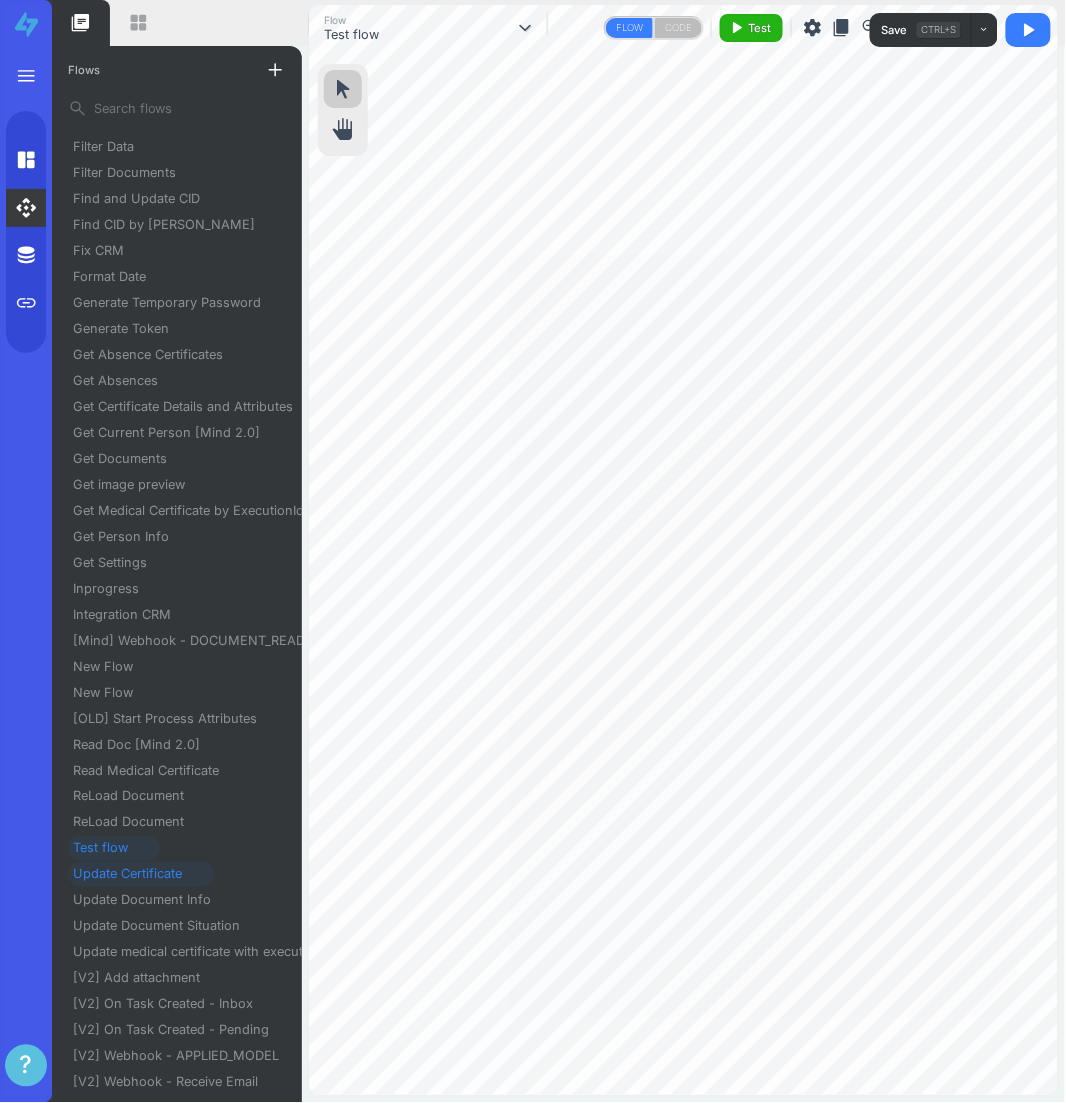 click on "Update Certificate" at bounding box center [135, 874] 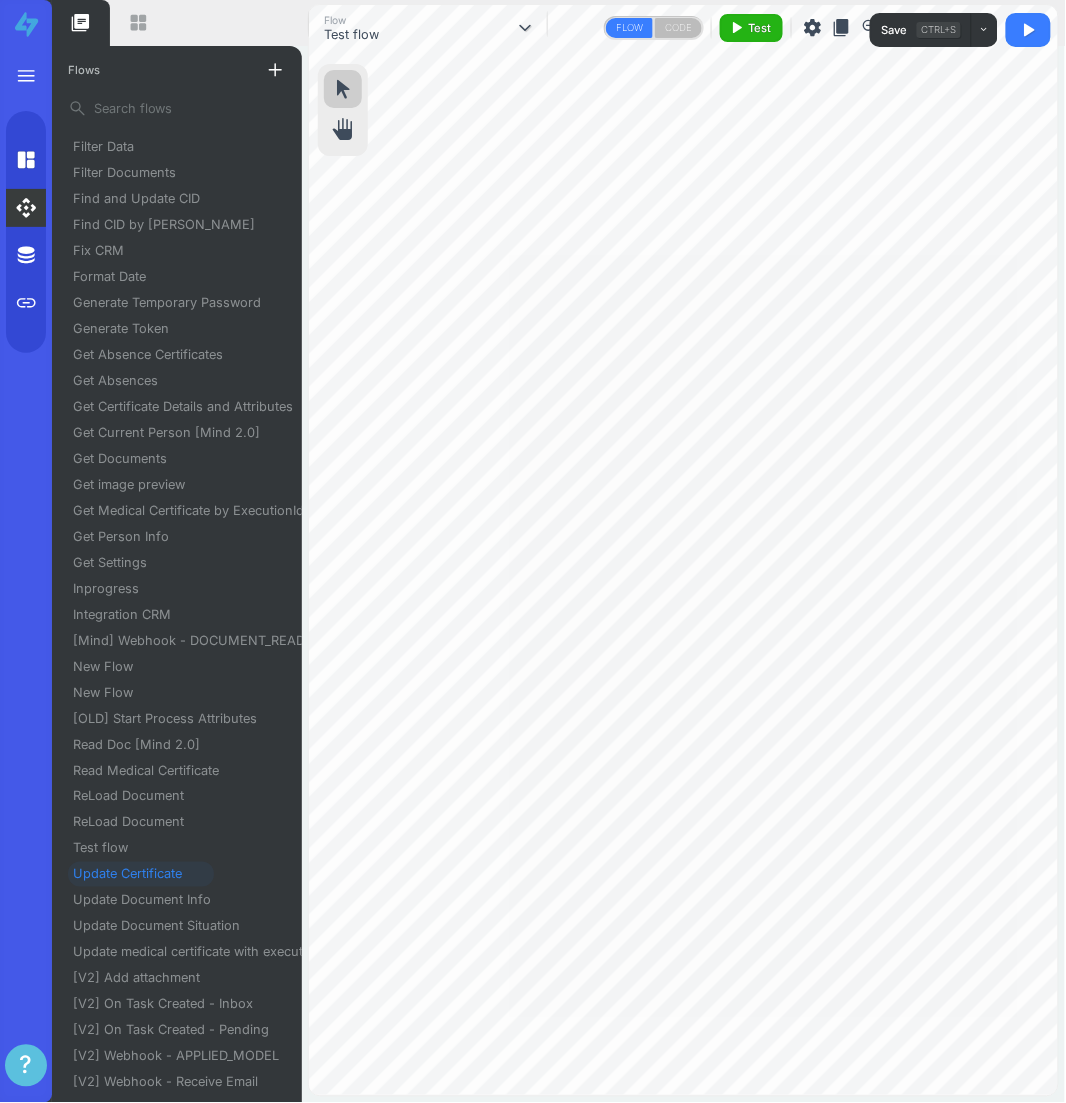 scroll, scrollTop: 523, scrollLeft: 0, axis: vertical 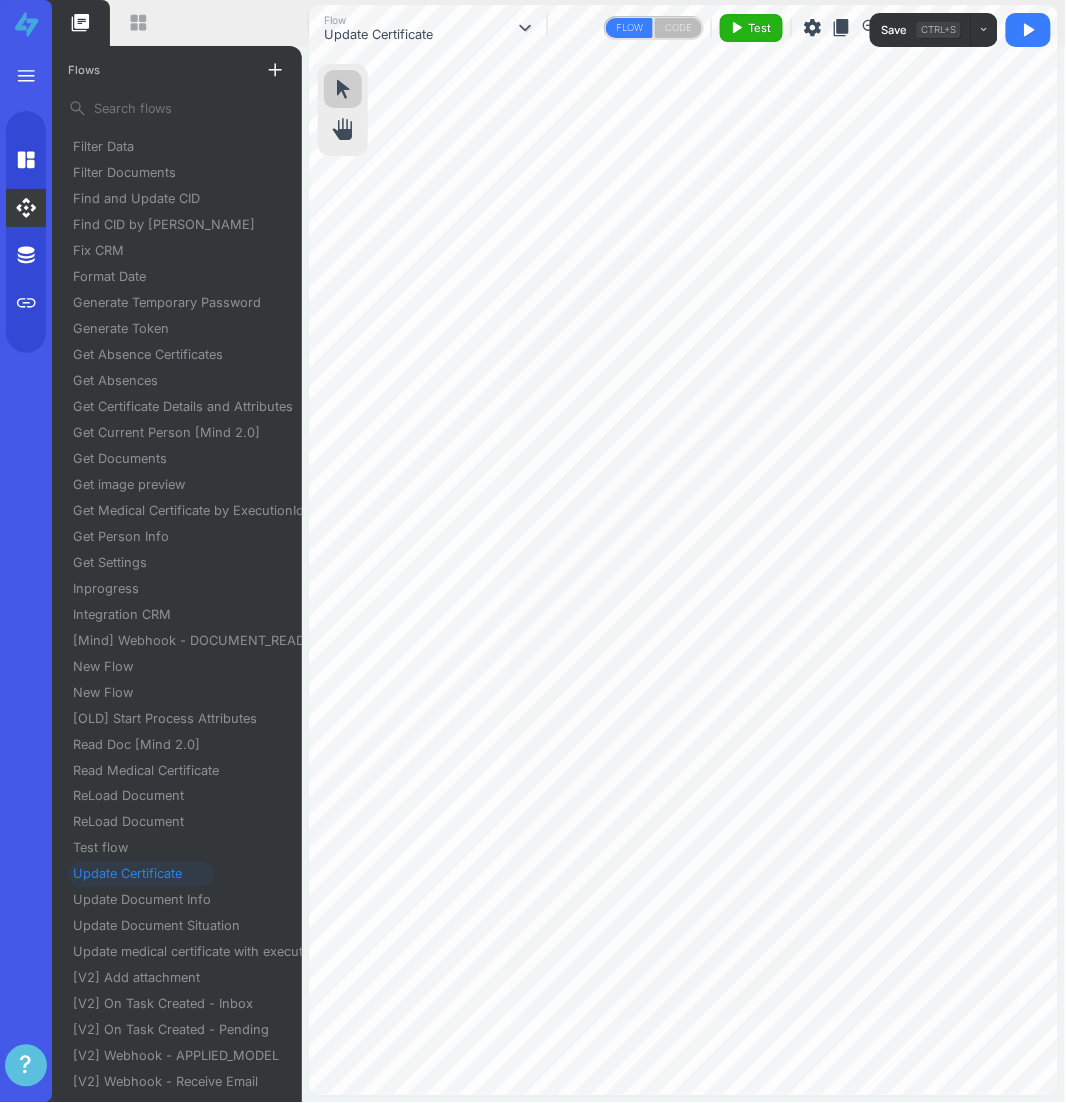 click on "content_copy" at bounding box center [842, 28] 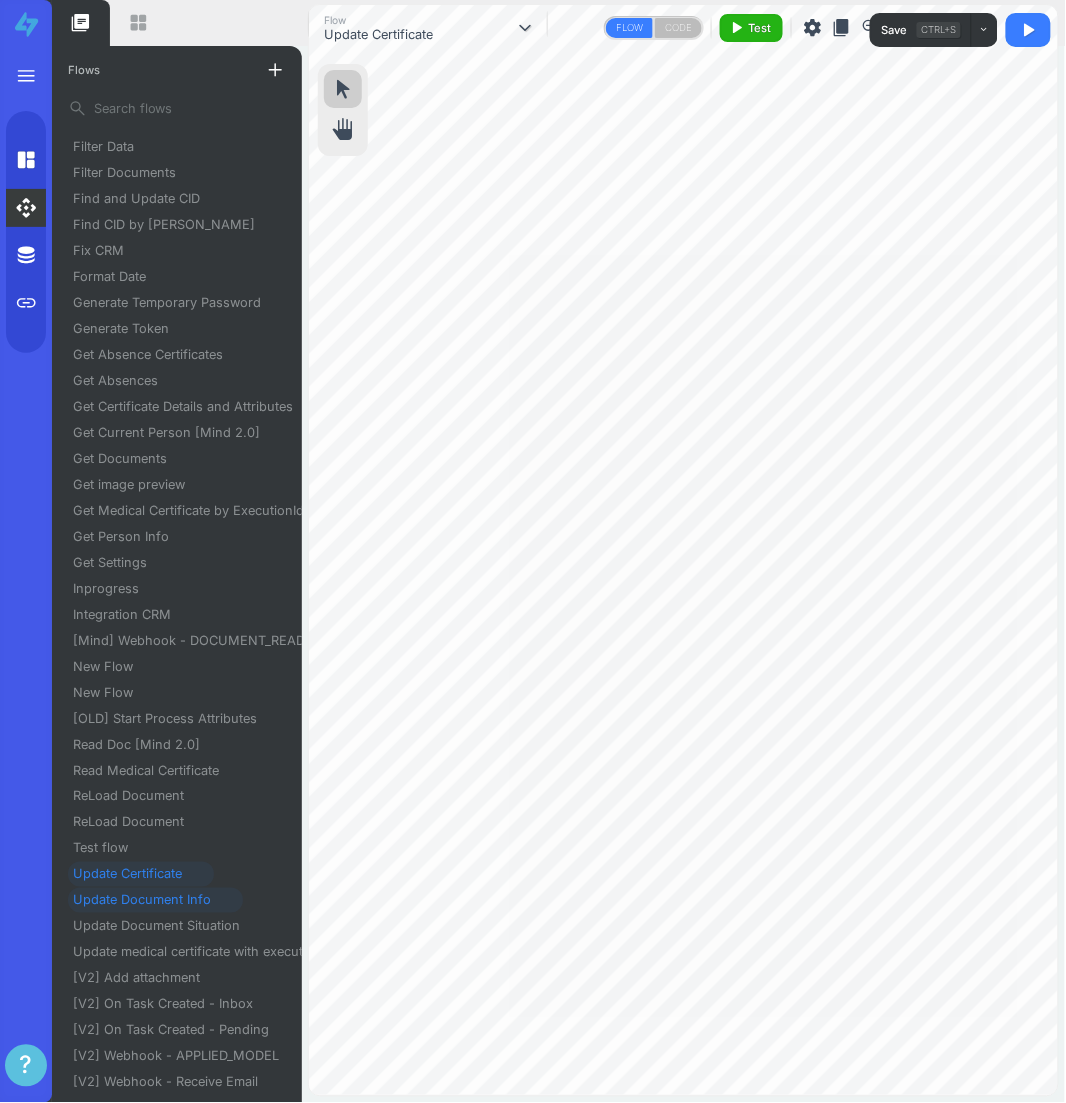 scroll, scrollTop: 525, scrollLeft: 0, axis: vertical 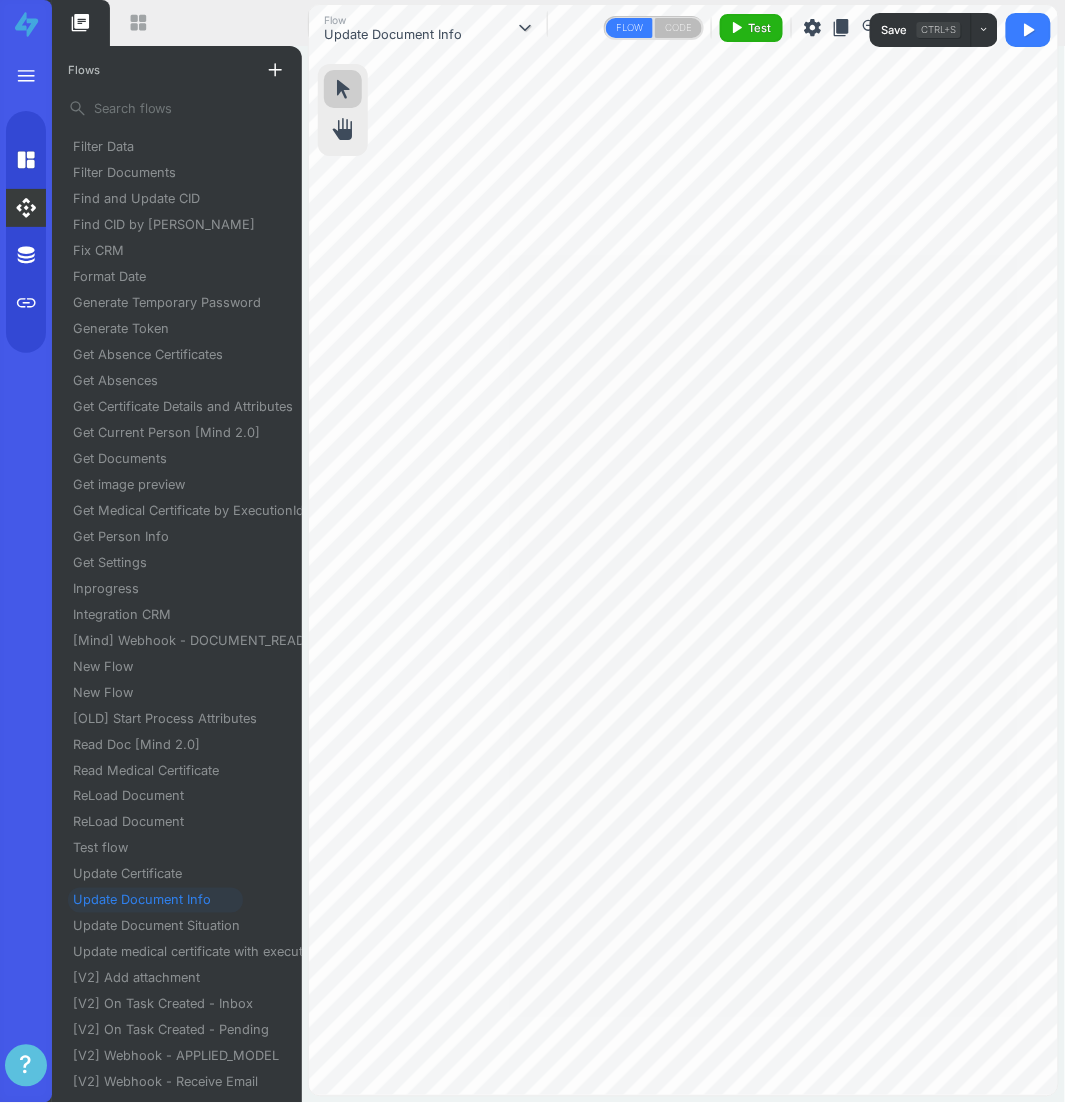 click on "content_copy" at bounding box center [842, 28] 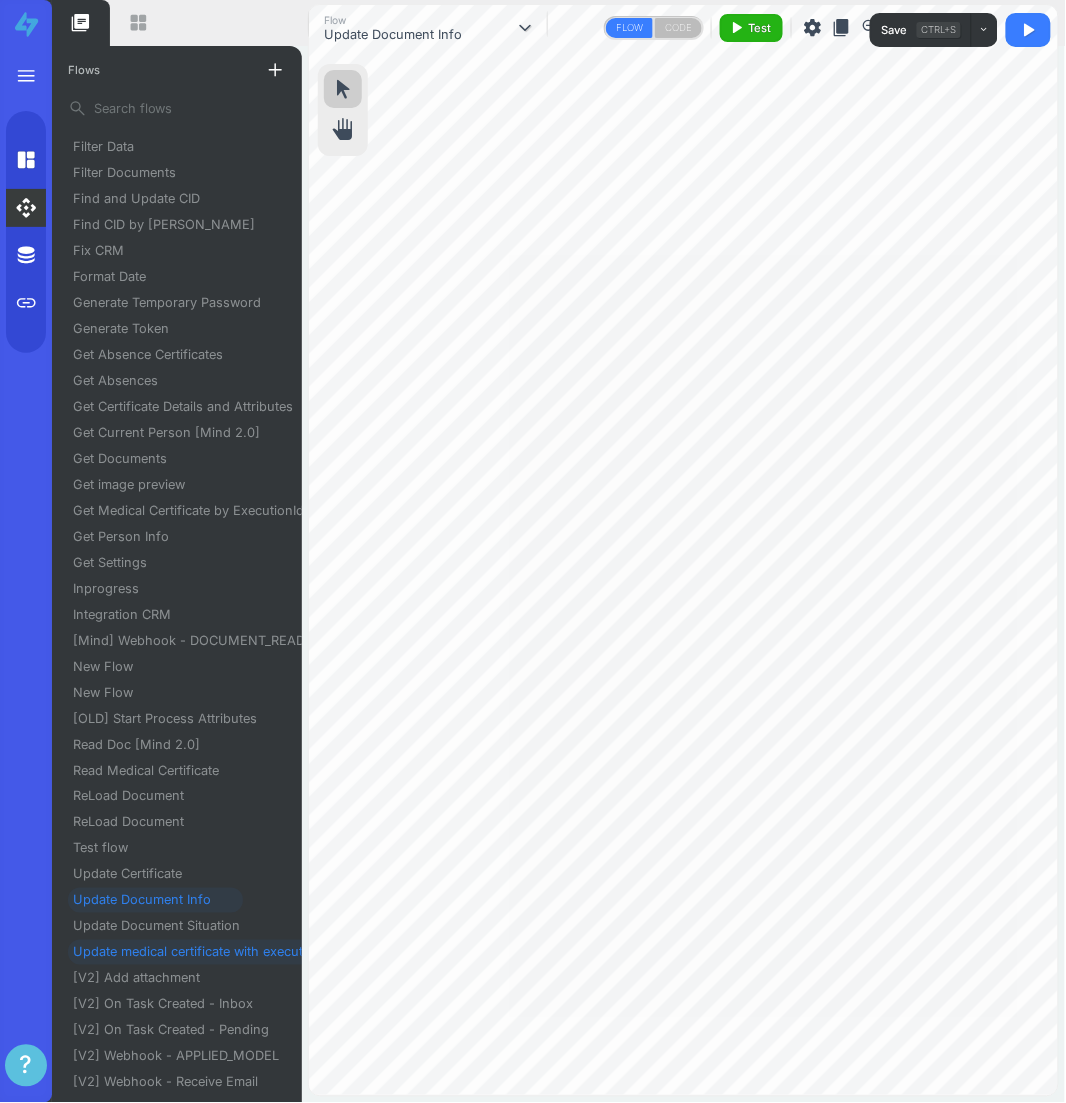 scroll, scrollTop: 525, scrollLeft: 0, axis: vertical 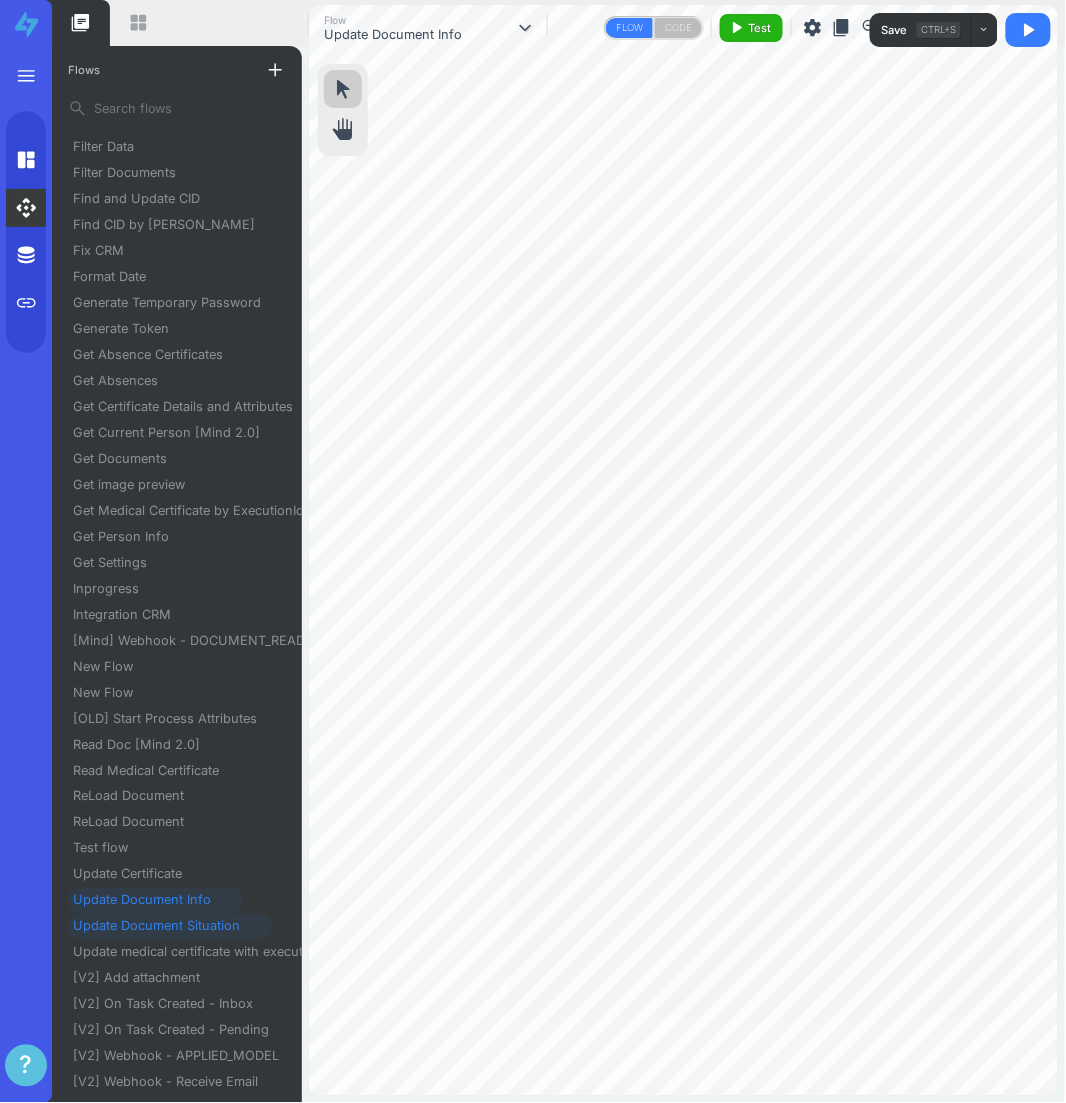 click on "Update Document Situation" at bounding box center (164, 926) 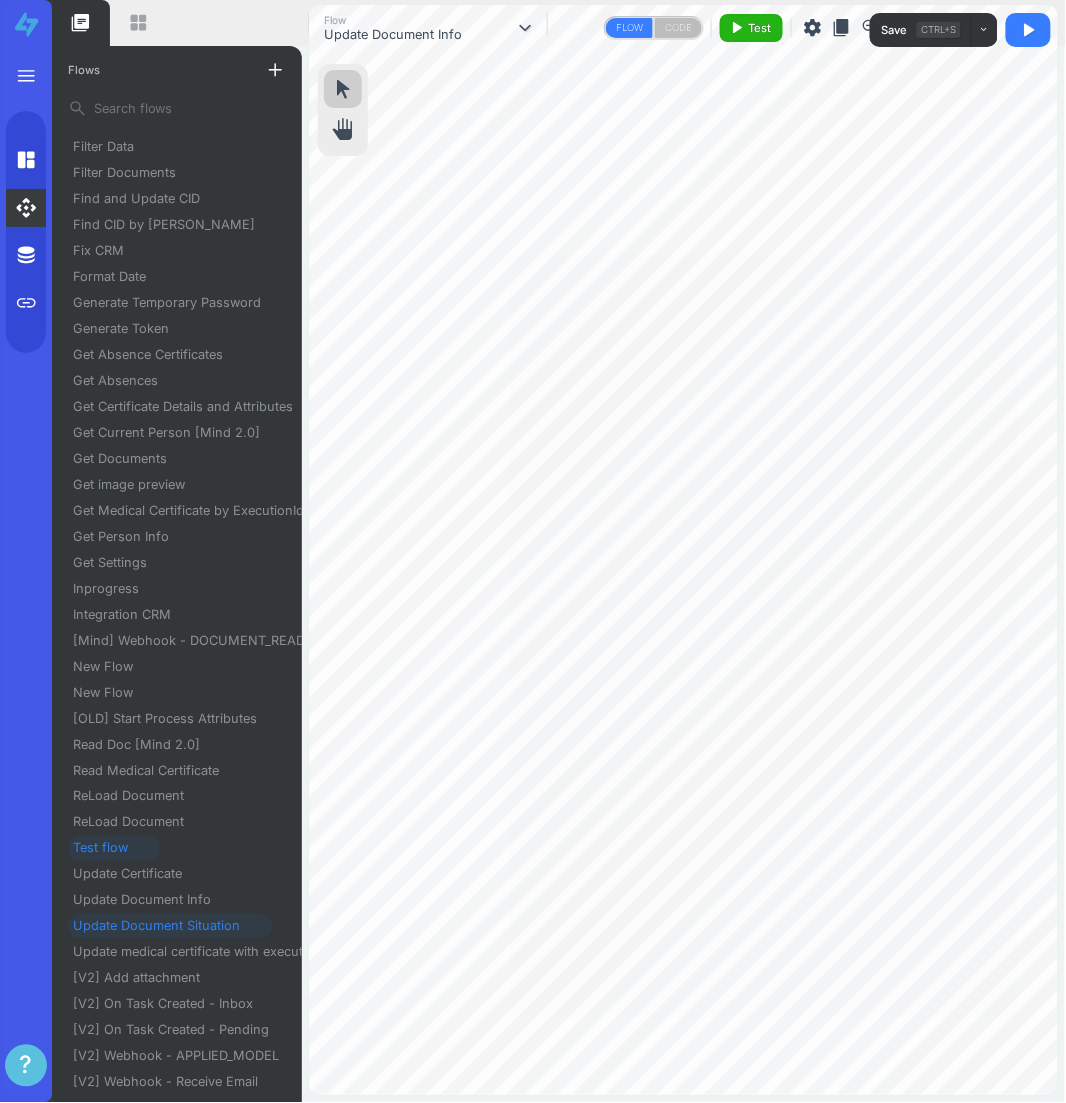scroll, scrollTop: 523, scrollLeft: 0, axis: vertical 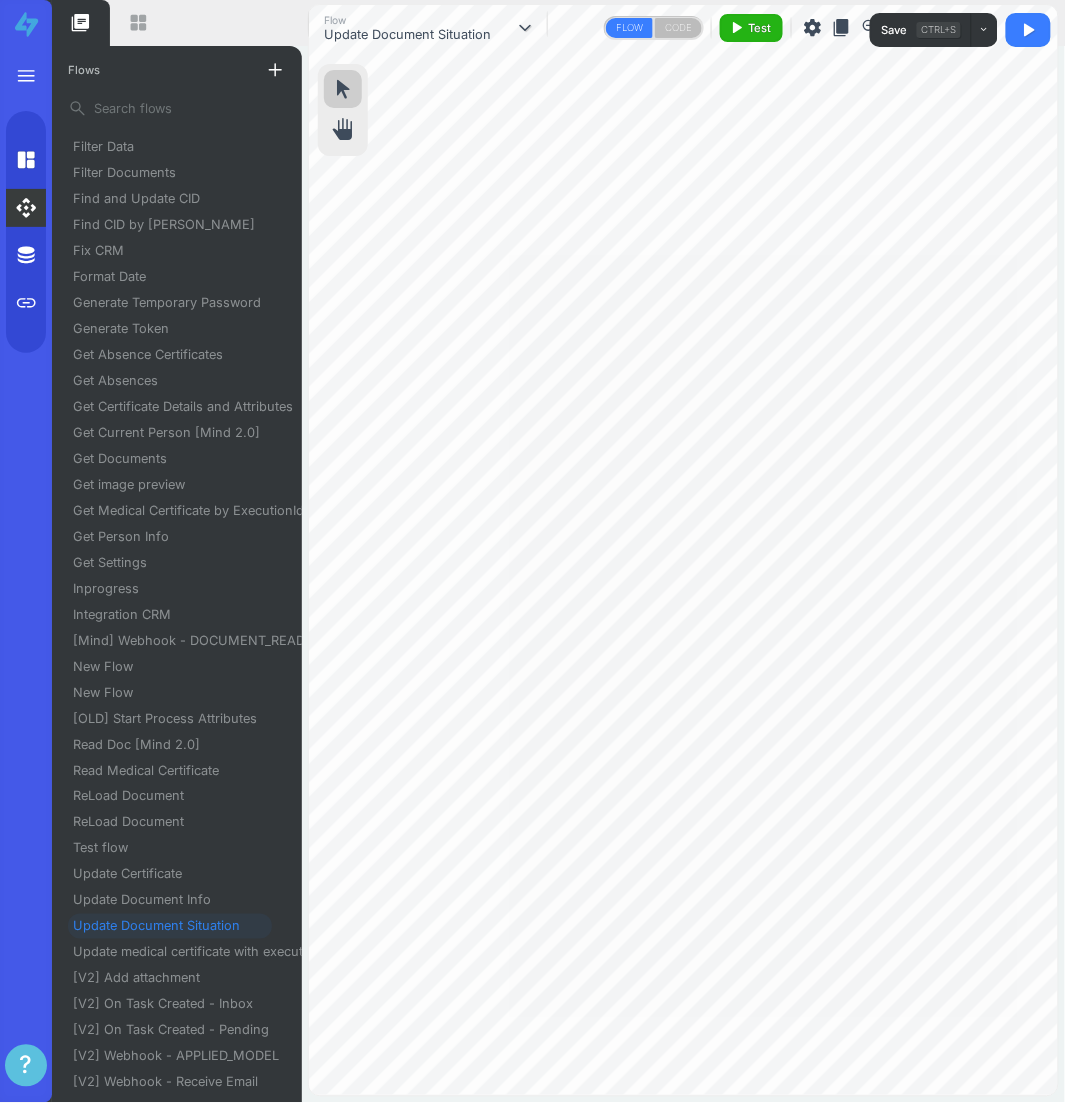 click on "content_copy" at bounding box center (842, 28) 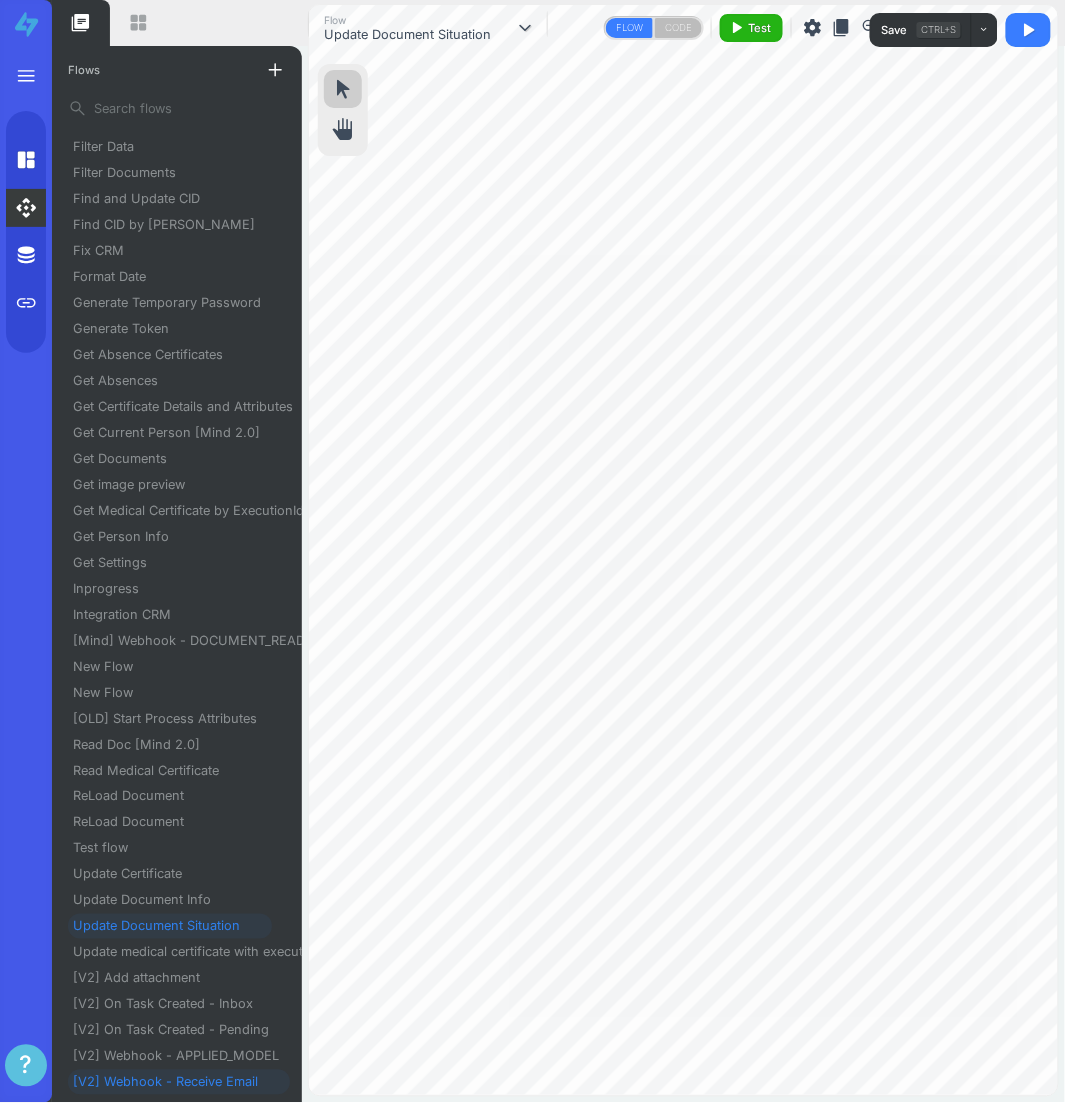 scroll, scrollTop: 525, scrollLeft: 0, axis: vertical 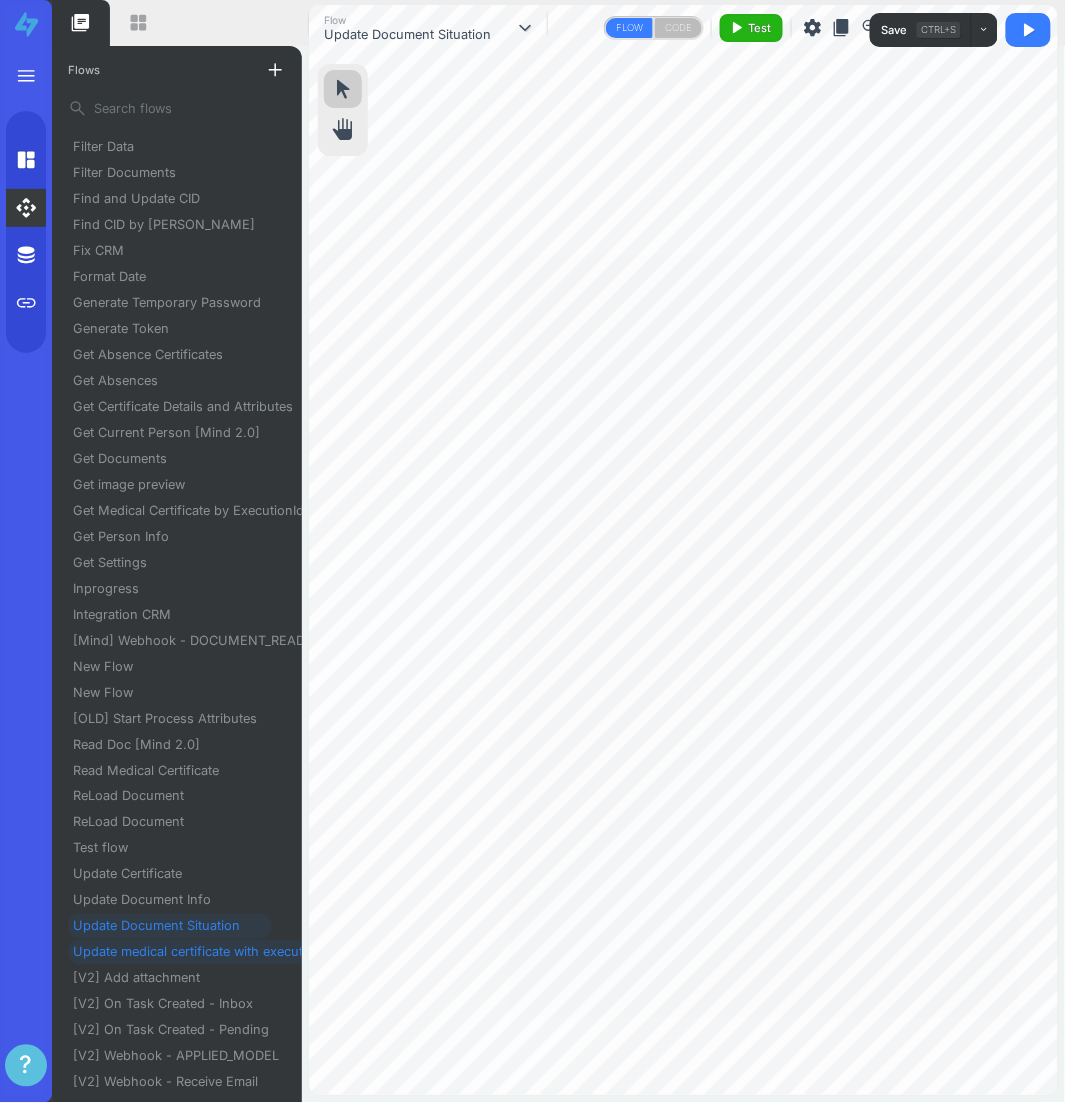 click on "Update medical certificate with executionId" at bounding box center [211, 952] 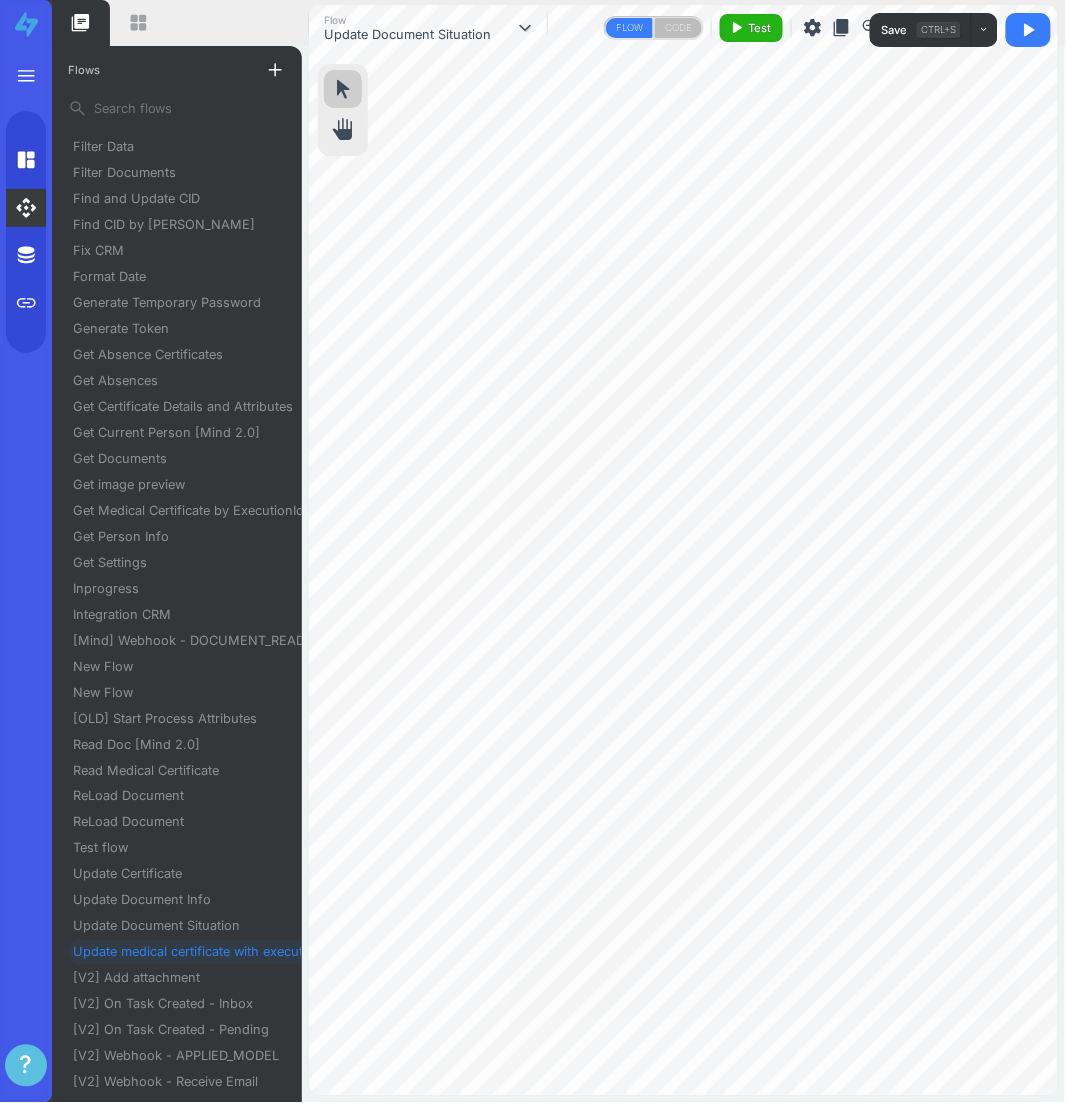 scroll, scrollTop: 523, scrollLeft: 0, axis: vertical 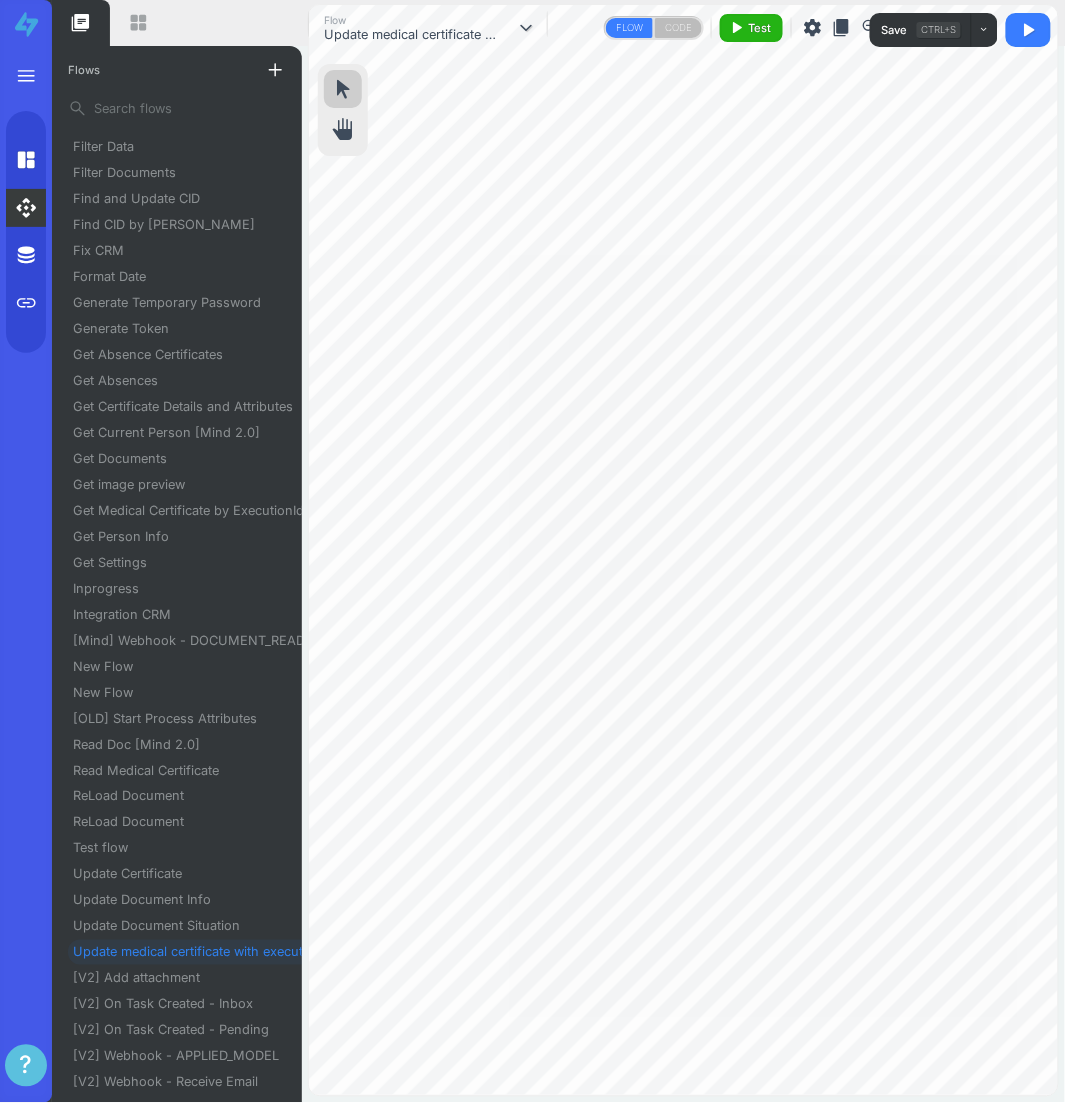 click on "content_copy" at bounding box center (842, 28) 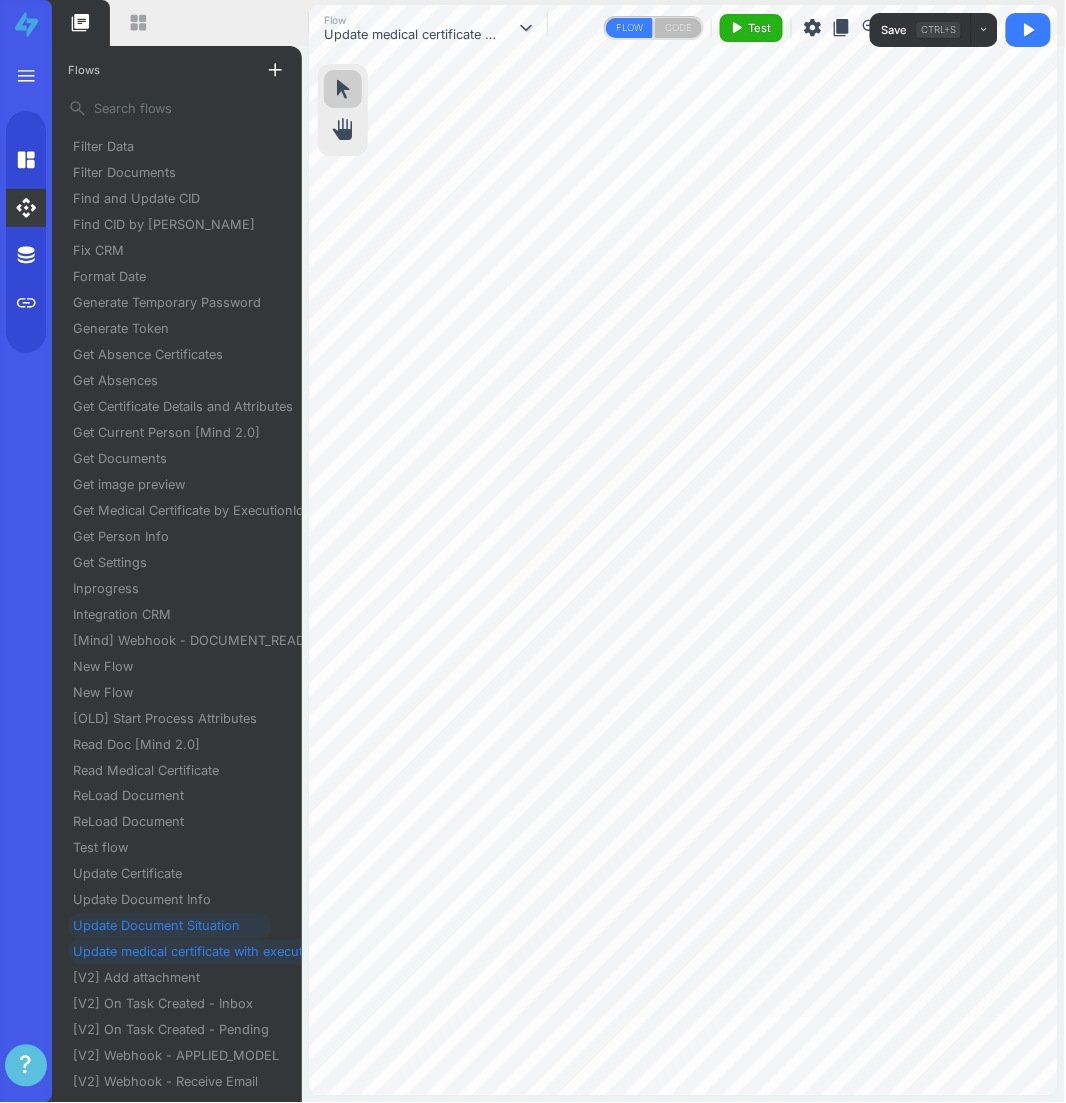 scroll, scrollTop: 525, scrollLeft: 0, axis: vertical 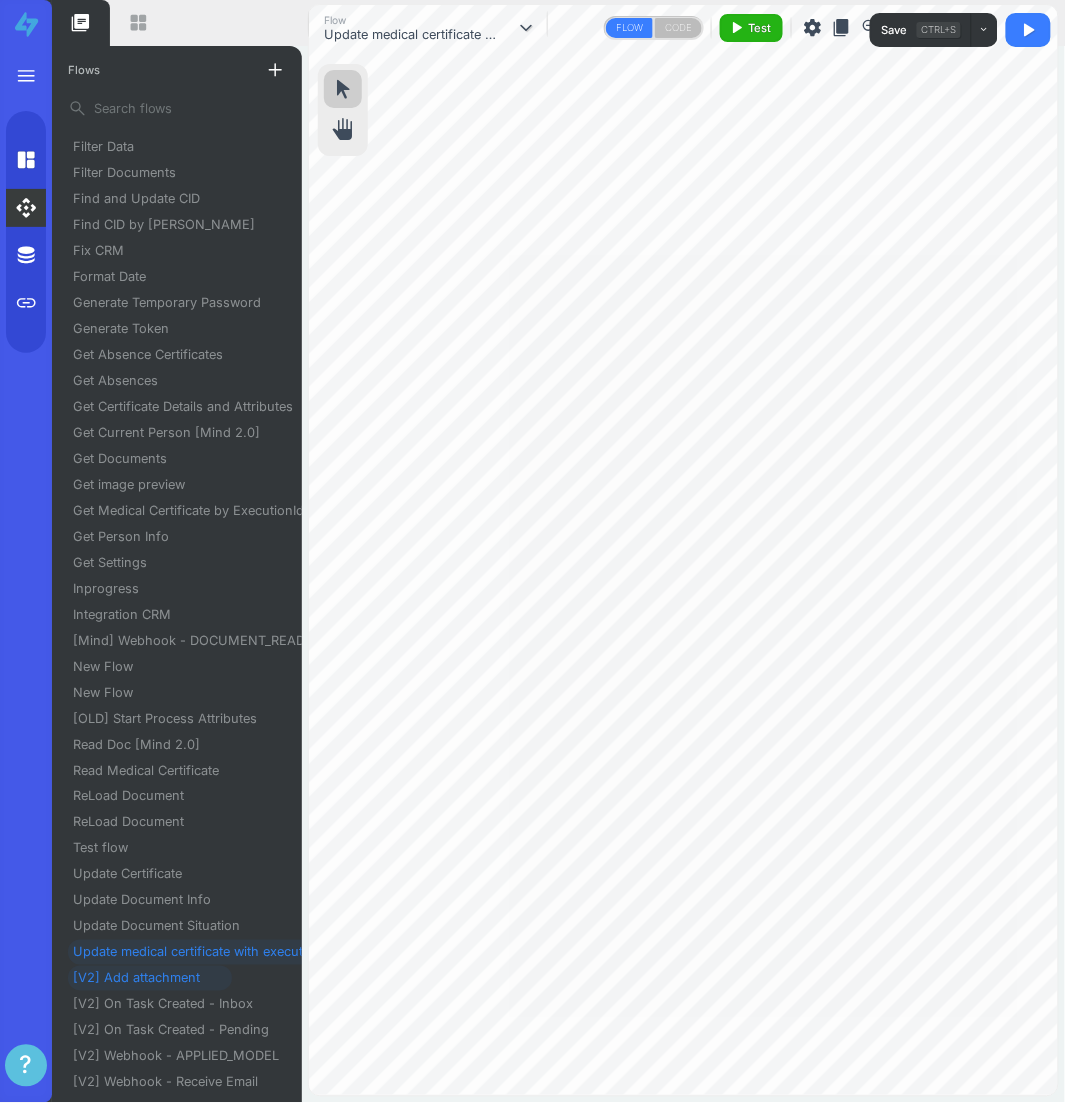 click on "[V2] Add attachment" at bounding box center [144, 978] 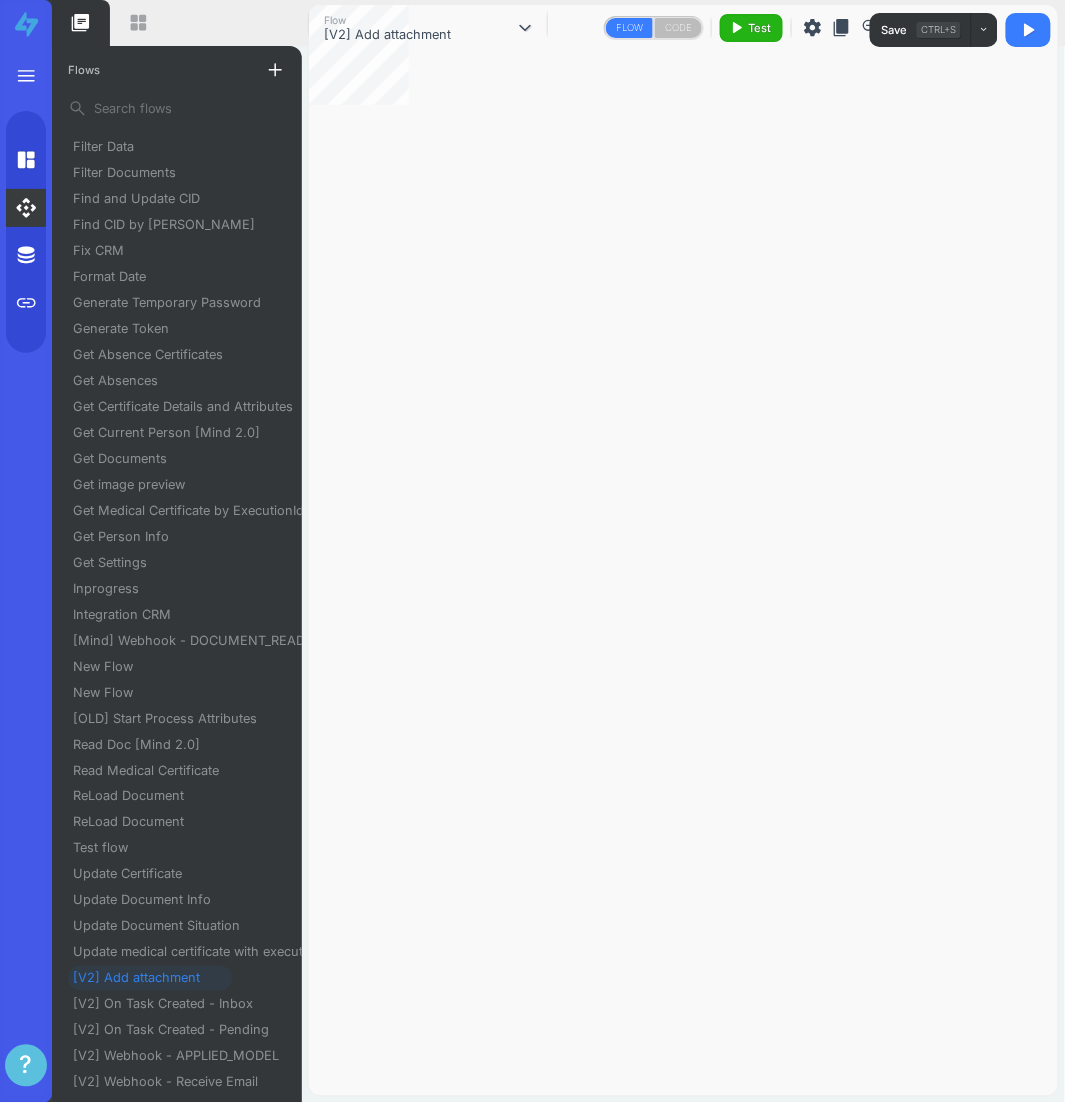 scroll, scrollTop: 523, scrollLeft: 0, axis: vertical 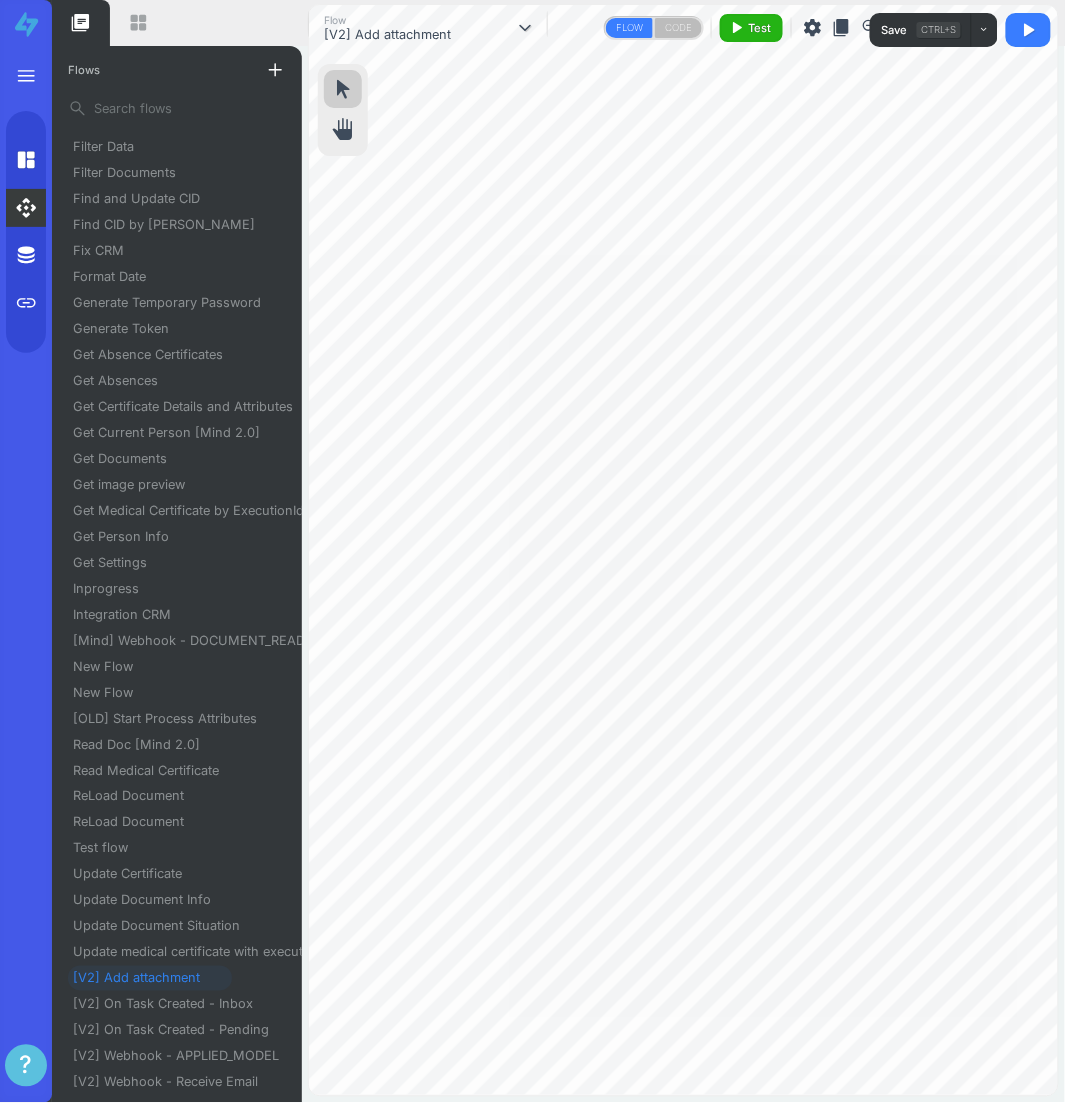 click on "content_copy" at bounding box center (842, 28) 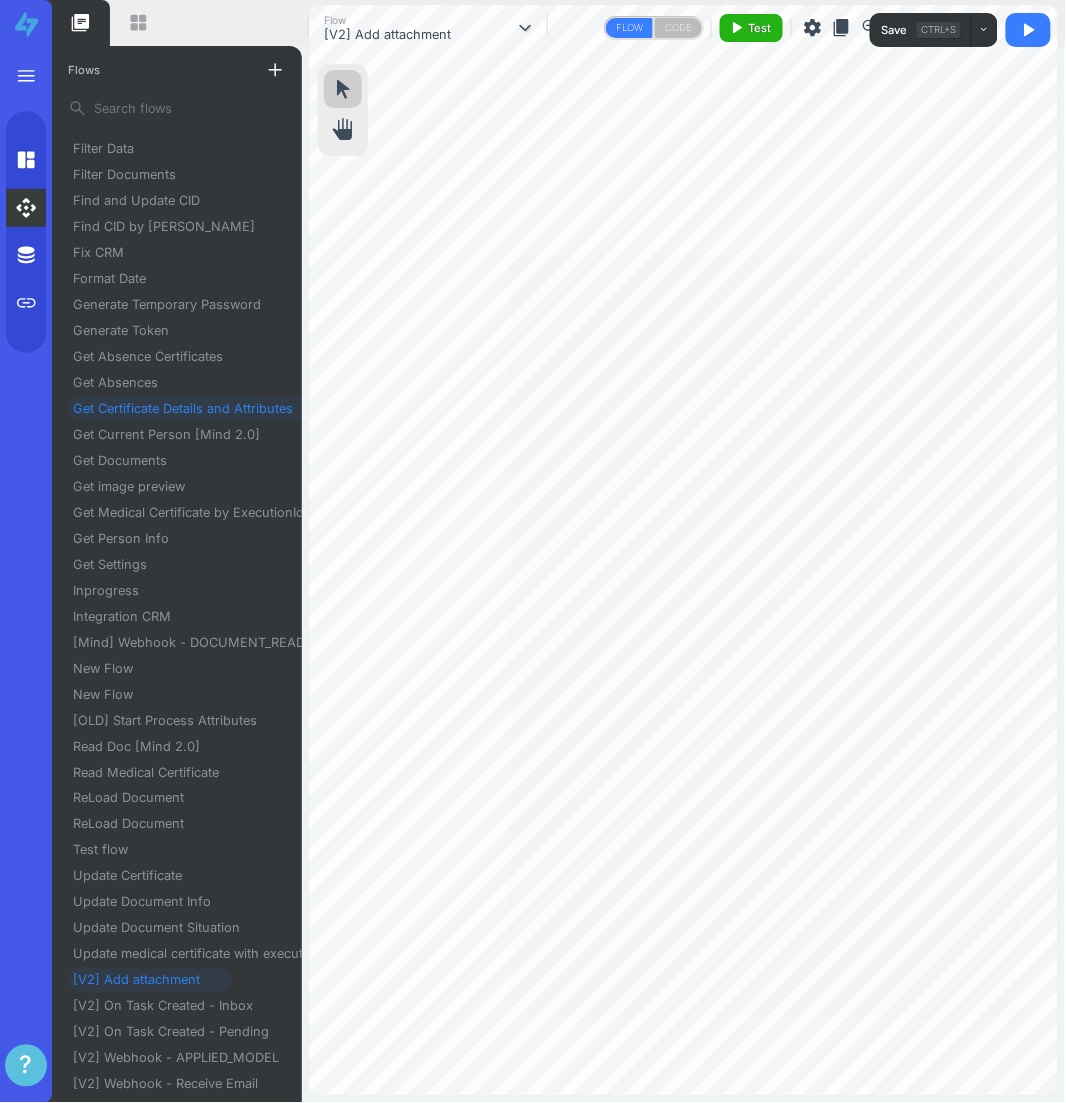 scroll, scrollTop: 525, scrollLeft: 0, axis: vertical 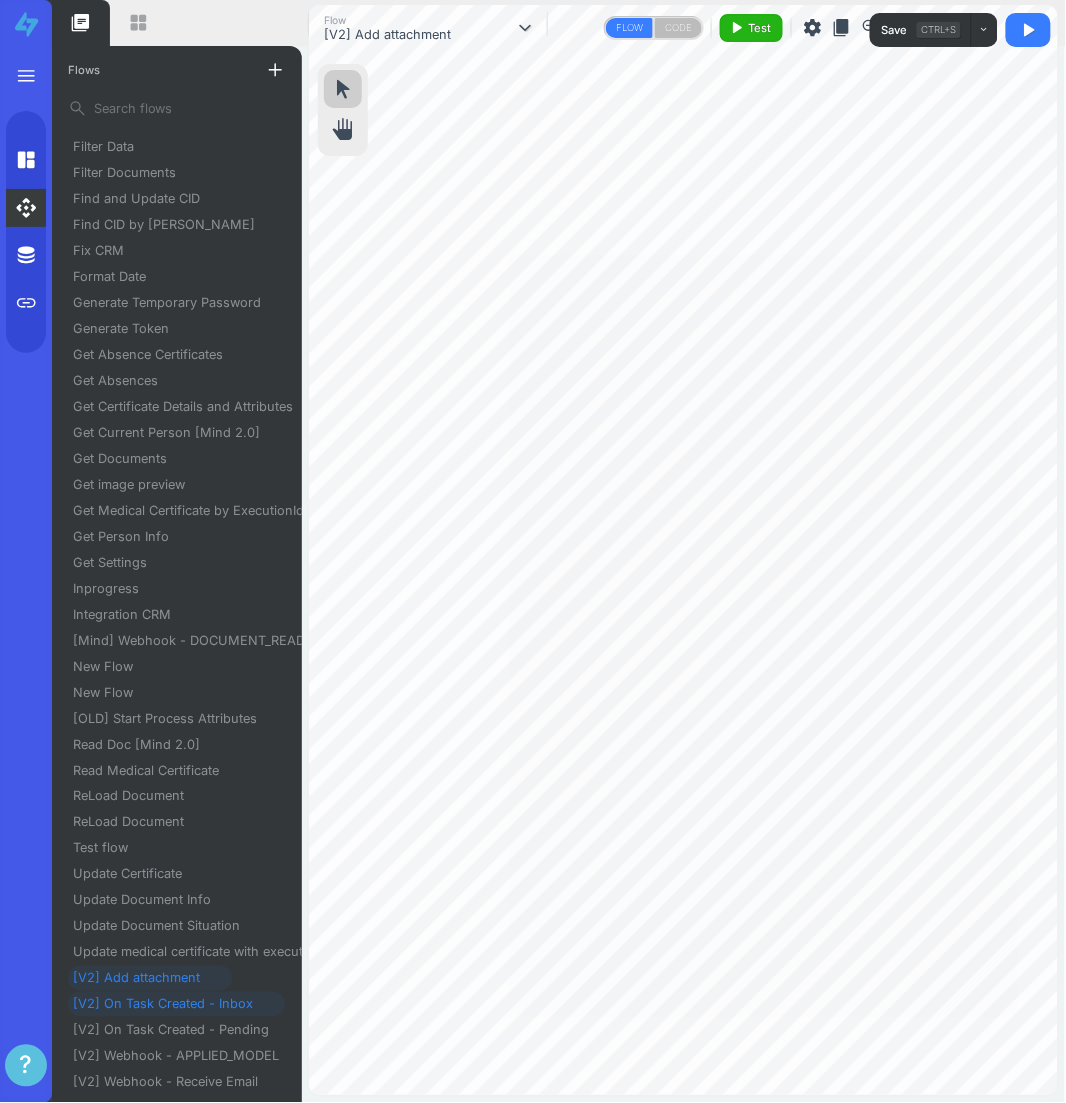 click on "[V2] On Task Created - Inbox" at bounding box center [171, 1004] 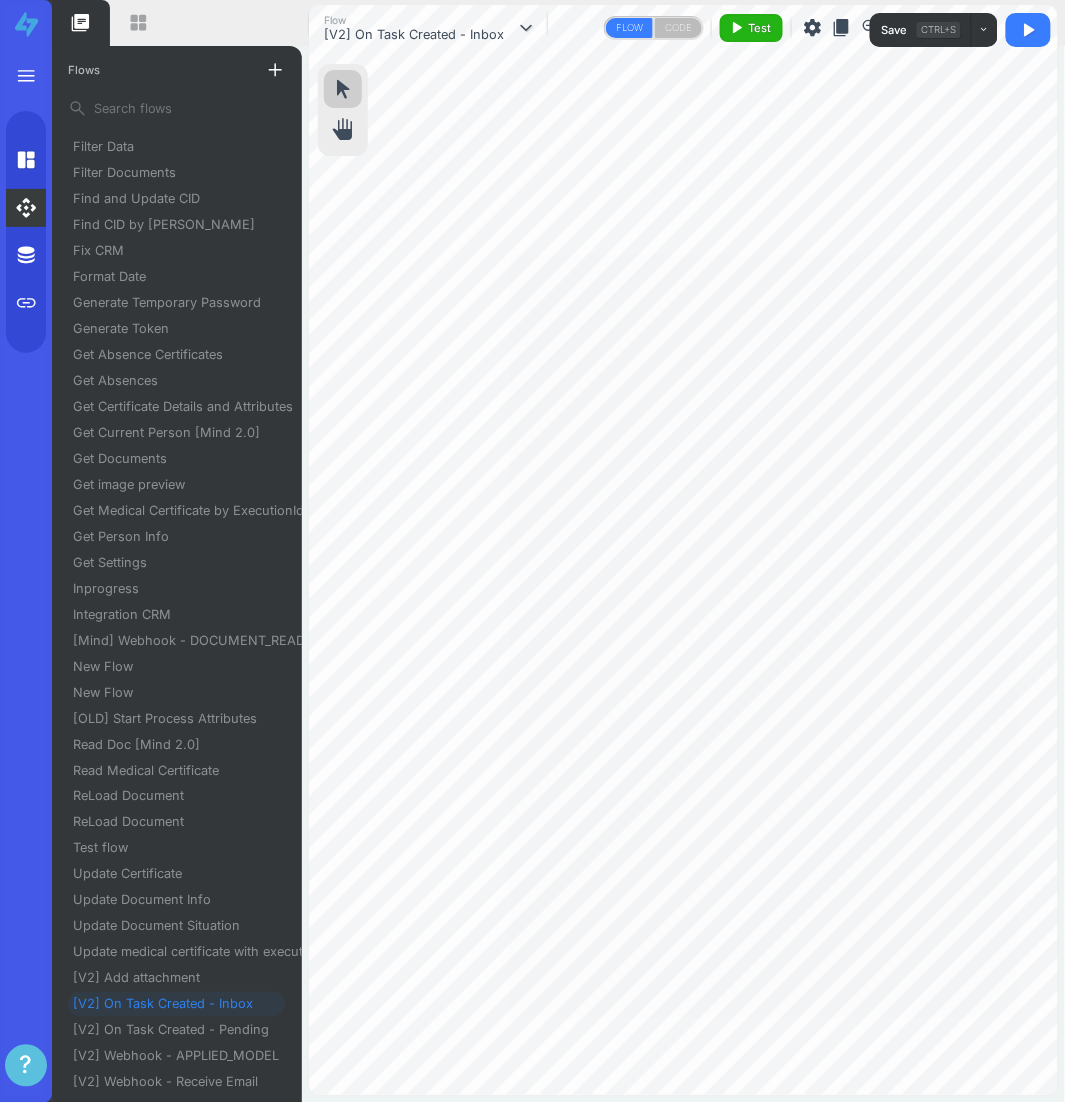 scroll, scrollTop: 523, scrollLeft: 0, axis: vertical 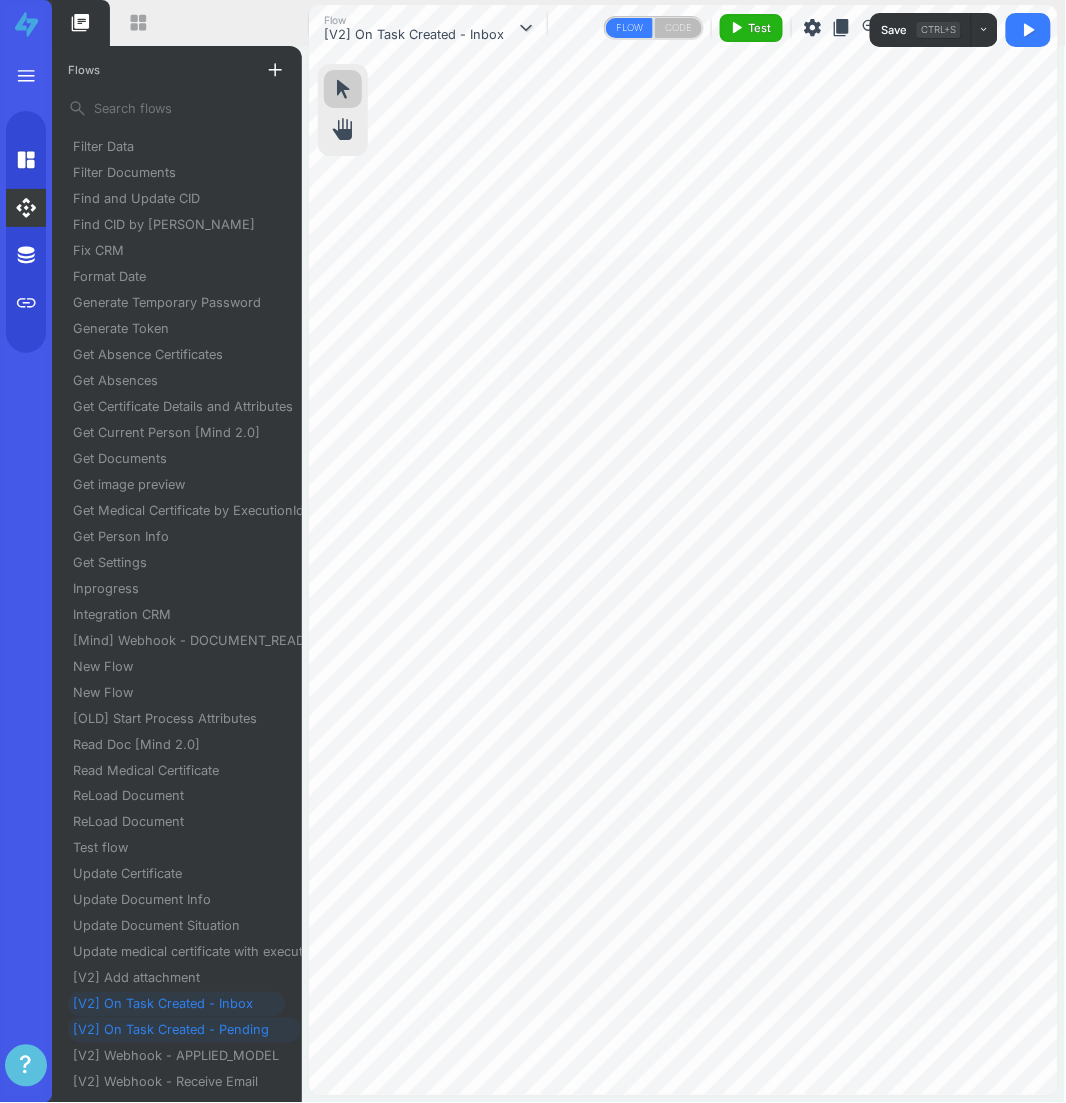 click on "[V2] On Task Created - Pending" at bounding box center [179, 1030] 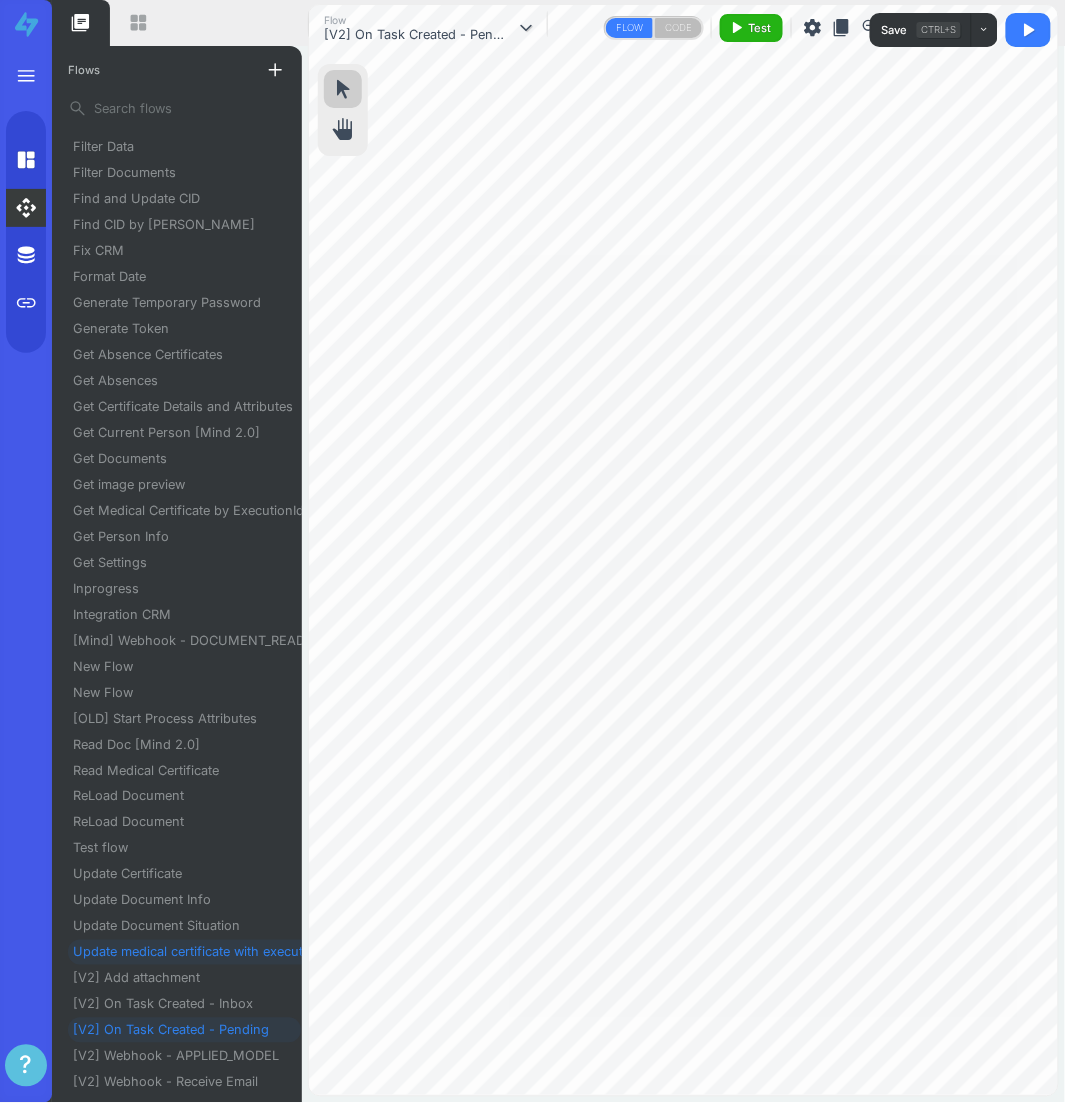 scroll, scrollTop: 523, scrollLeft: 0, axis: vertical 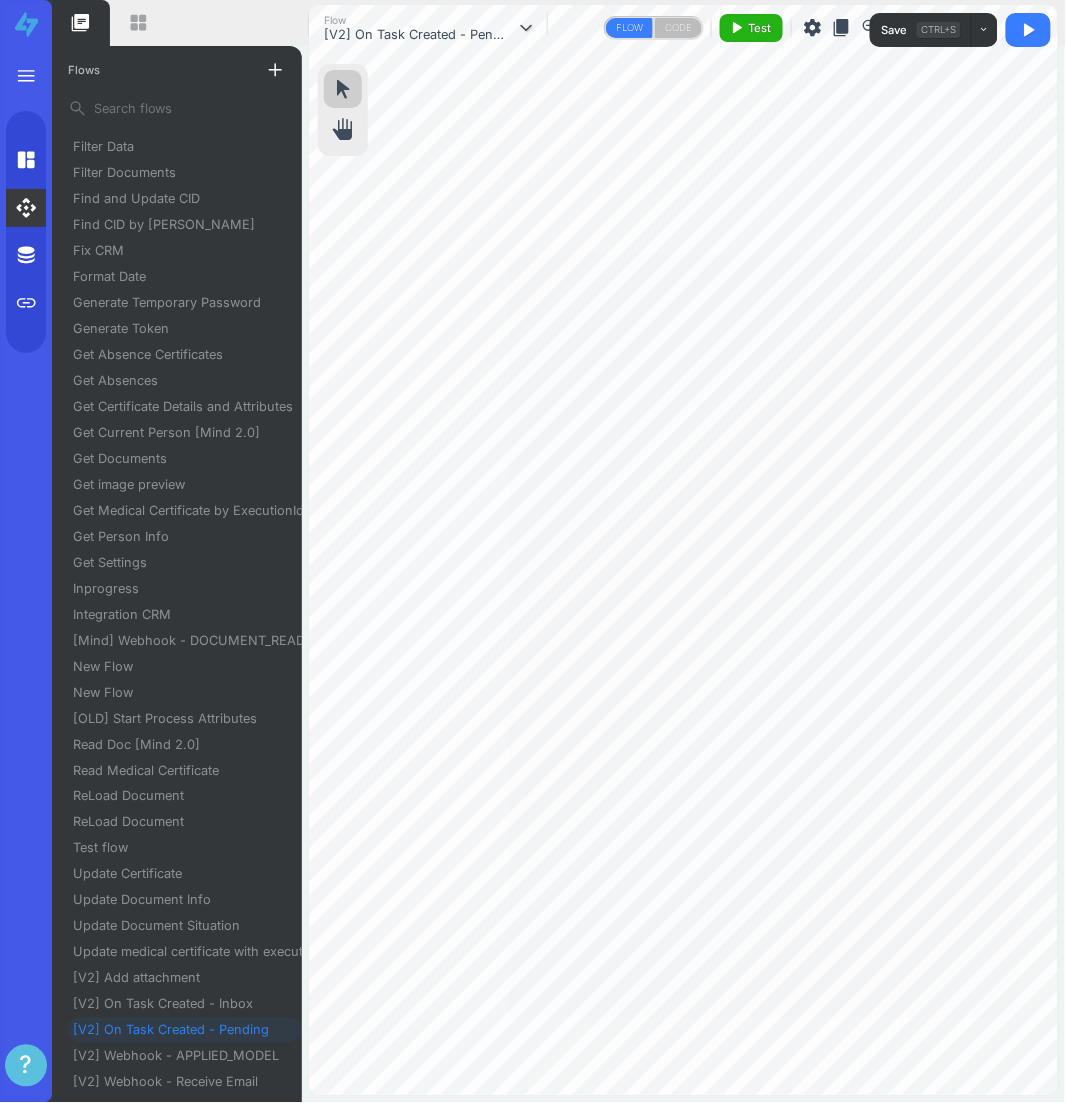 click on "content_copy" at bounding box center [842, 28] 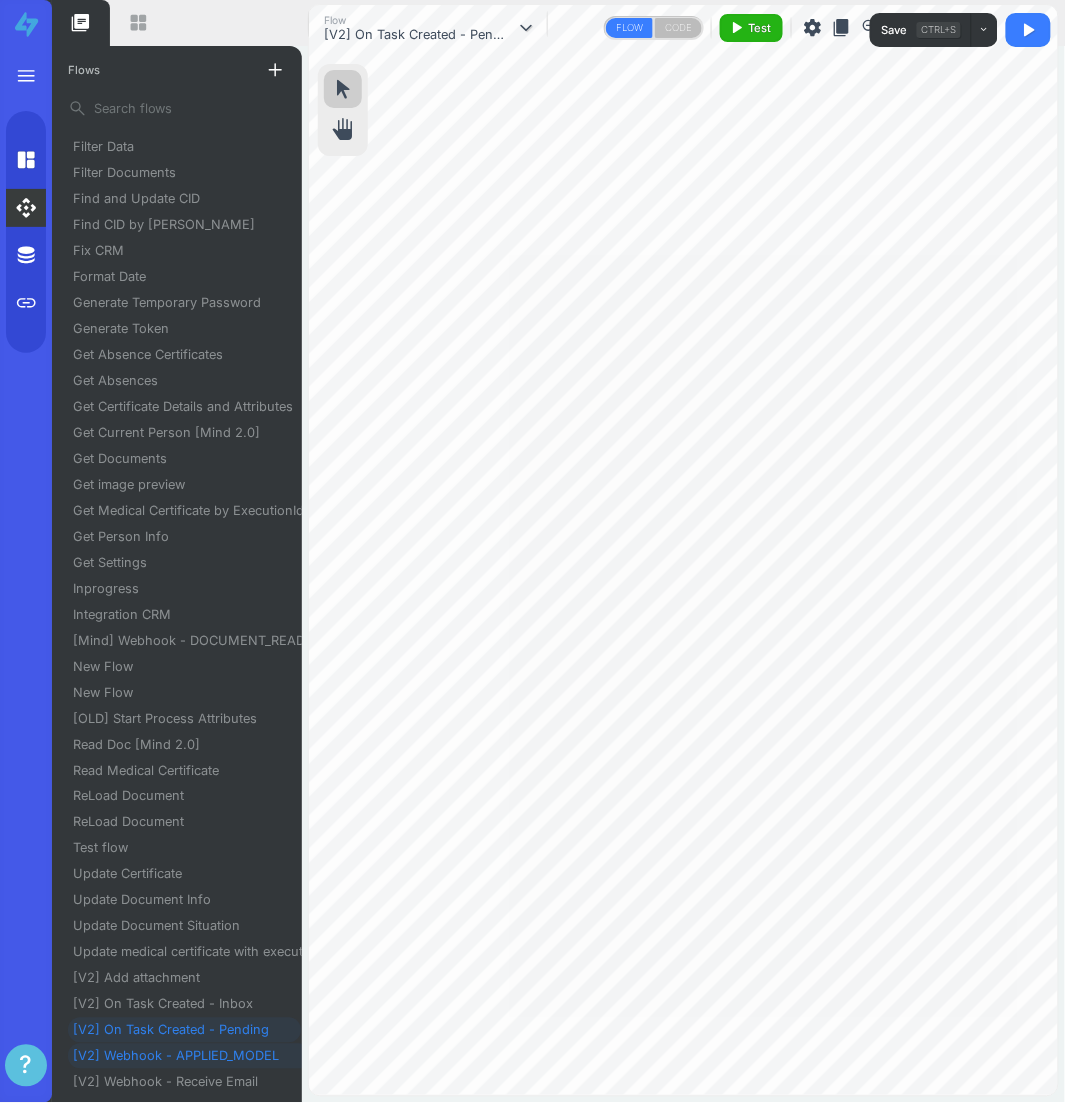 click on "[V2] Webhook - APPLIED_MODEL" at bounding box center [184, 1056] 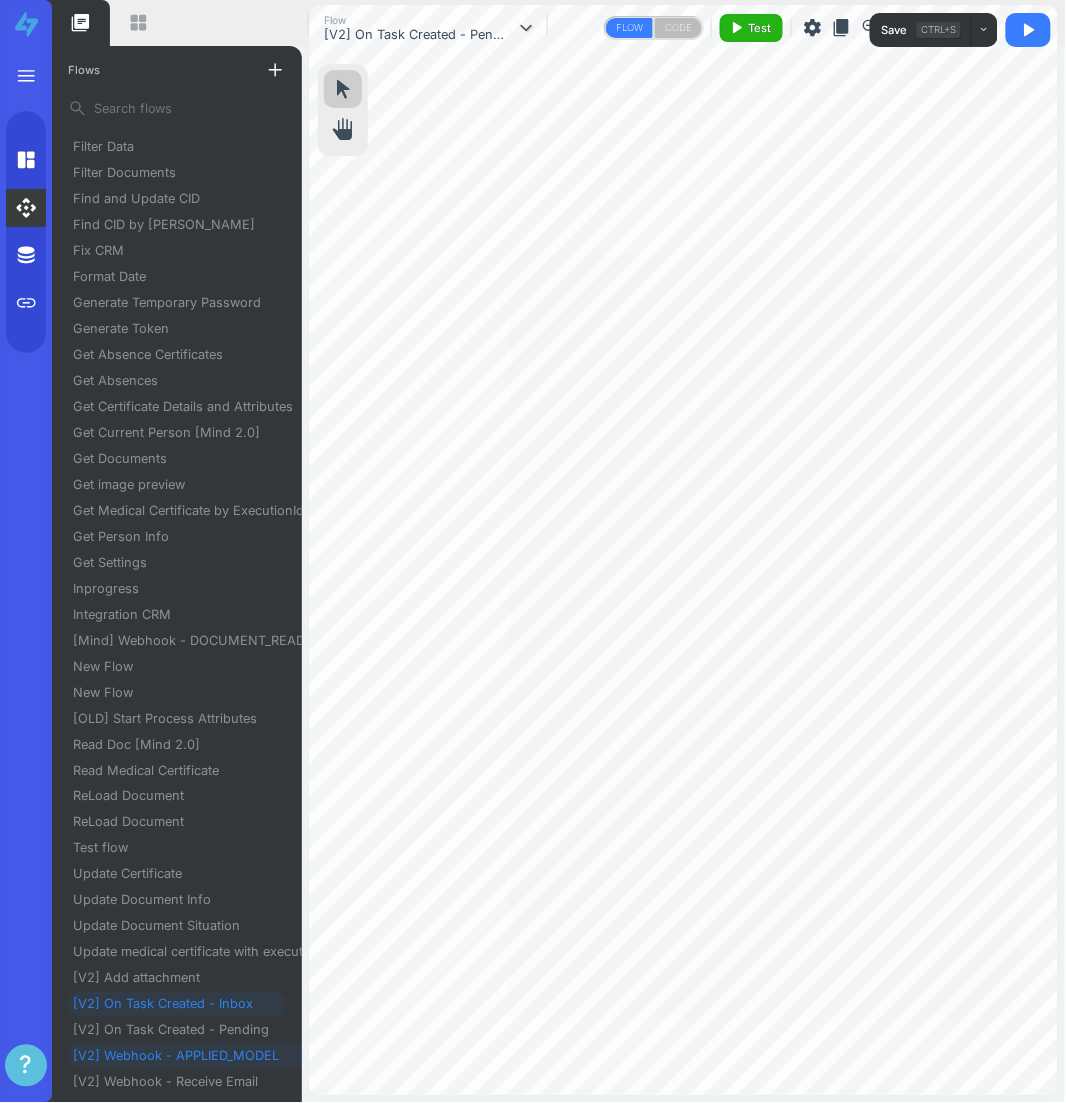 scroll, scrollTop: 523, scrollLeft: 0, axis: vertical 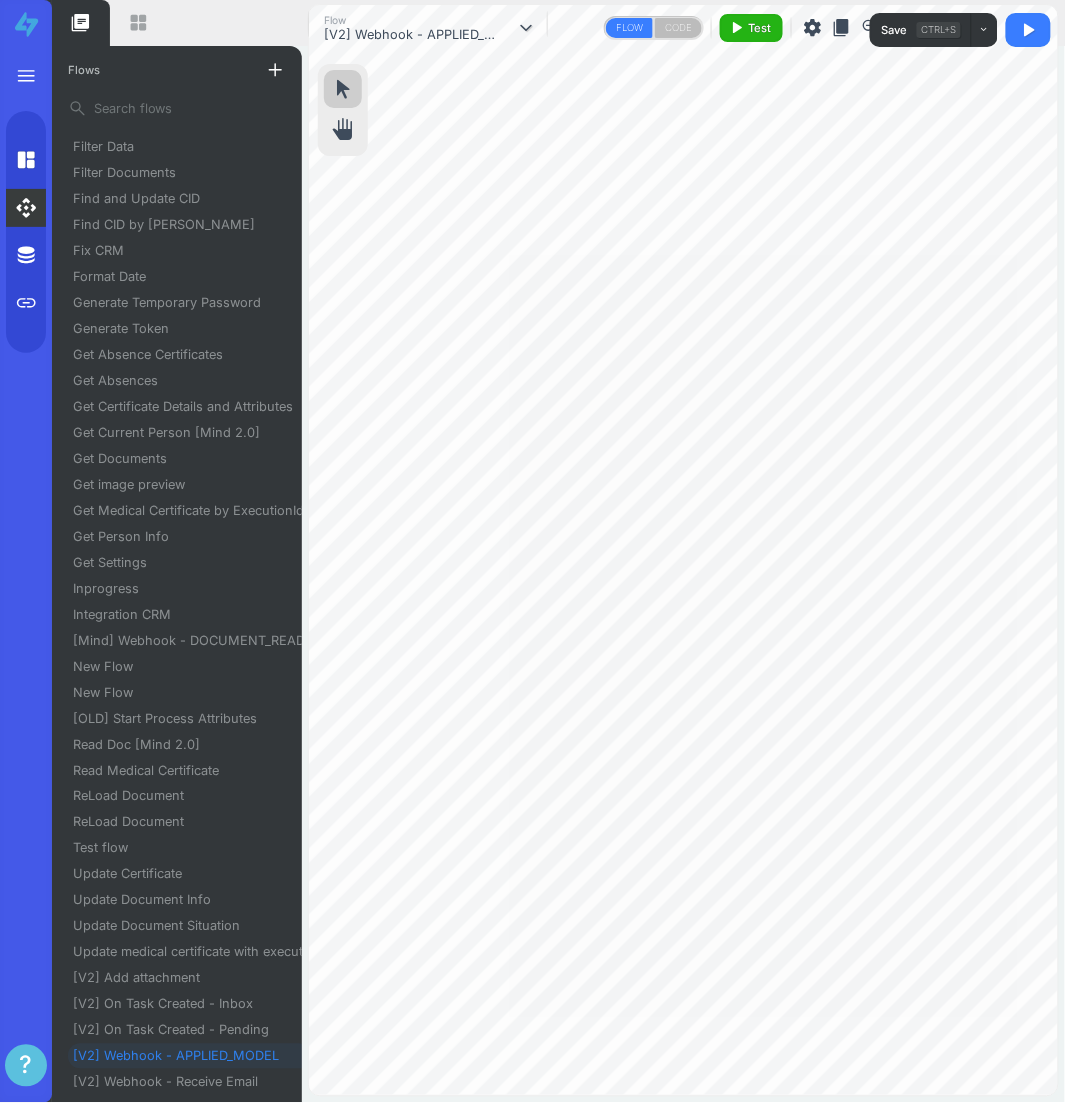 click on "content_copy" at bounding box center [842, 28] 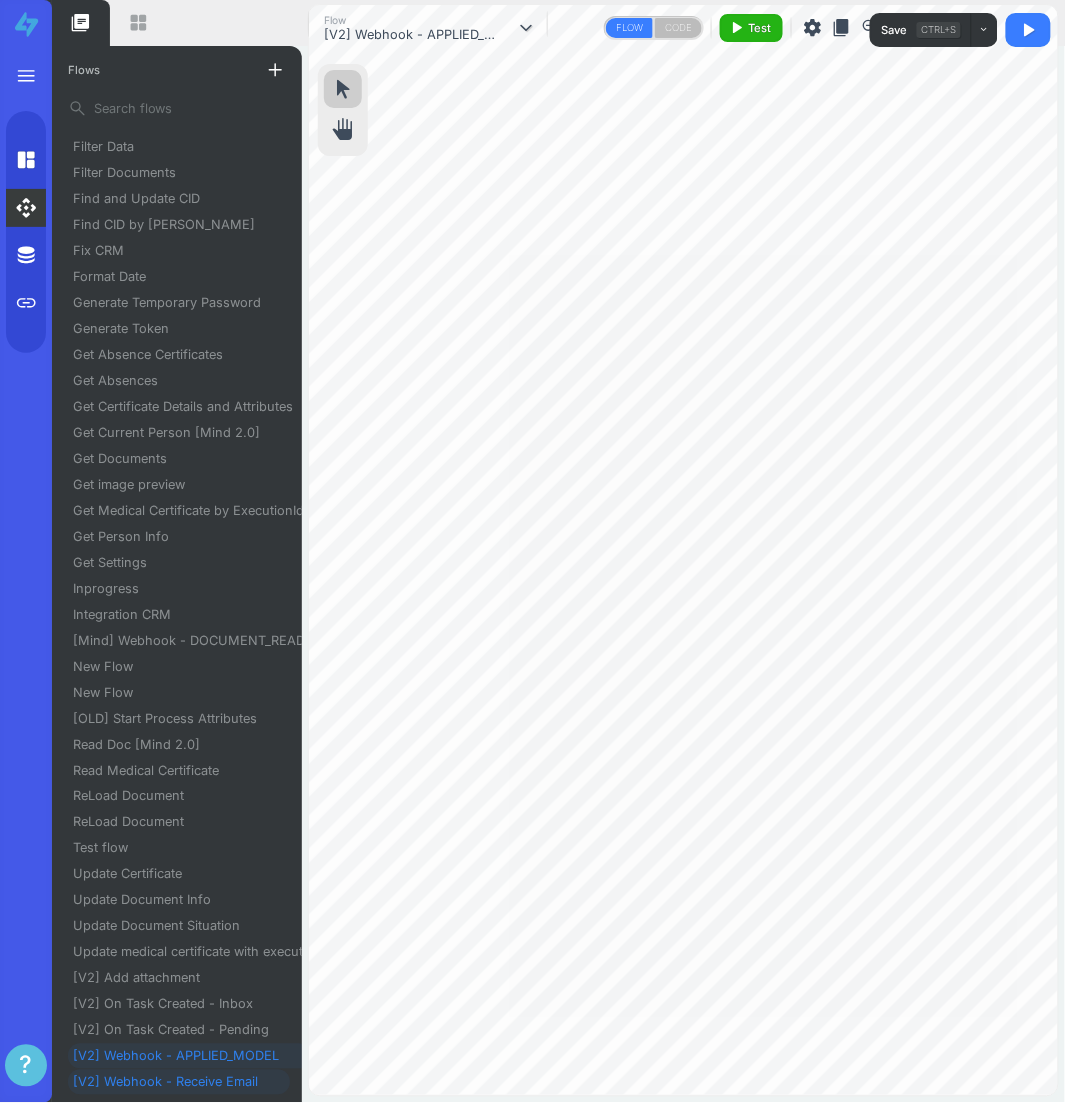 click on "[V2] Webhook - Receive Email" at bounding box center [173, 1082] 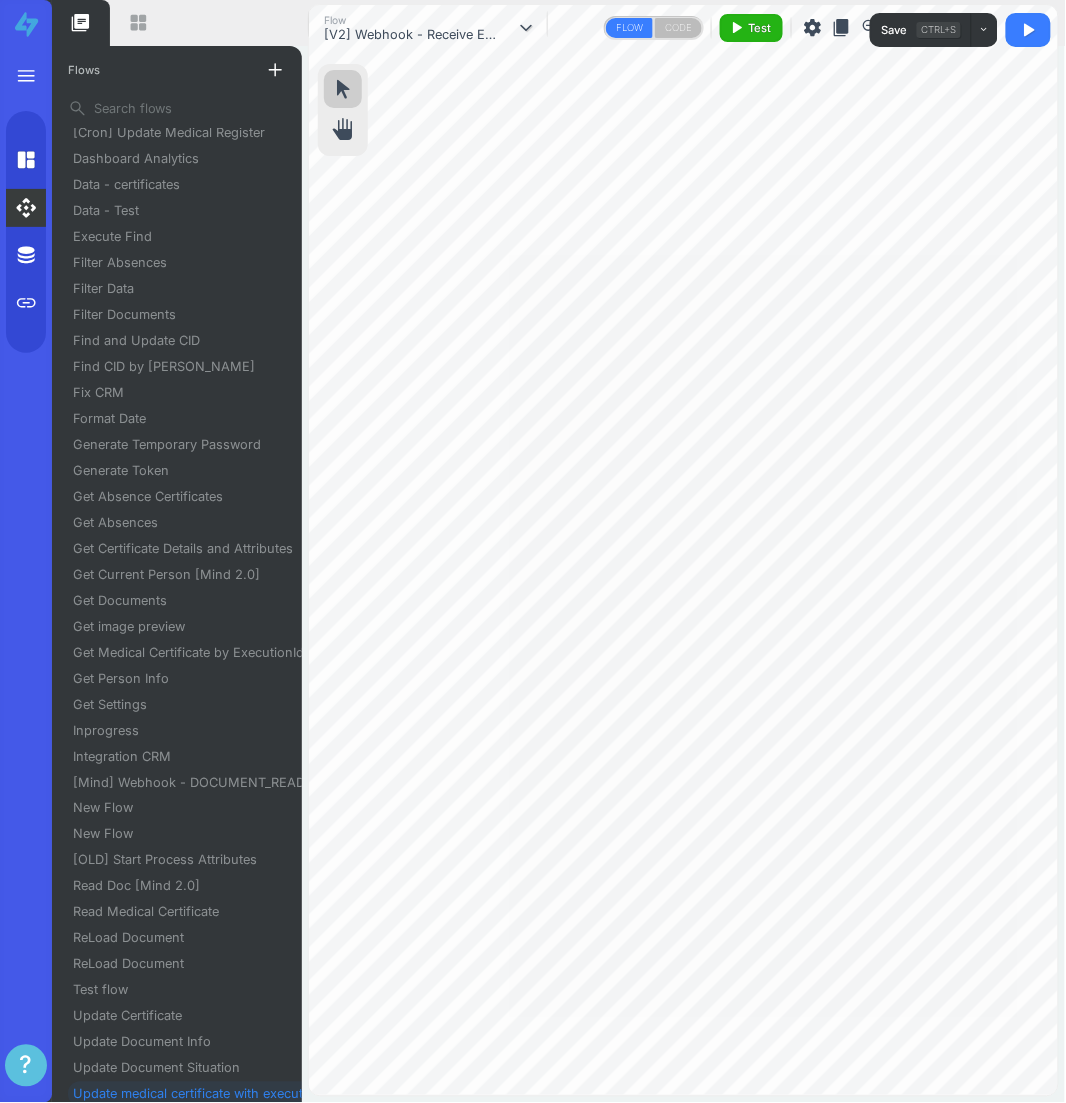 scroll, scrollTop: 525, scrollLeft: 0, axis: vertical 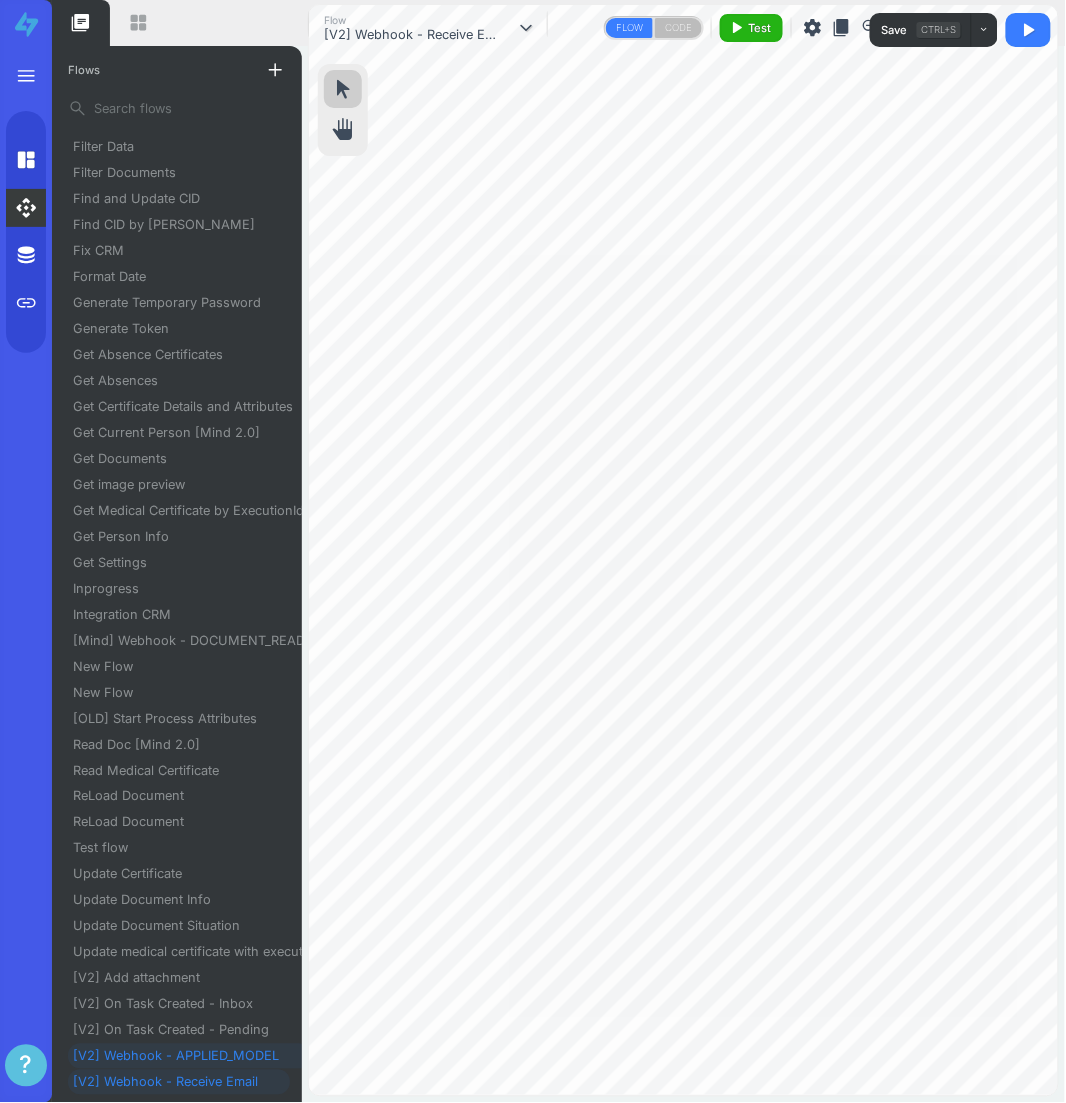 click on "[V2] Webhook - APPLIED_MODEL" at bounding box center [184, 1056] 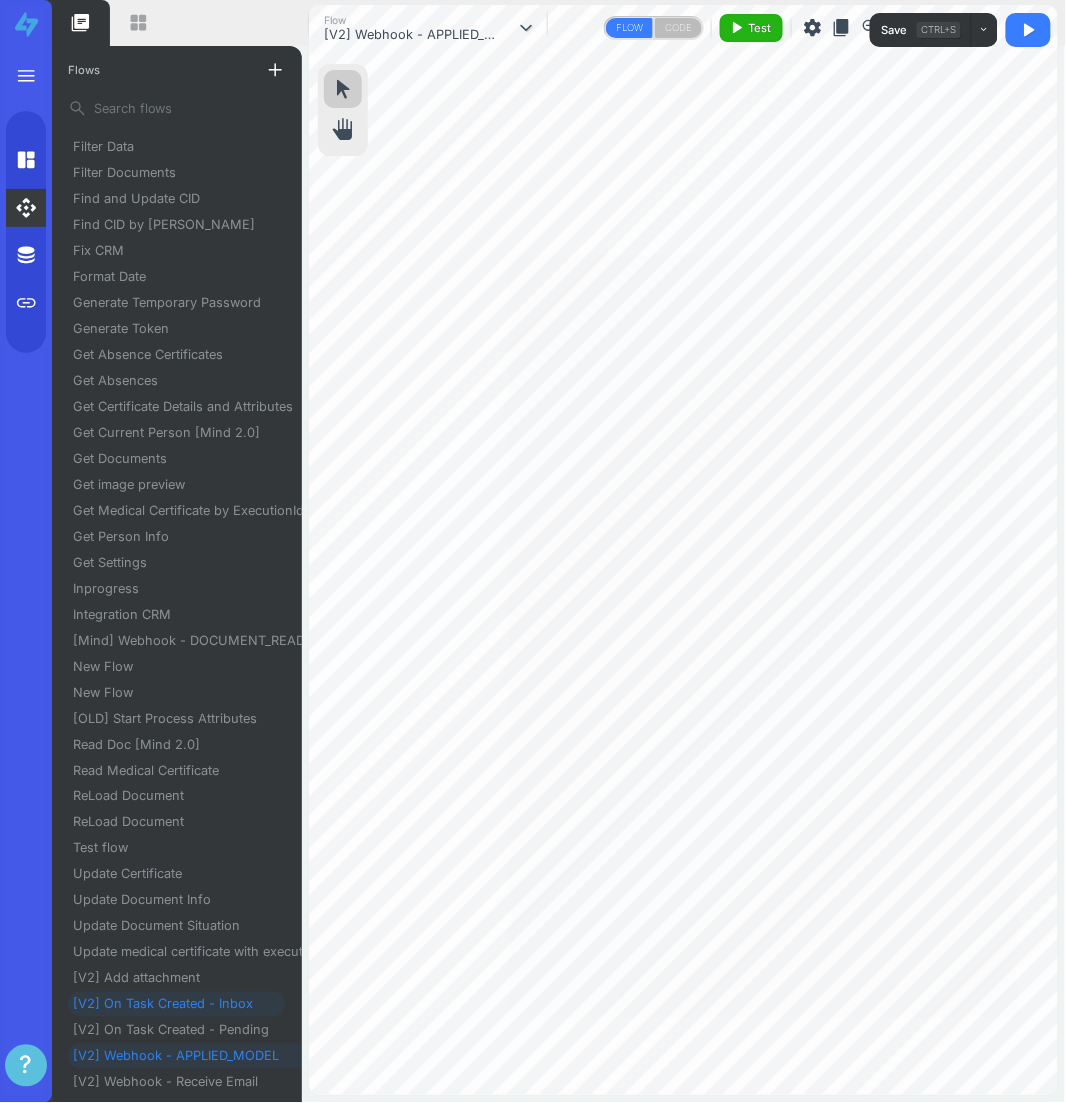 scroll, scrollTop: 523, scrollLeft: 0, axis: vertical 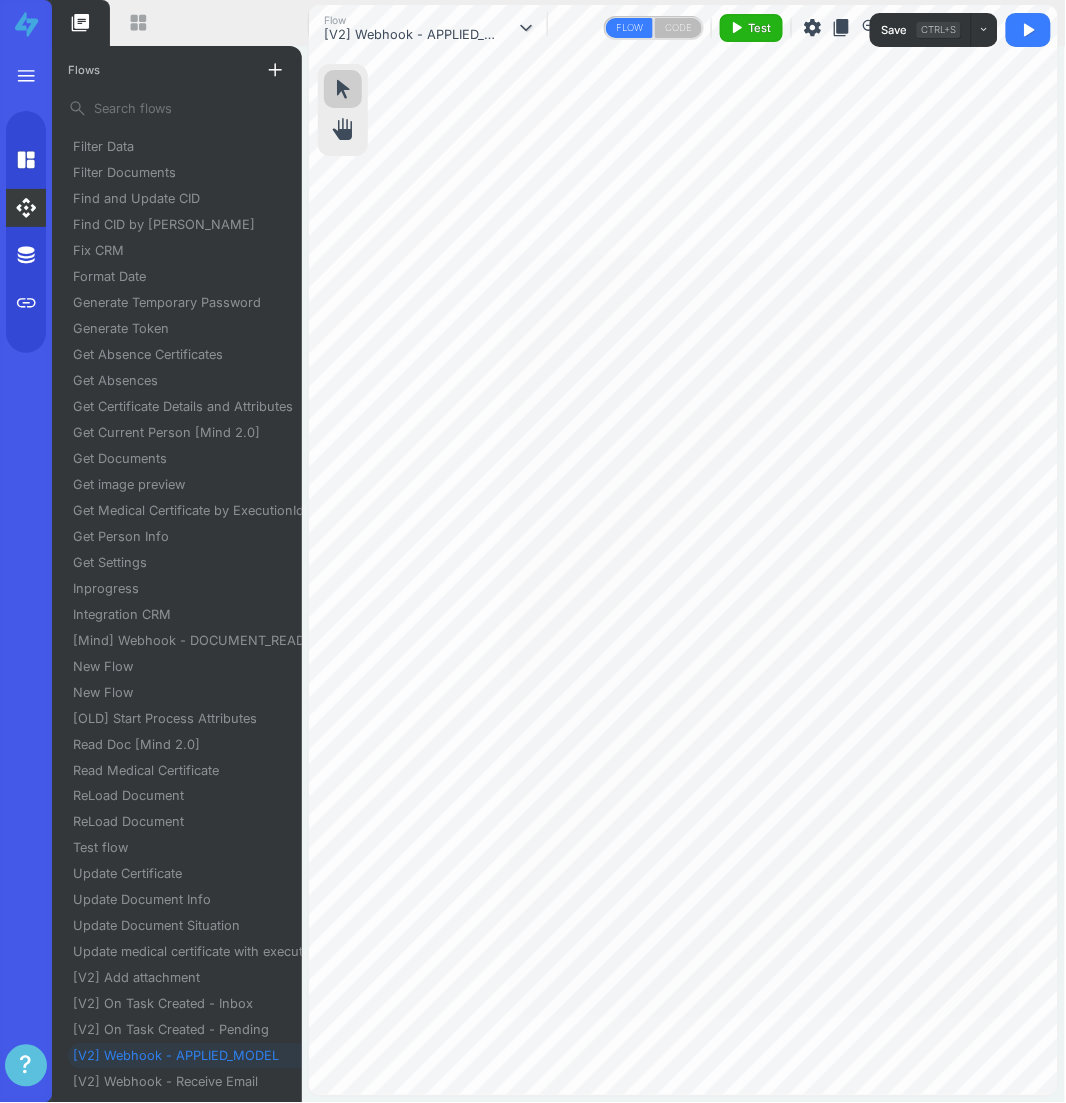 click on "content_copy" at bounding box center [842, 28] 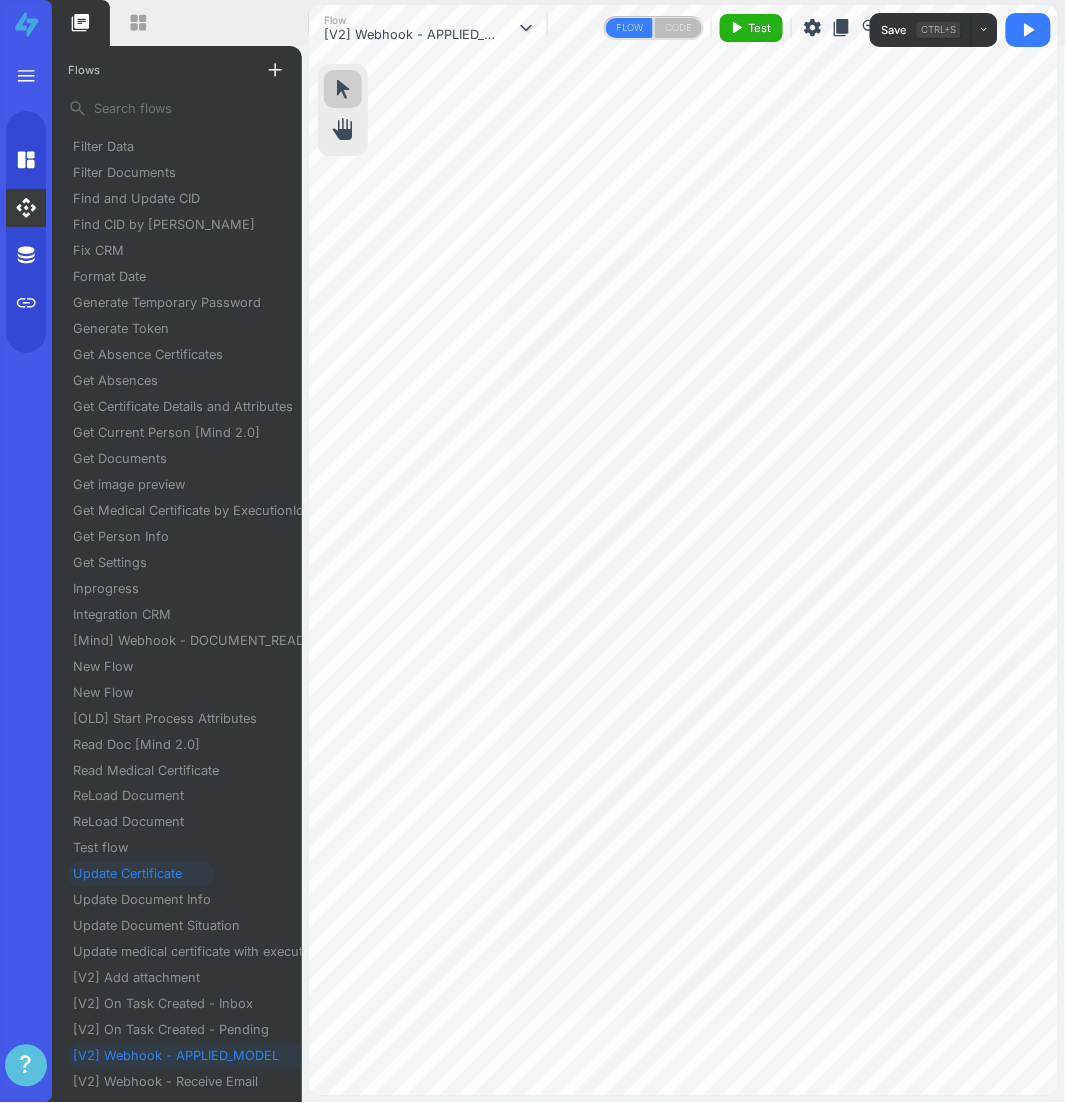 scroll, scrollTop: 525, scrollLeft: 0, axis: vertical 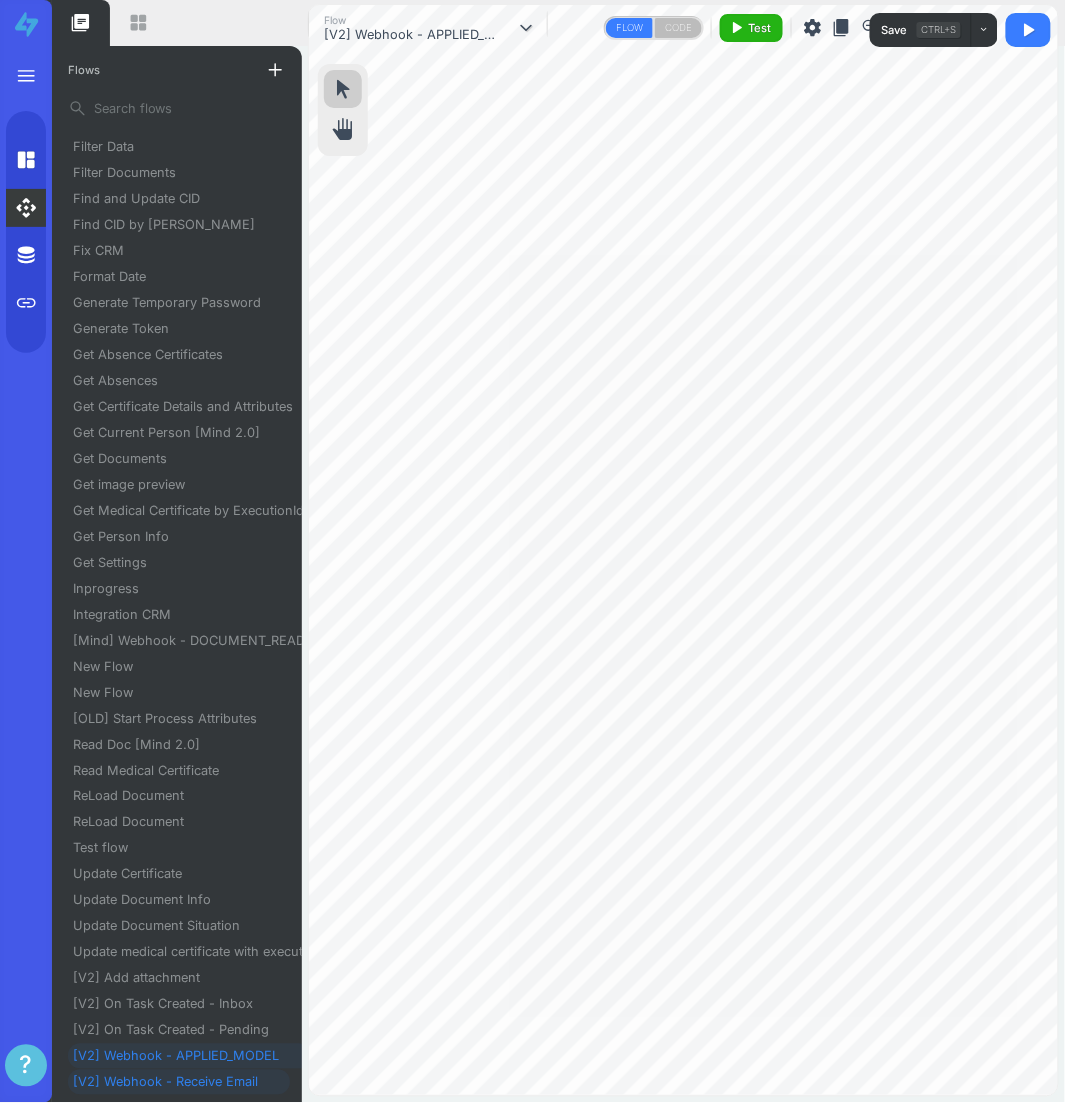 click on "[V2] Webhook - Receive Email" at bounding box center (173, 1082) 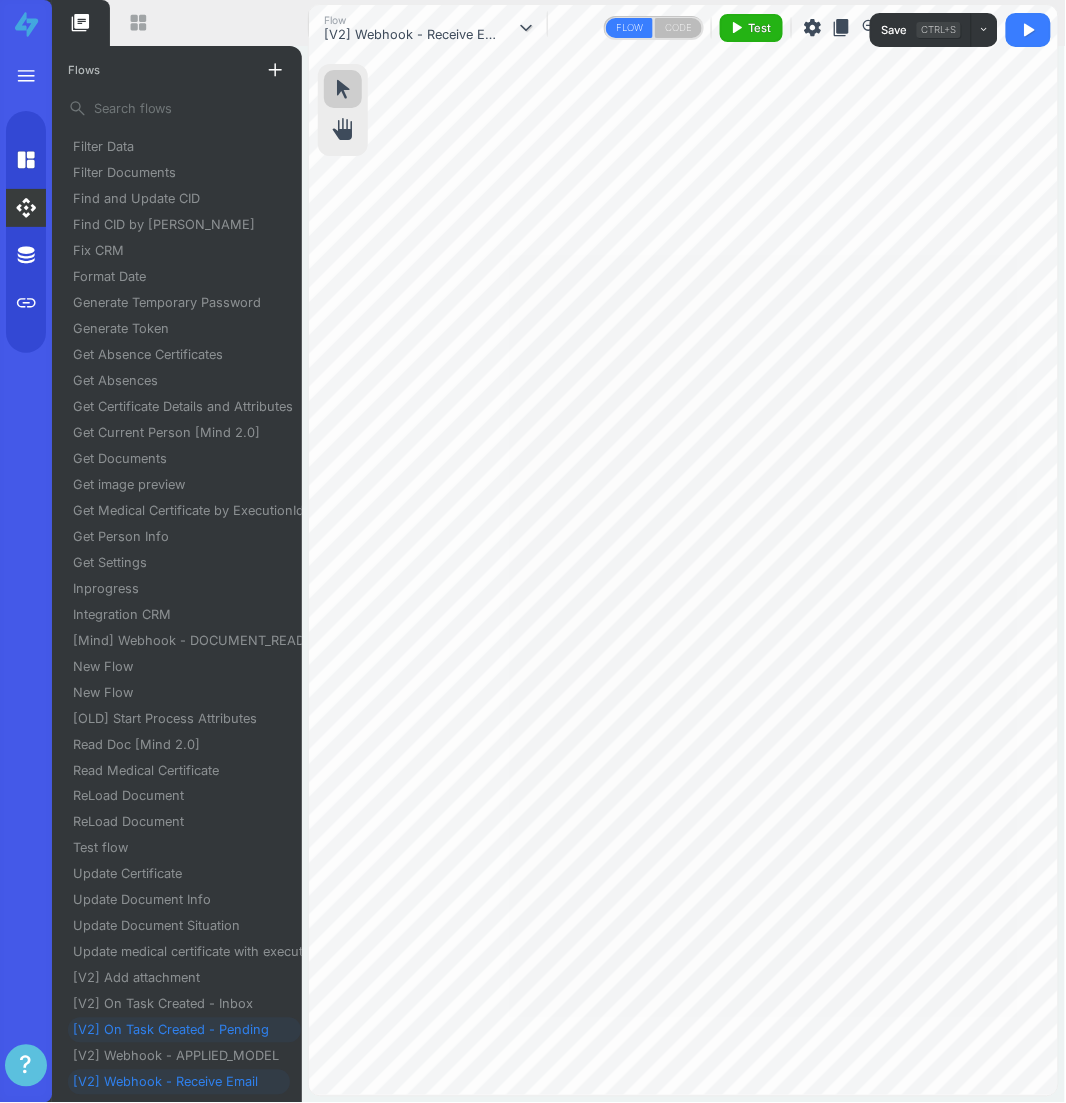 scroll, scrollTop: 525, scrollLeft: 0, axis: vertical 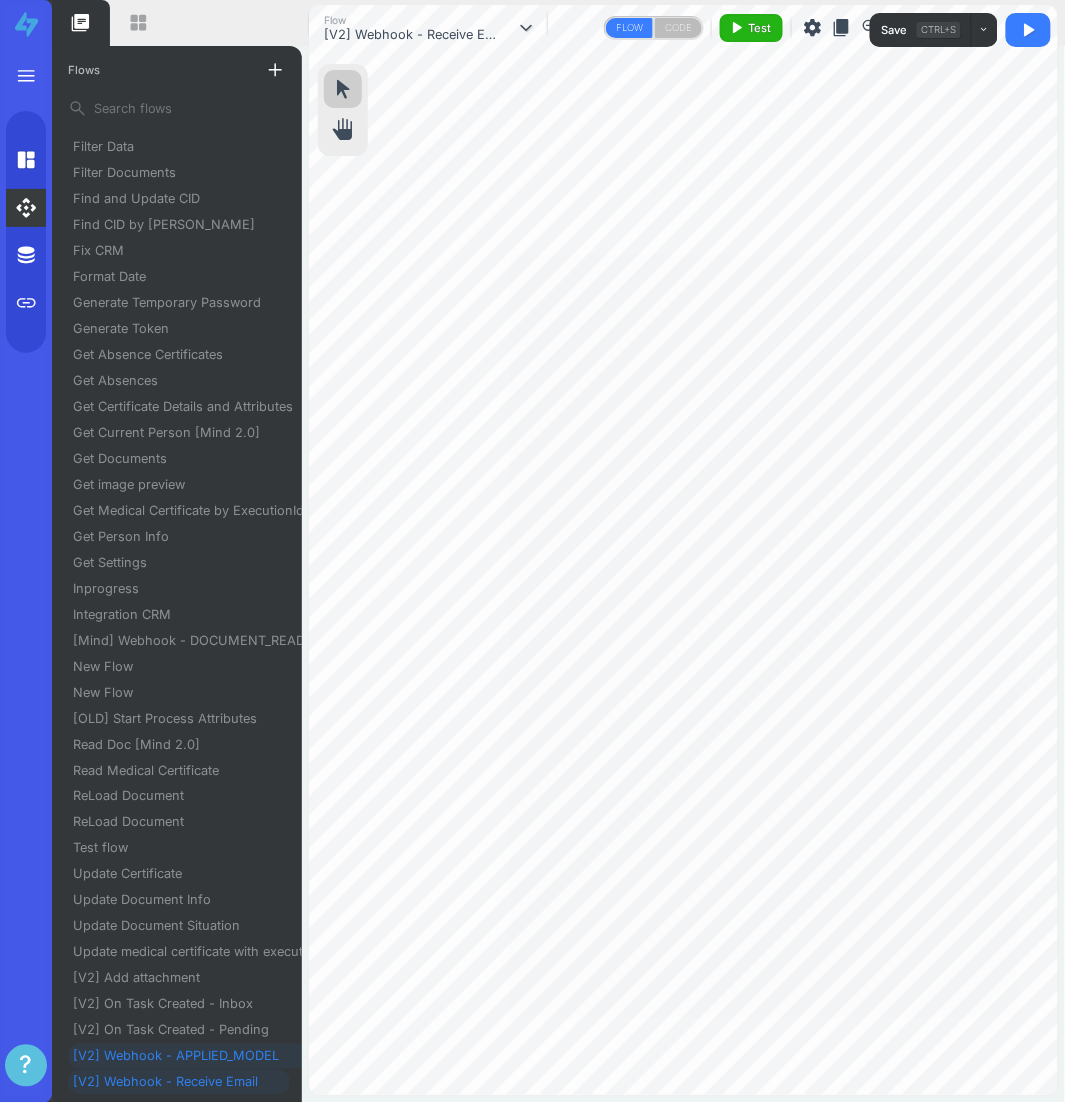 click on "[V2] Webhook - APPLIED_MODEL" at bounding box center (184, 1056) 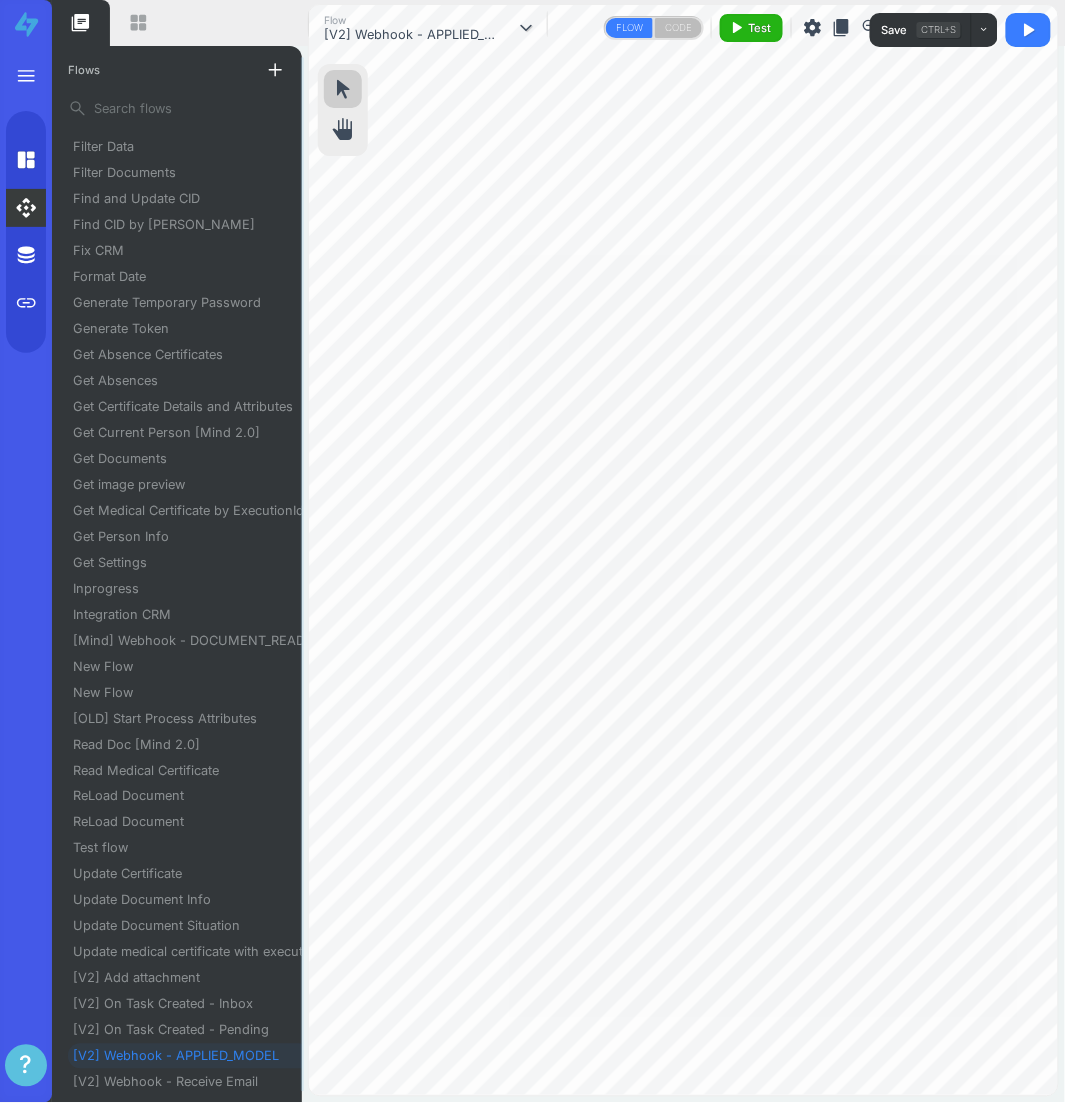 scroll, scrollTop: 523, scrollLeft: 0, axis: vertical 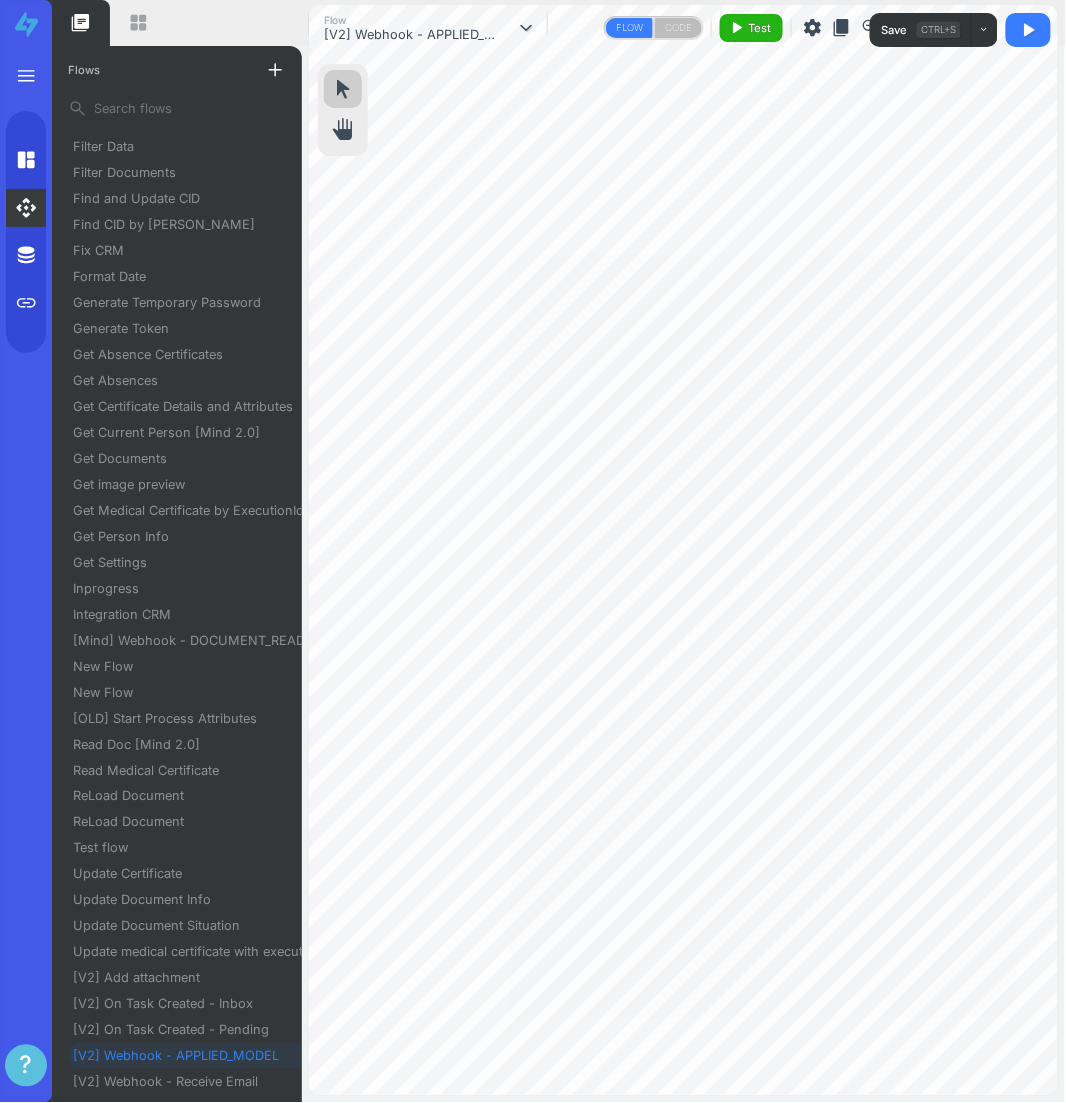 click on "content_copy" at bounding box center [842, 28] 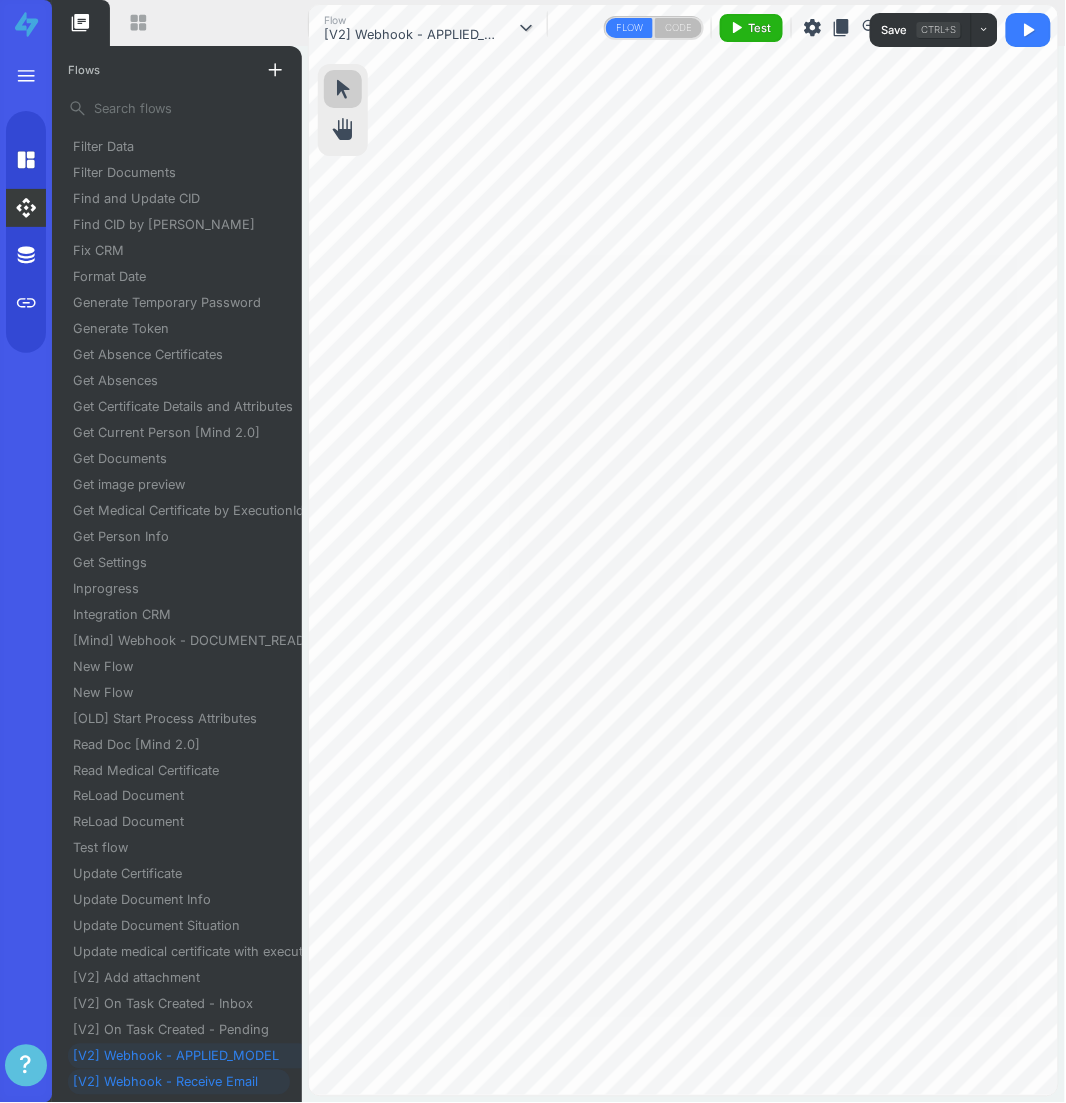 click on "[V2] Webhook - Receive Email" at bounding box center (173, 1082) 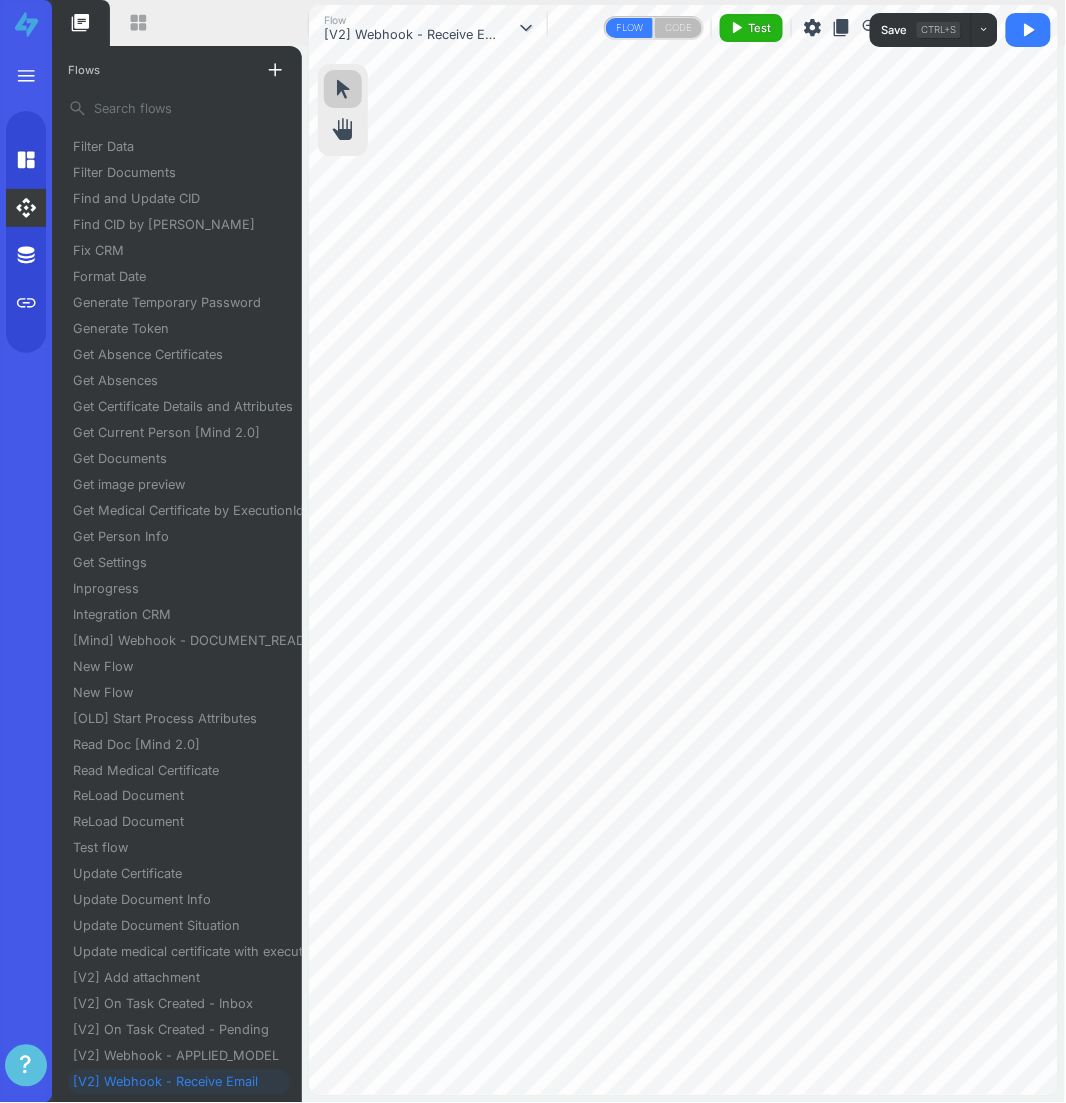 scroll, scrollTop: 523, scrollLeft: 0, axis: vertical 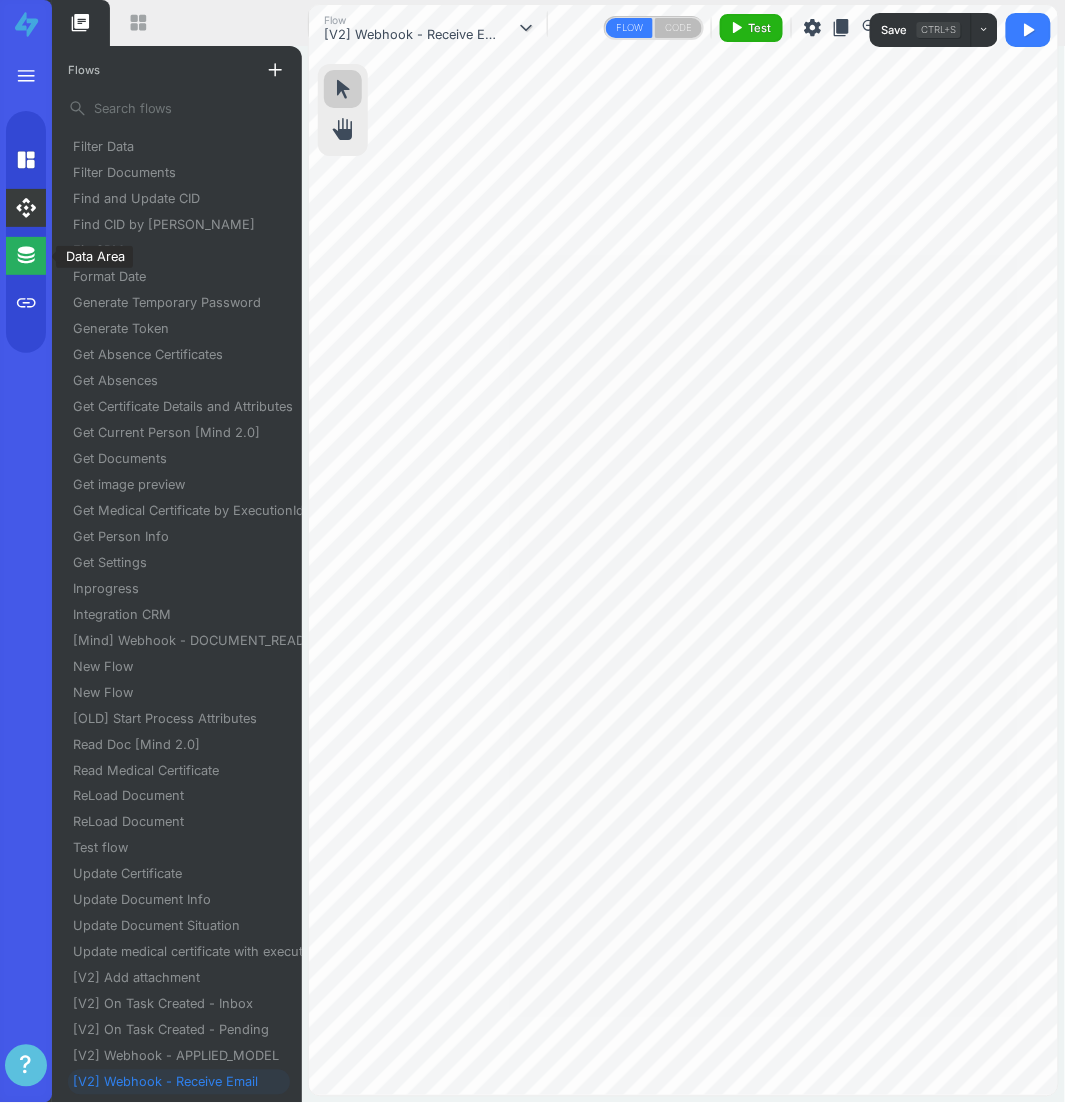 click on "database" at bounding box center (26, 255) 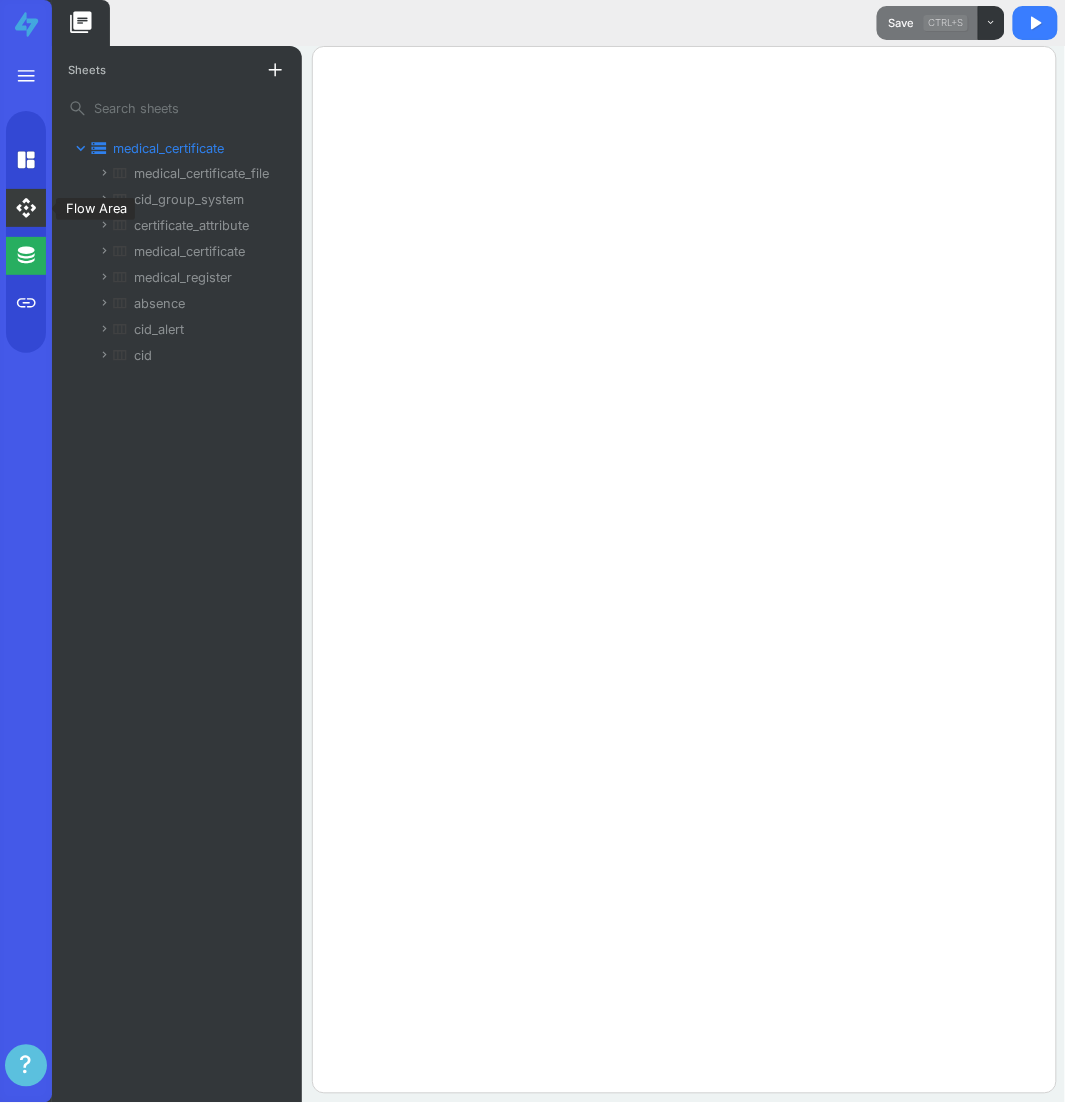 click on "api" at bounding box center (26, 208) 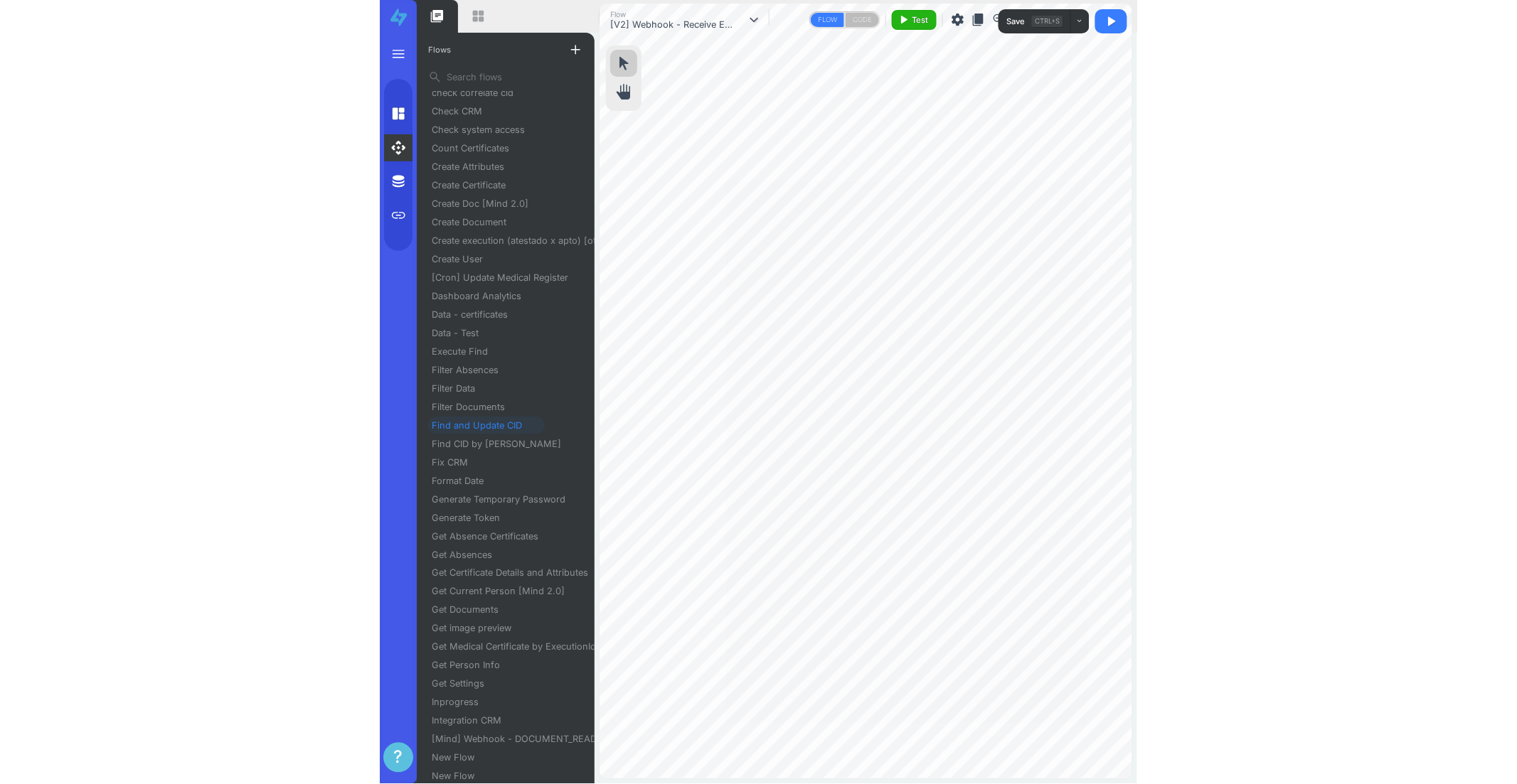 scroll, scrollTop: 0, scrollLeft: 0, axis: both 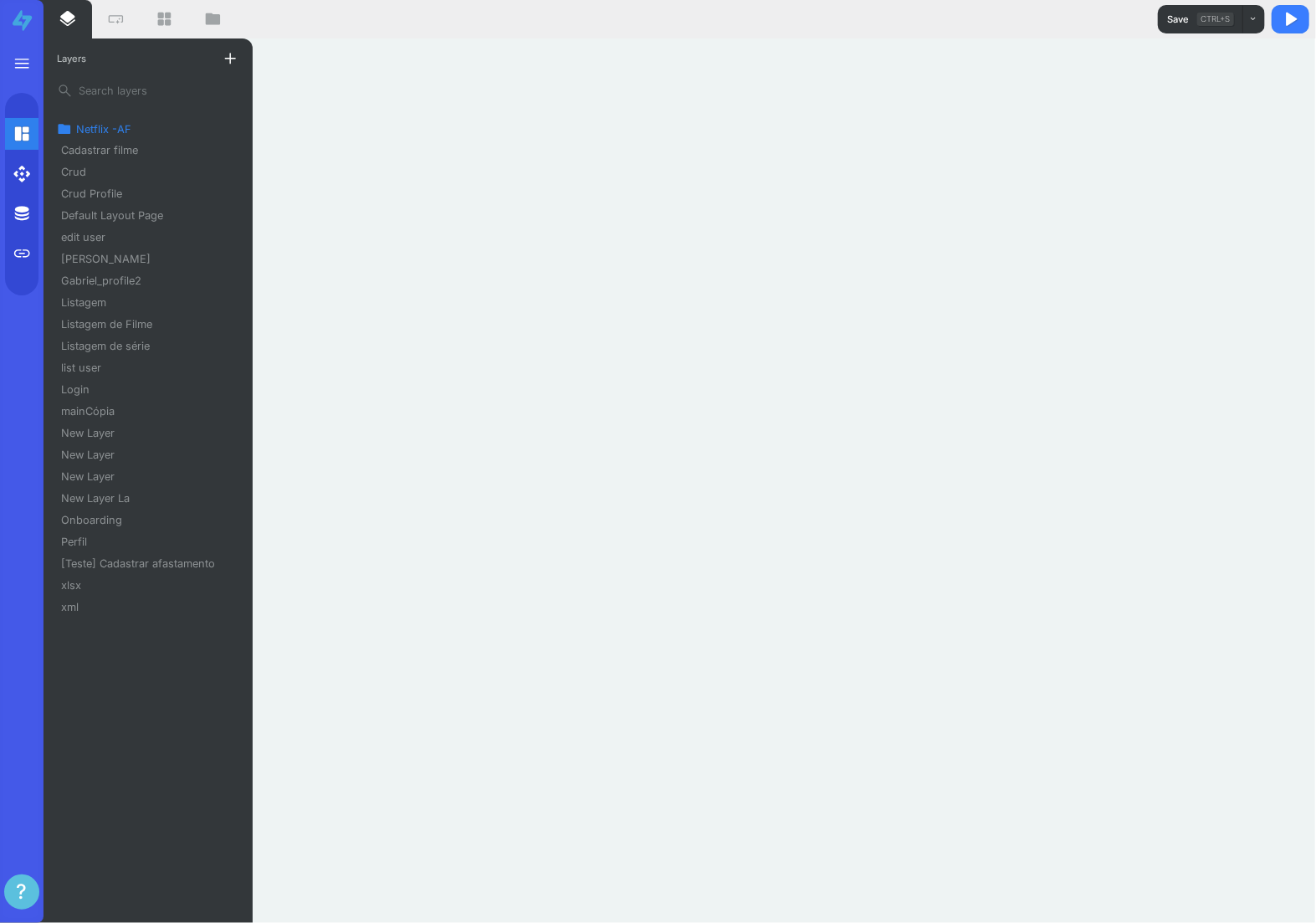 click 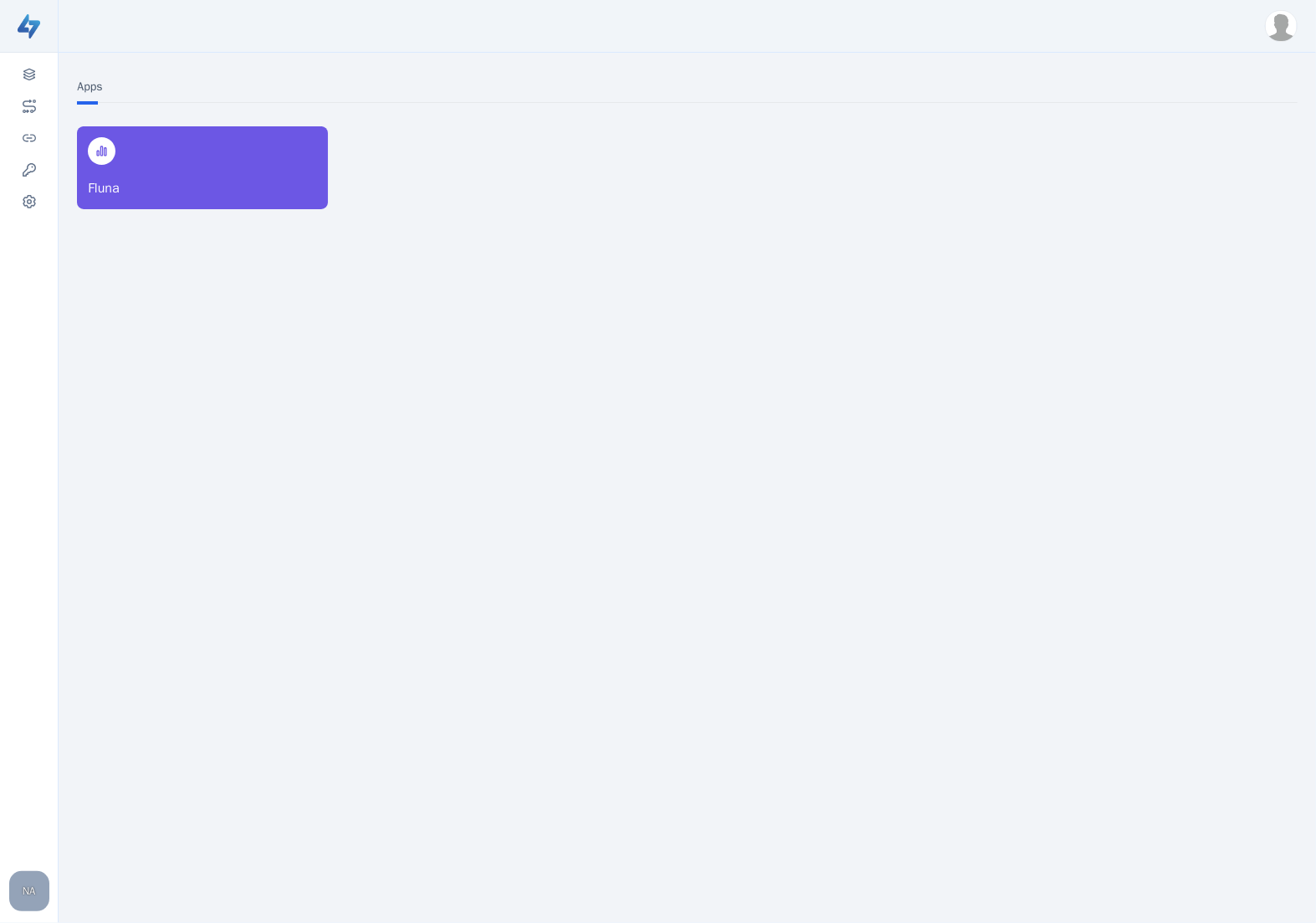 click at bounding box center (1281, 26) 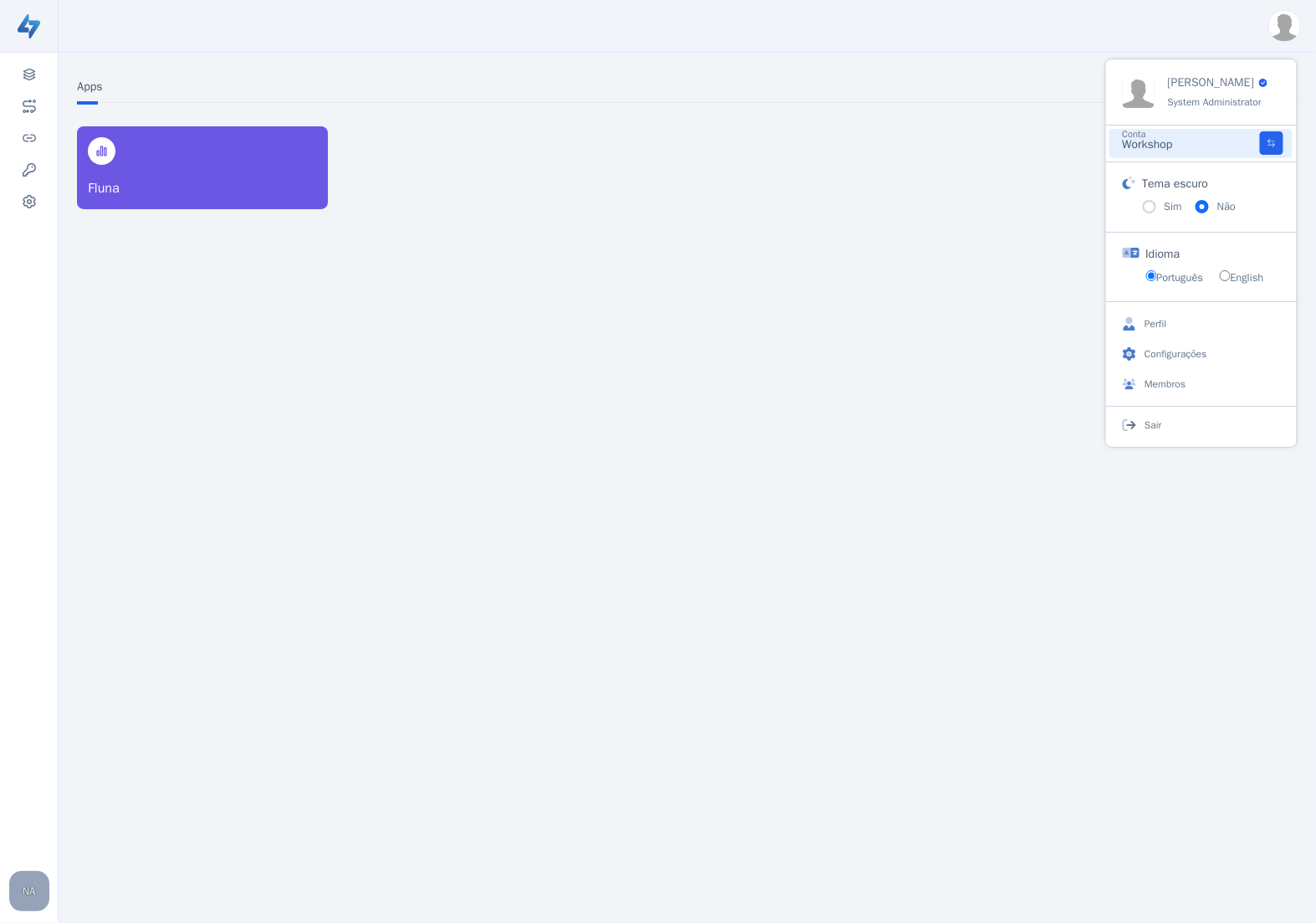 click on "Conta Workshop" at bounding box center (1189, 143) 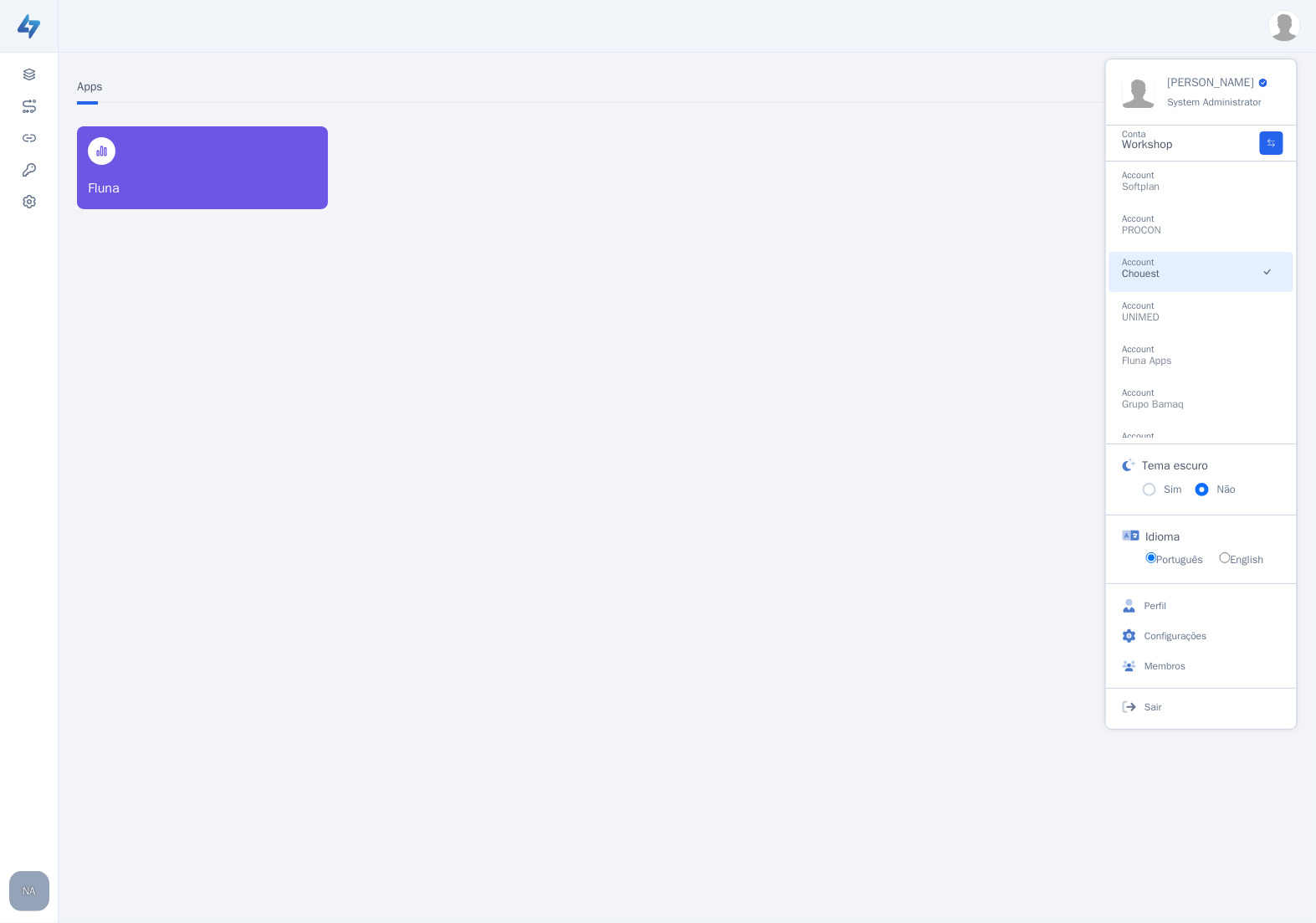 click on "Chouest" at bounding box center (1140, 274) 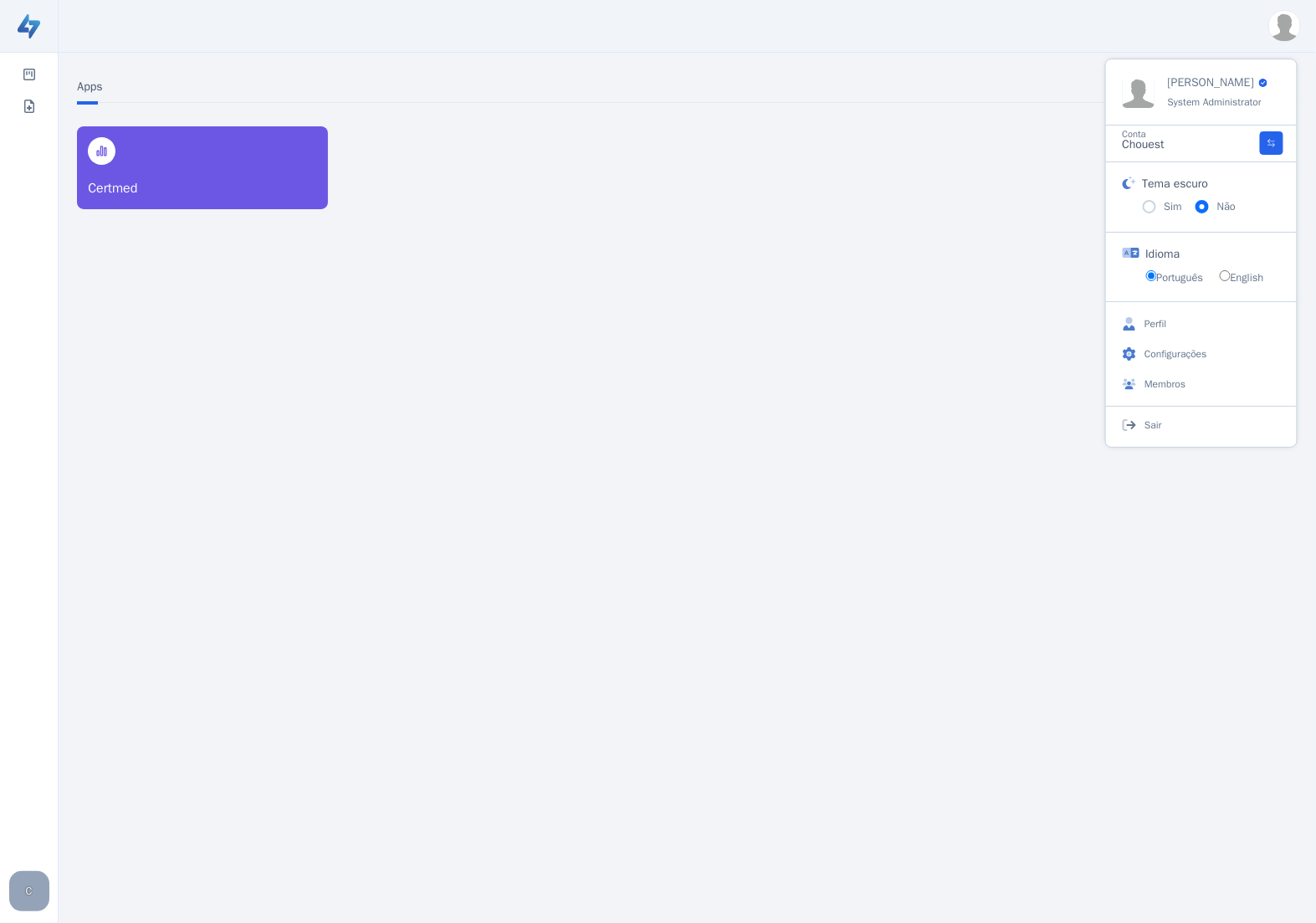 click on "Apps Certmed" at bounding box center [687, 464] 